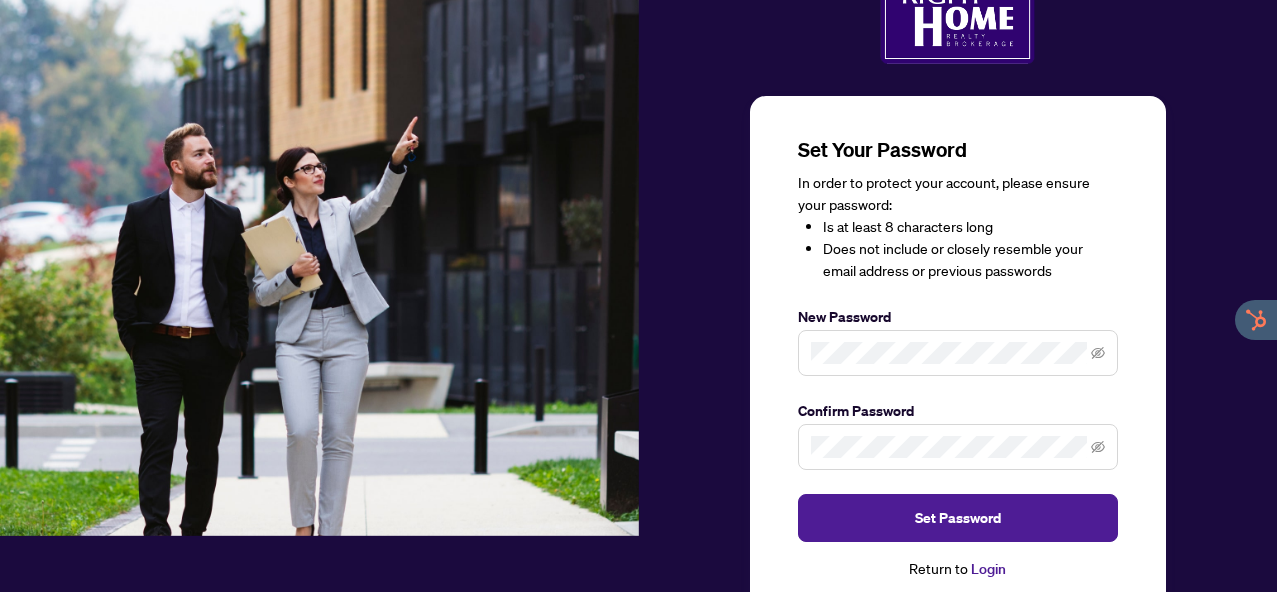 scroll, scrollTop: 63, scrollLeft: 0, axis: vertical 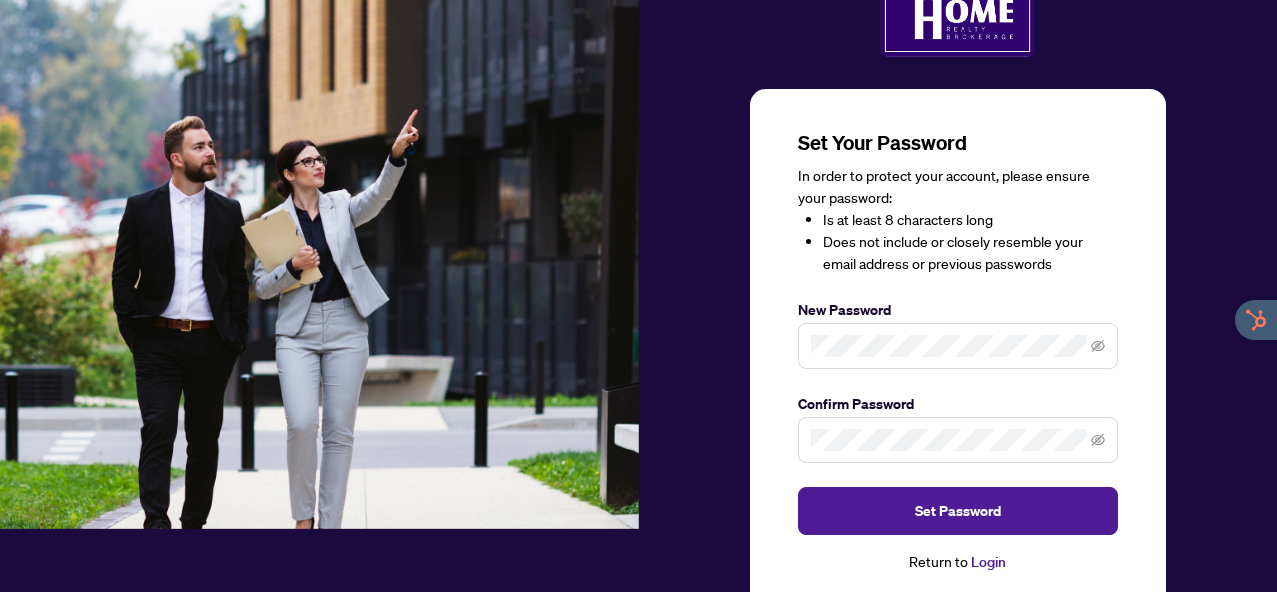 click on "Set Your Password   In order to protect your account, please ensure your password: Is at least 8 characters long Does not include or closely resemble your email address or previous passwords New Password Confirm Password Set Password Return to   Login" at bounding box center (958, 351) 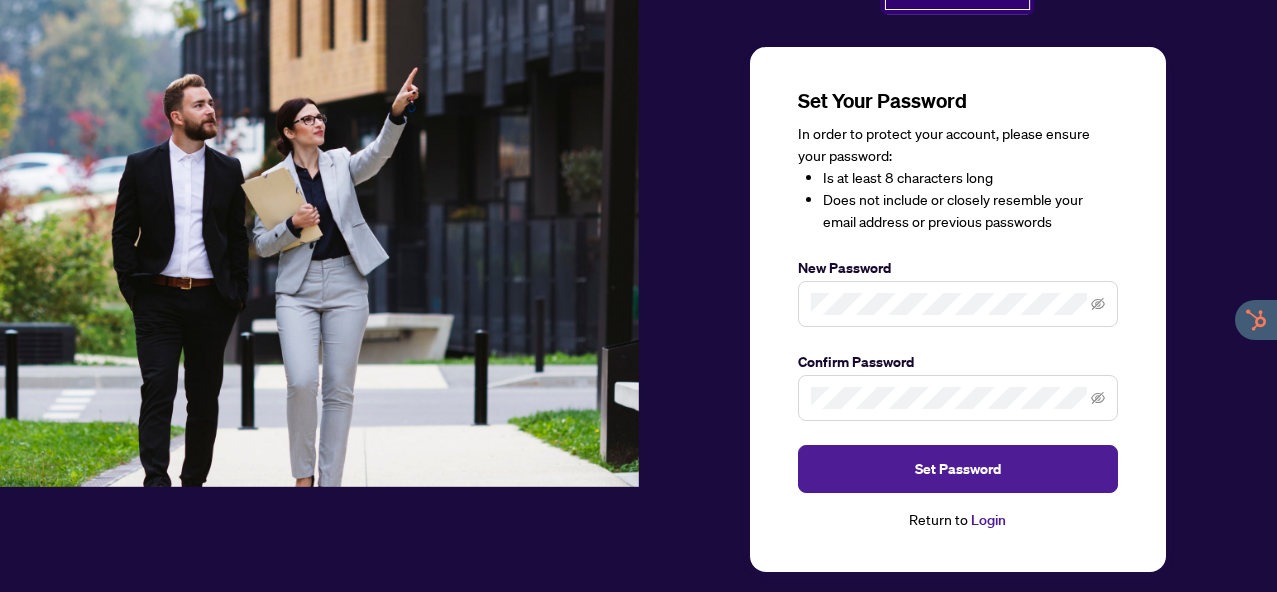 scroll, scrollTop: 113, scrollLeft: 0, axis: vertical 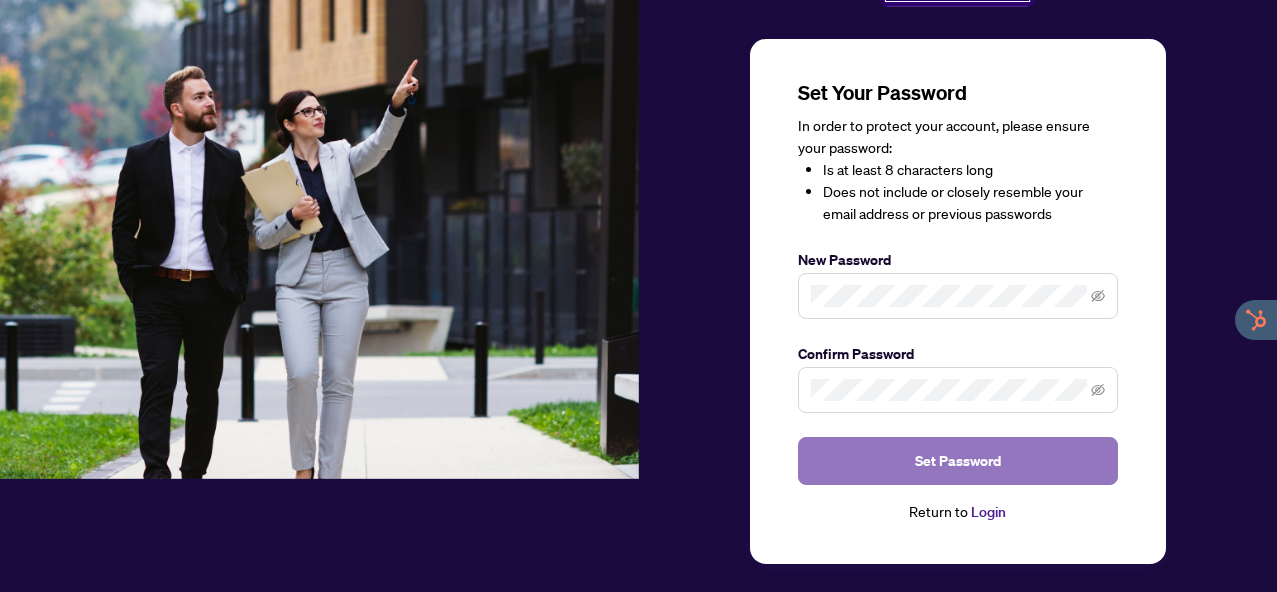 click on "Set Password" at bounding box center [958, 461] 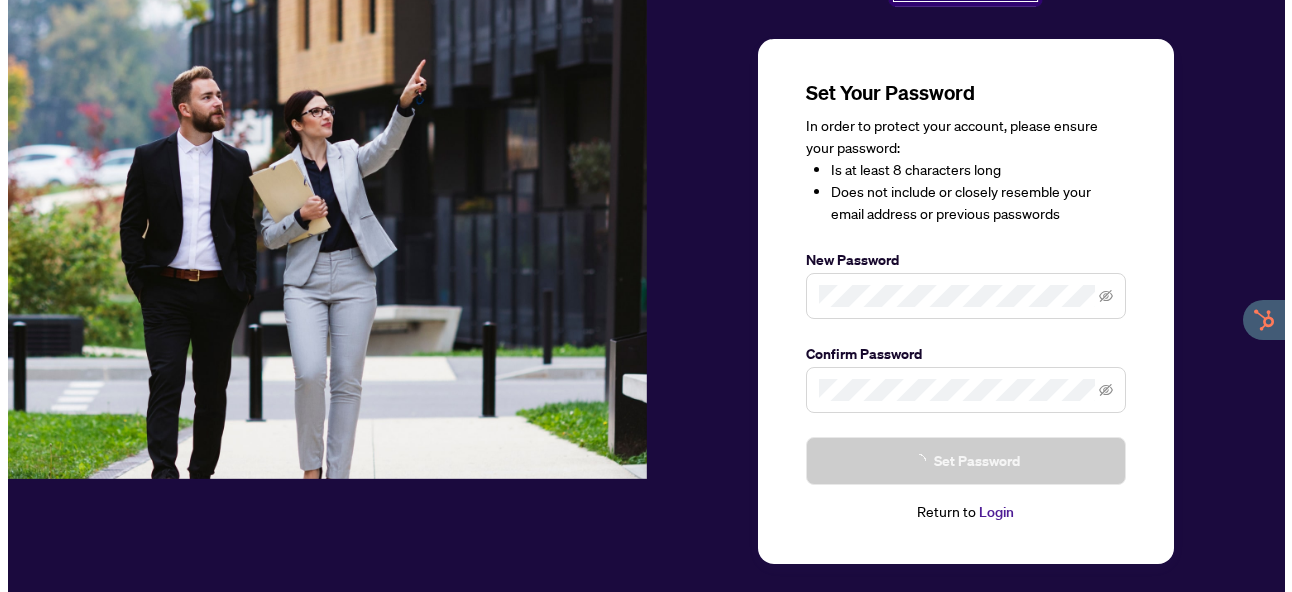 scroll, scrollTop: 0, scrollLeft: 0, axis: both 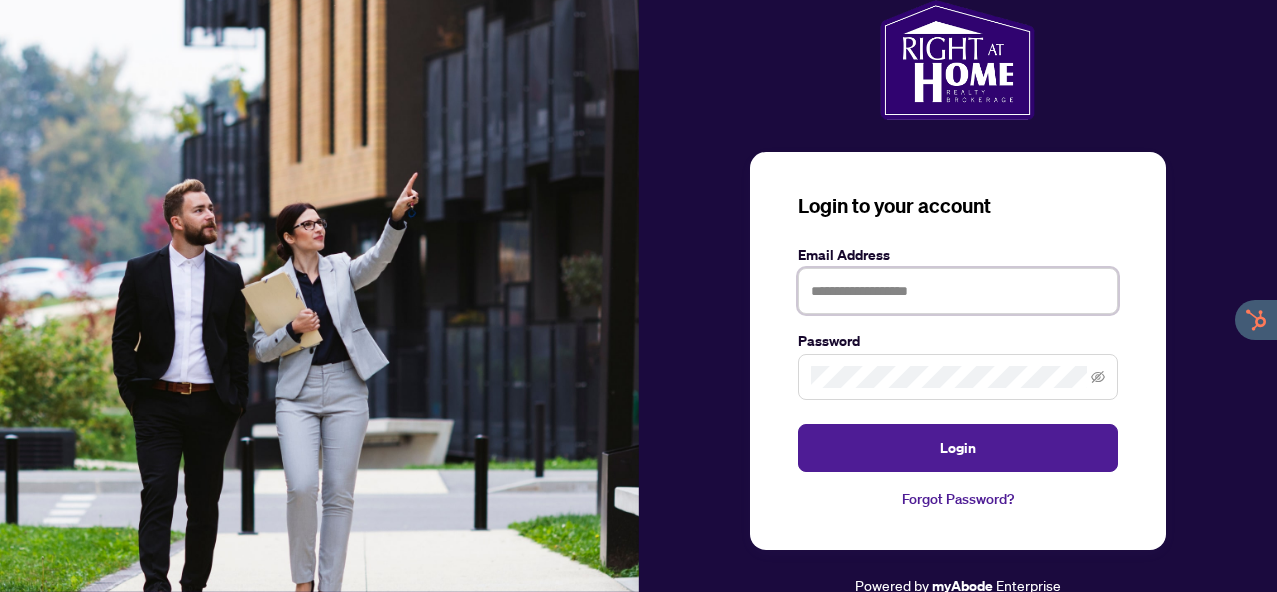 click at bounding box center [958, 291] 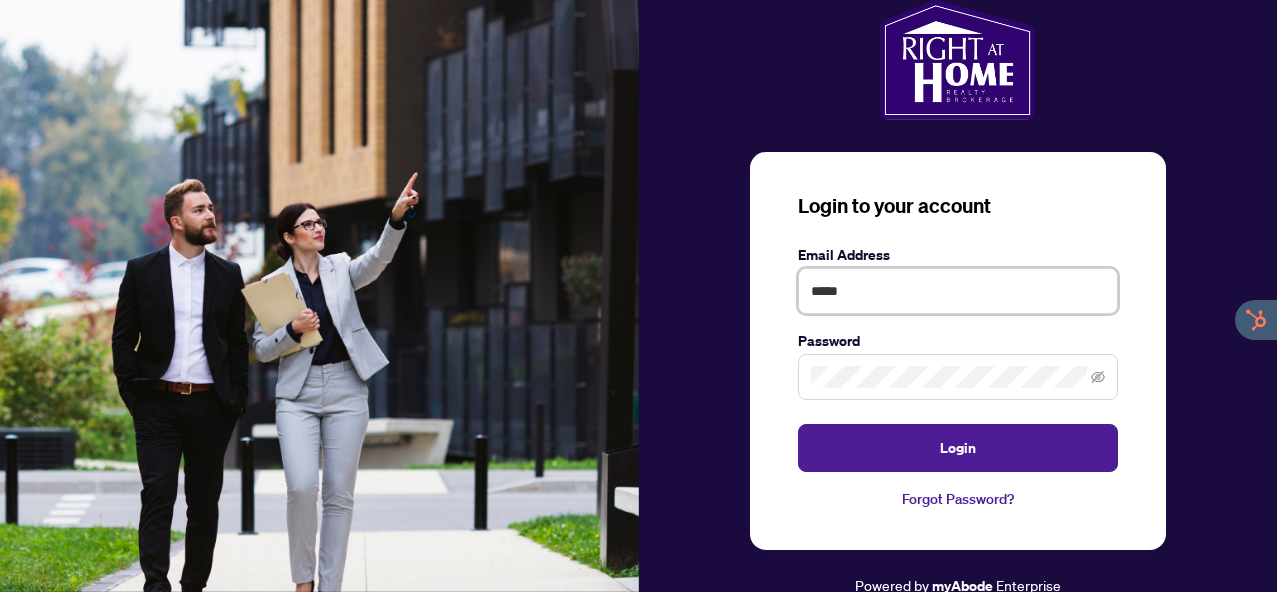 type on "**********" 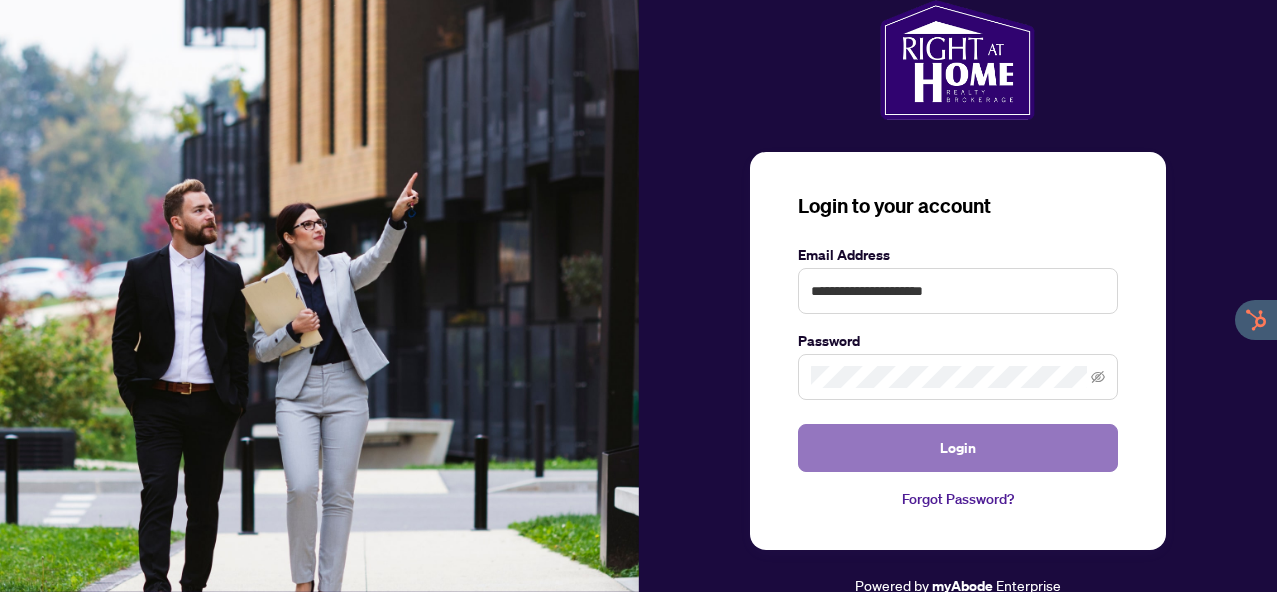 click on "Login" at bounding box center (958, 448) 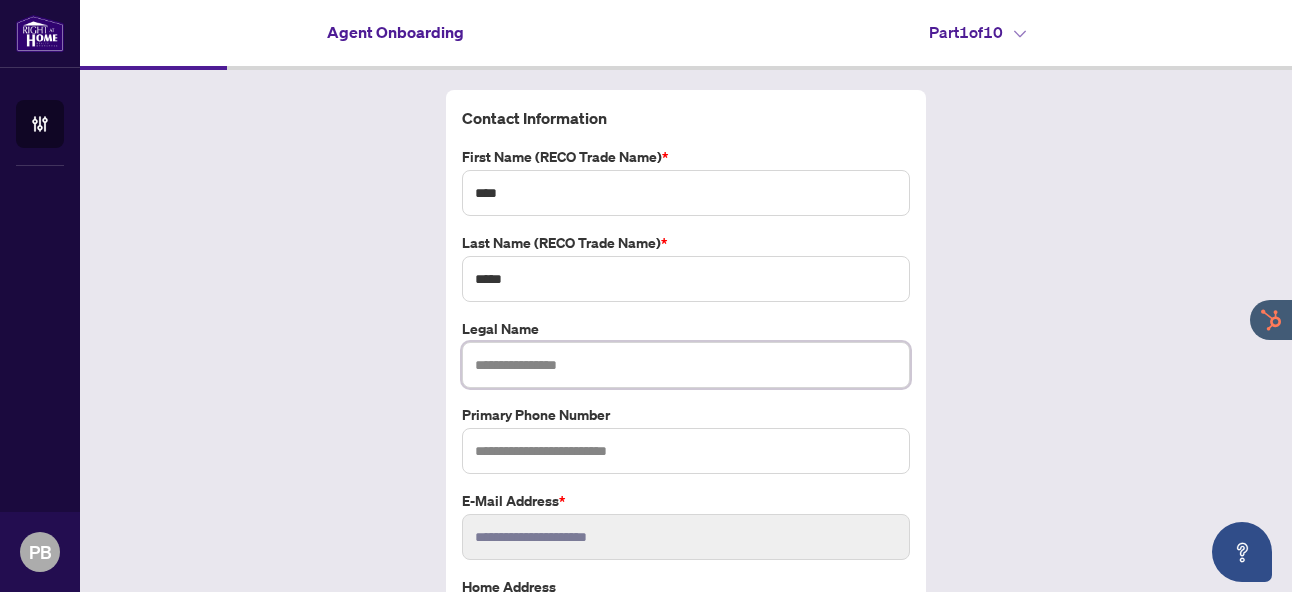 click at bounding box center [686, 365] 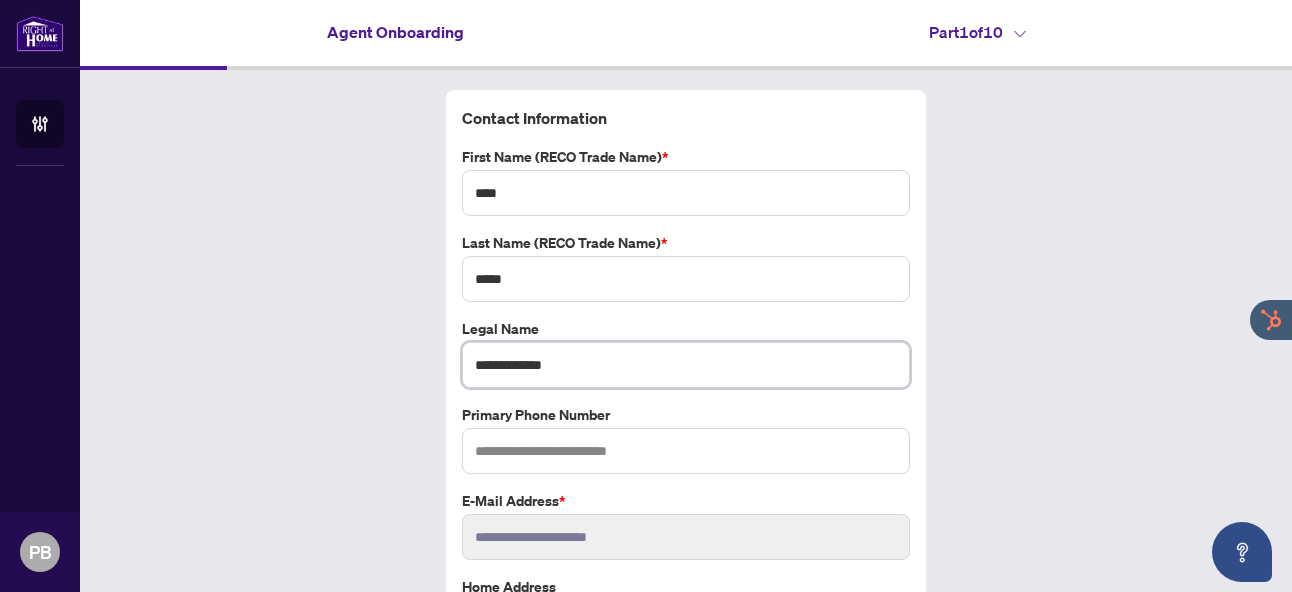 type on "**********" 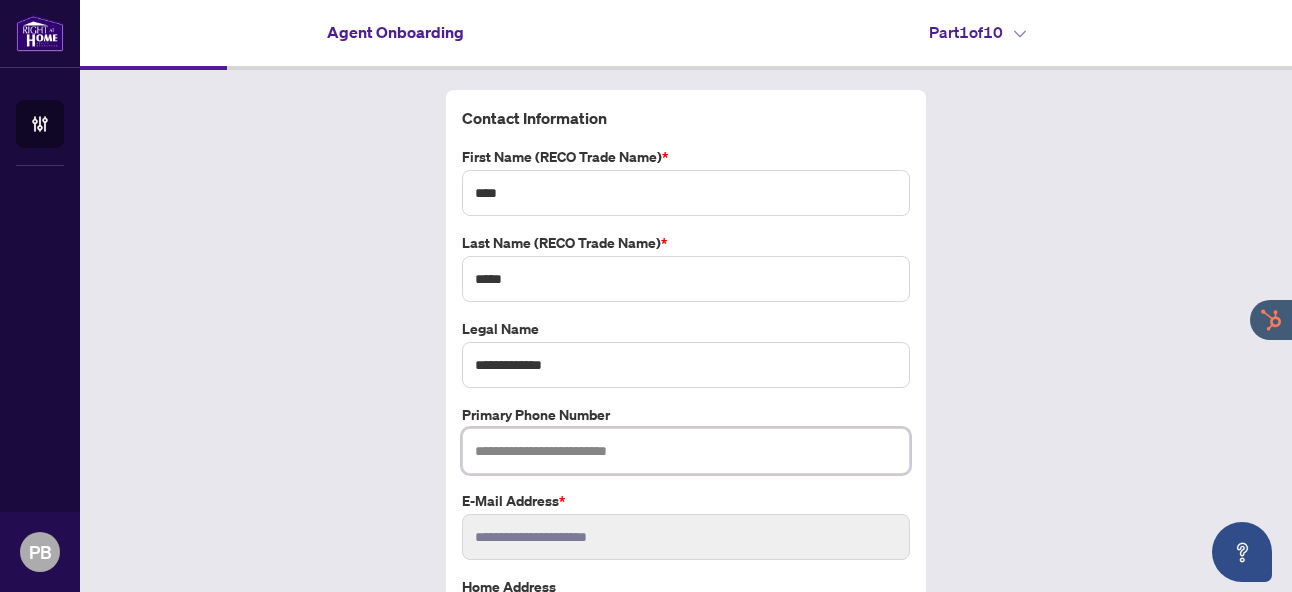 click at bounding box center (686, 451) 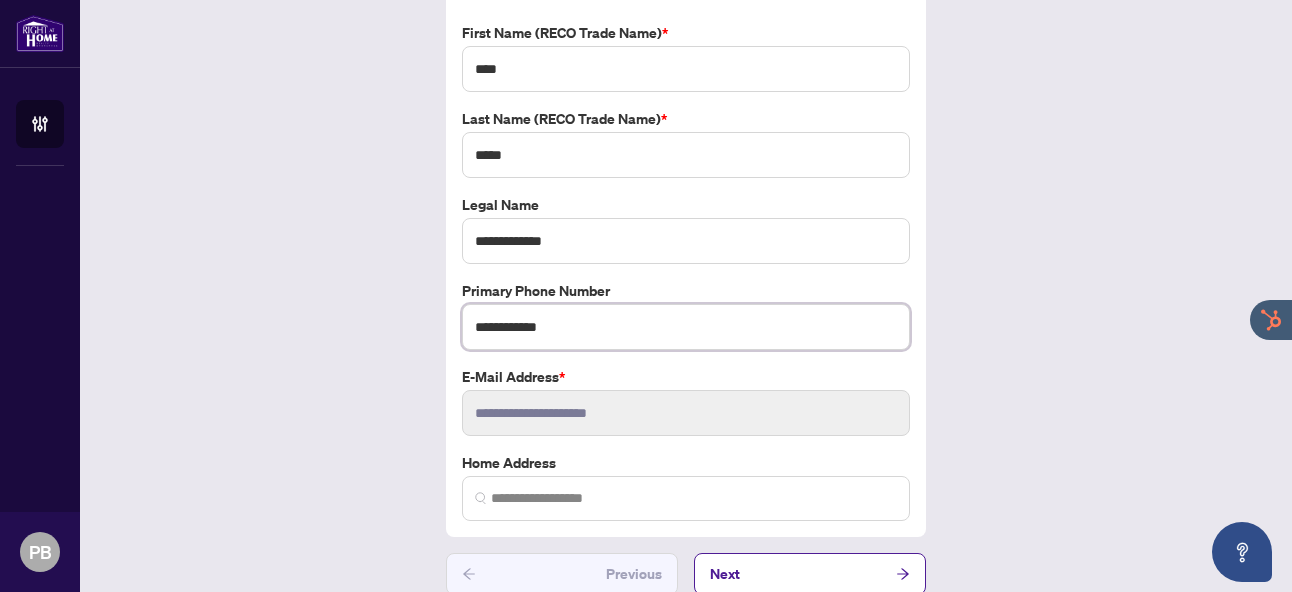 scroll, scrollTop: 146, scrollLeft: 0, axis: vertical 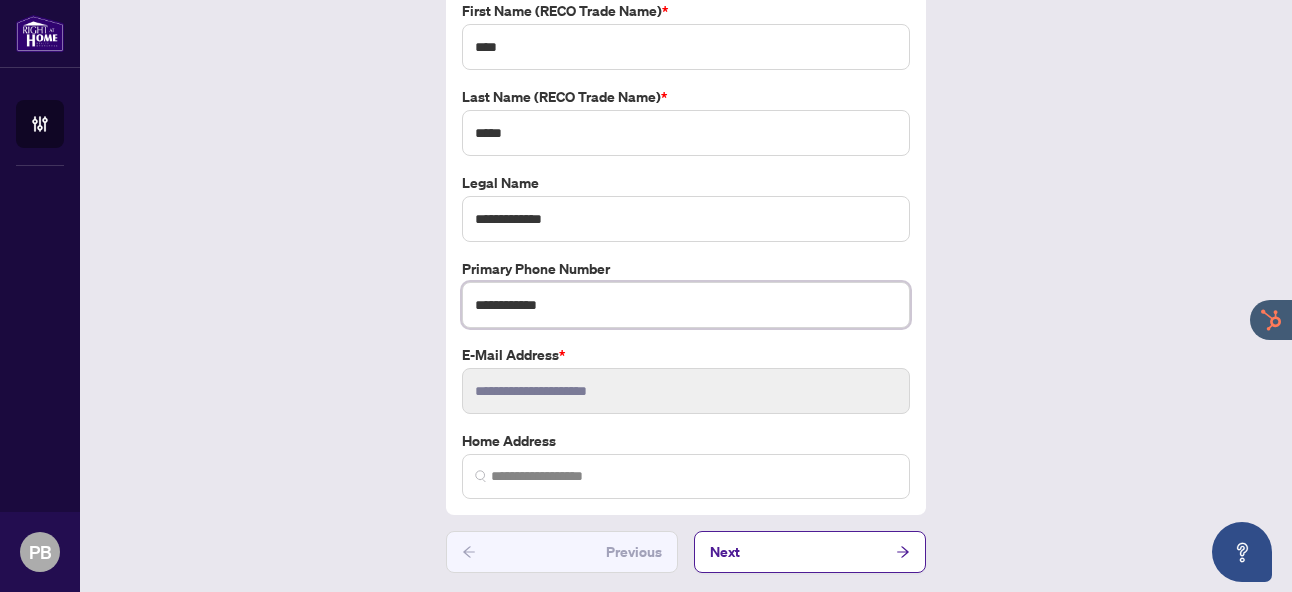 type on "**********" 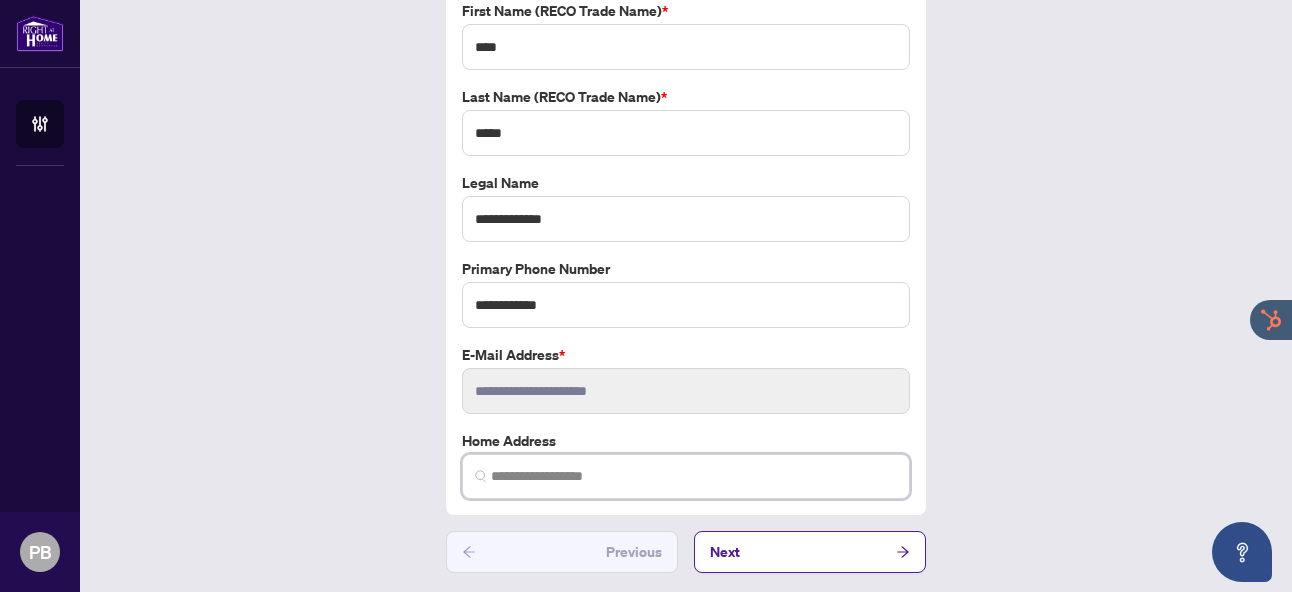 click at bounding box center [694, 476] 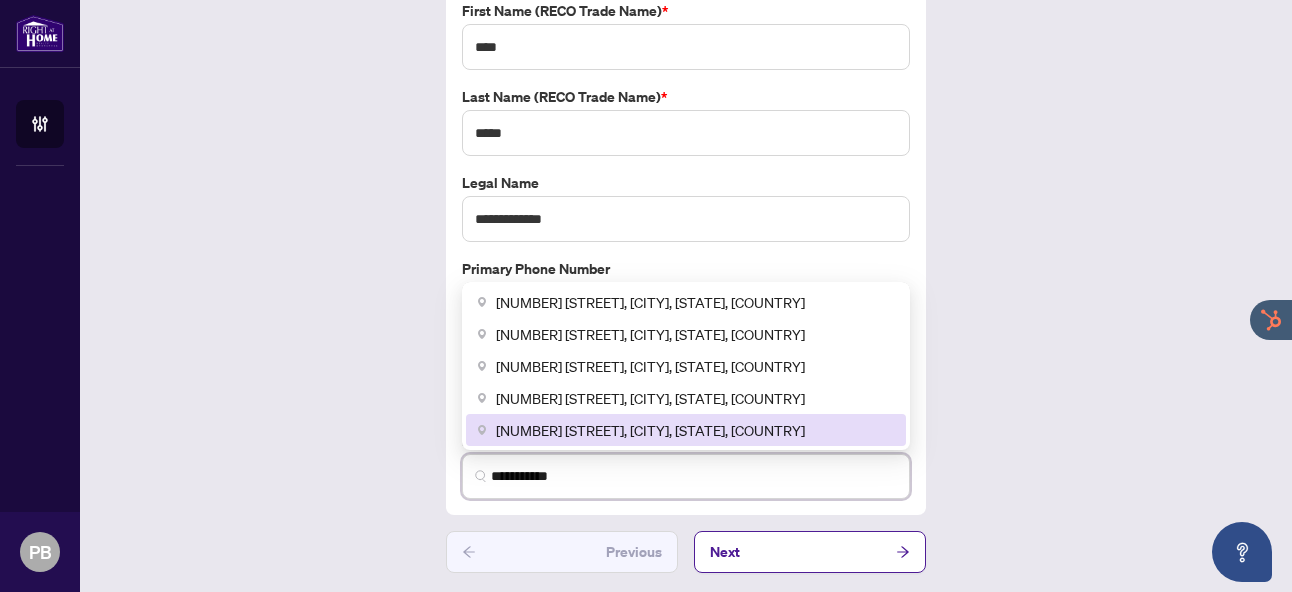 click on "[NUMBER] [STREET], [CITY], [STATE], [COUNTRY]" at bounding box center [650, 430] 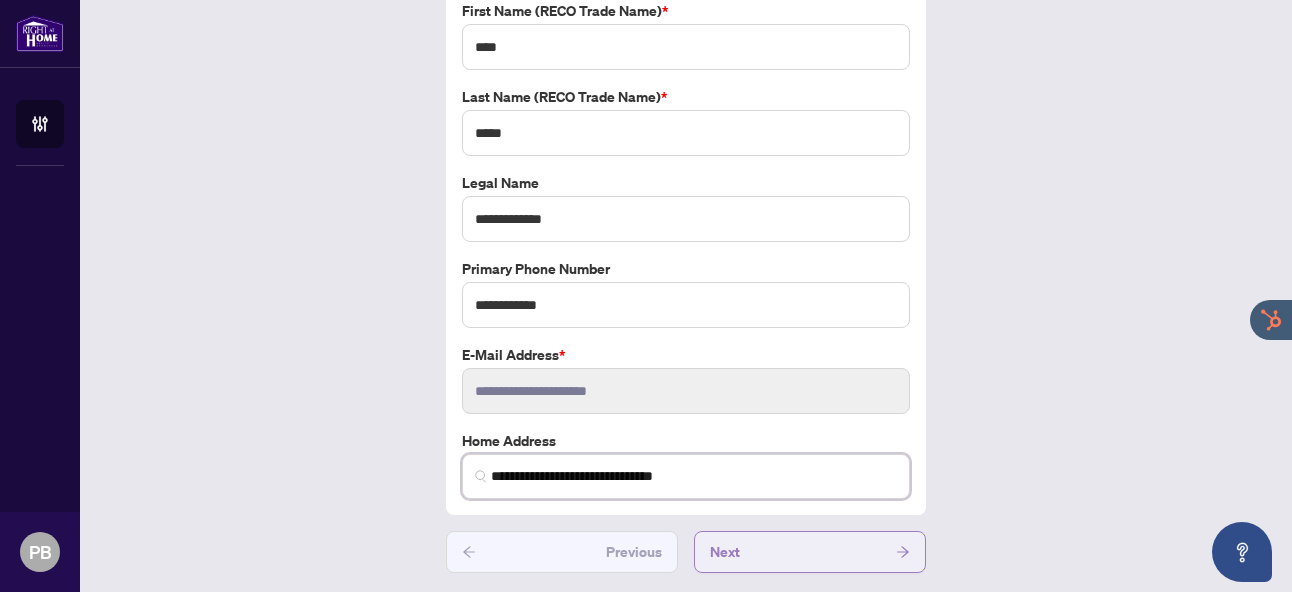 type on "**********" 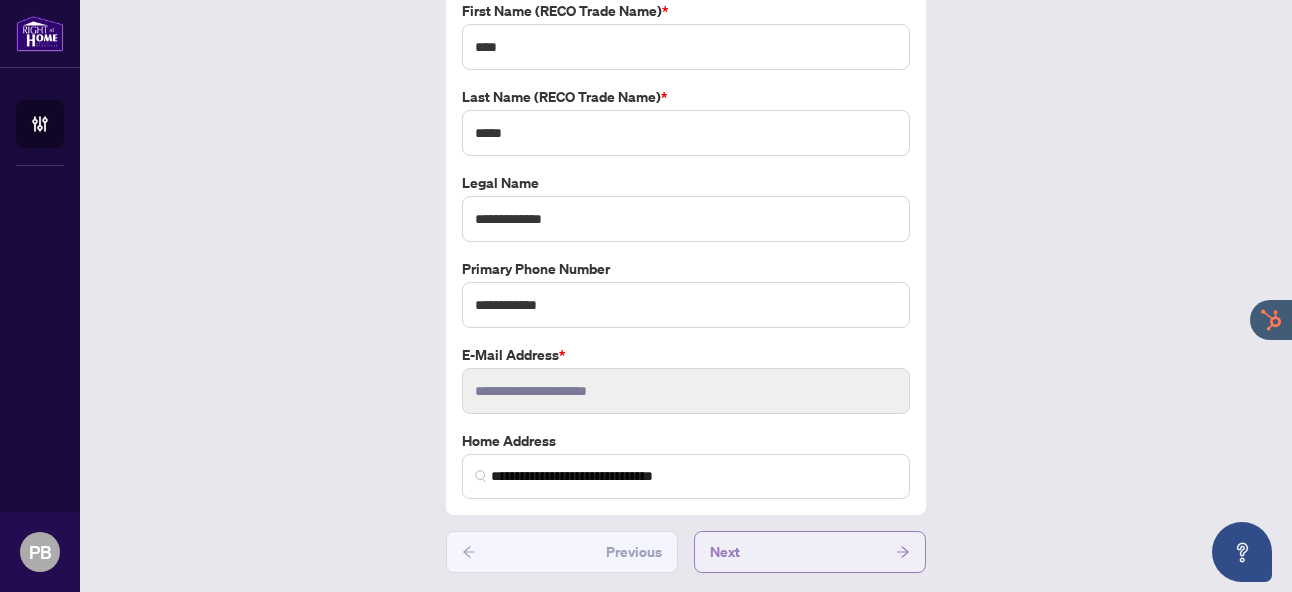 click on "Next" at bounding box center [810, 552] 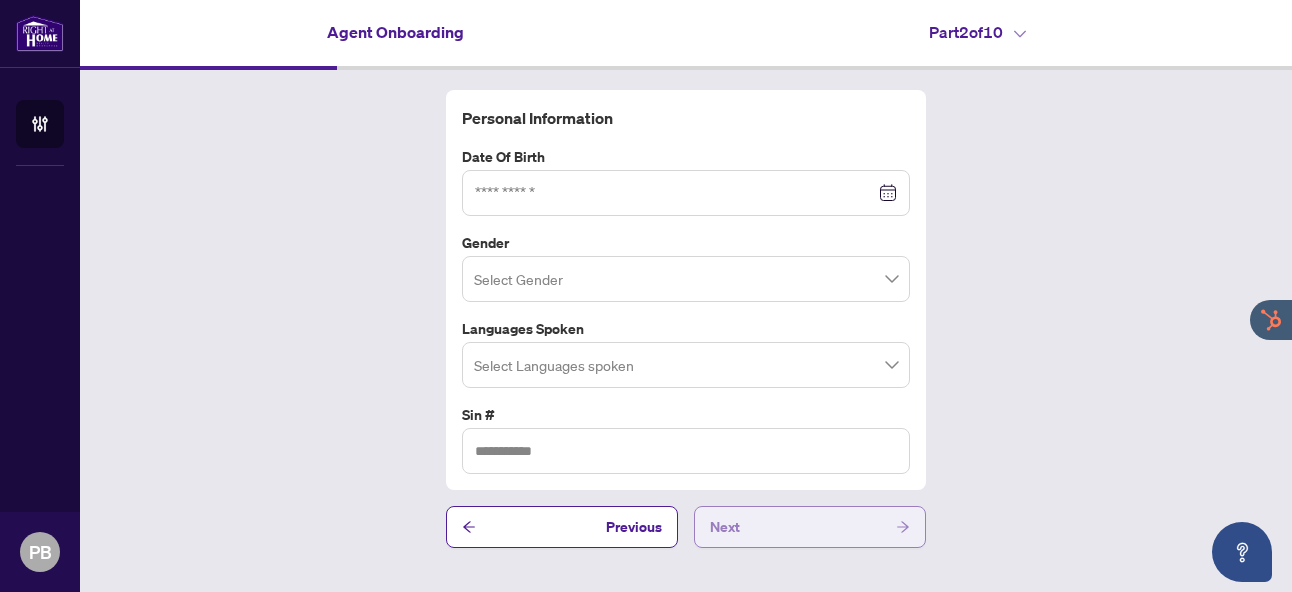 scroll, scrollTop: 0, scrollLeft: 0, axis: both 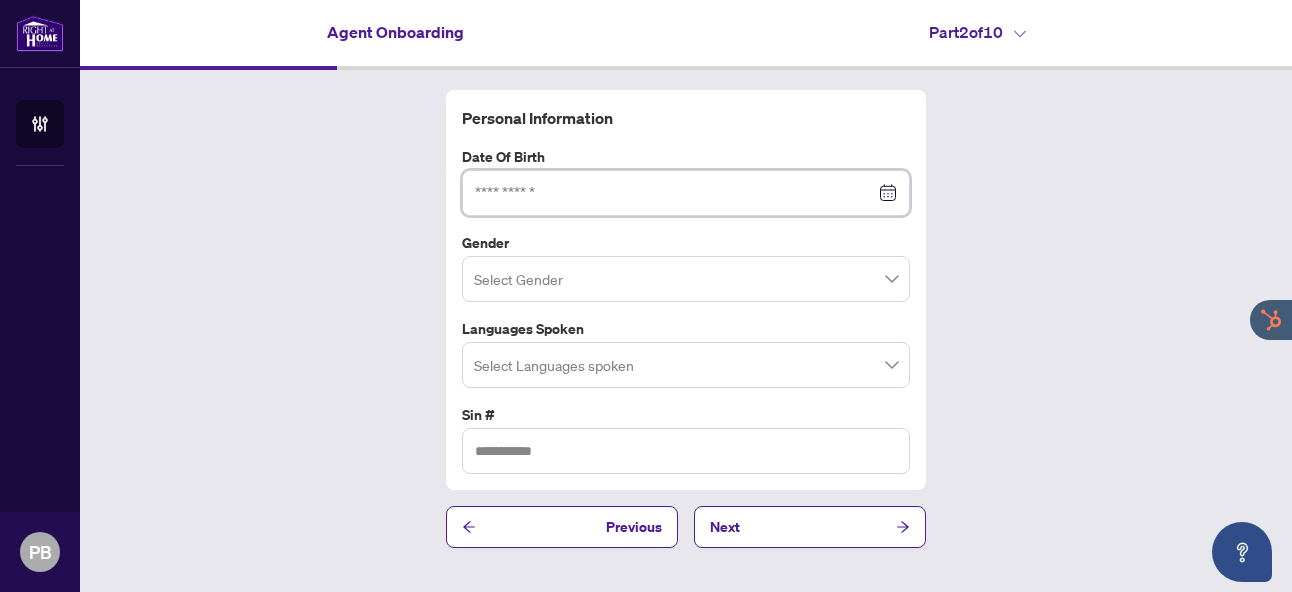 click at bounding box center [675, 193] 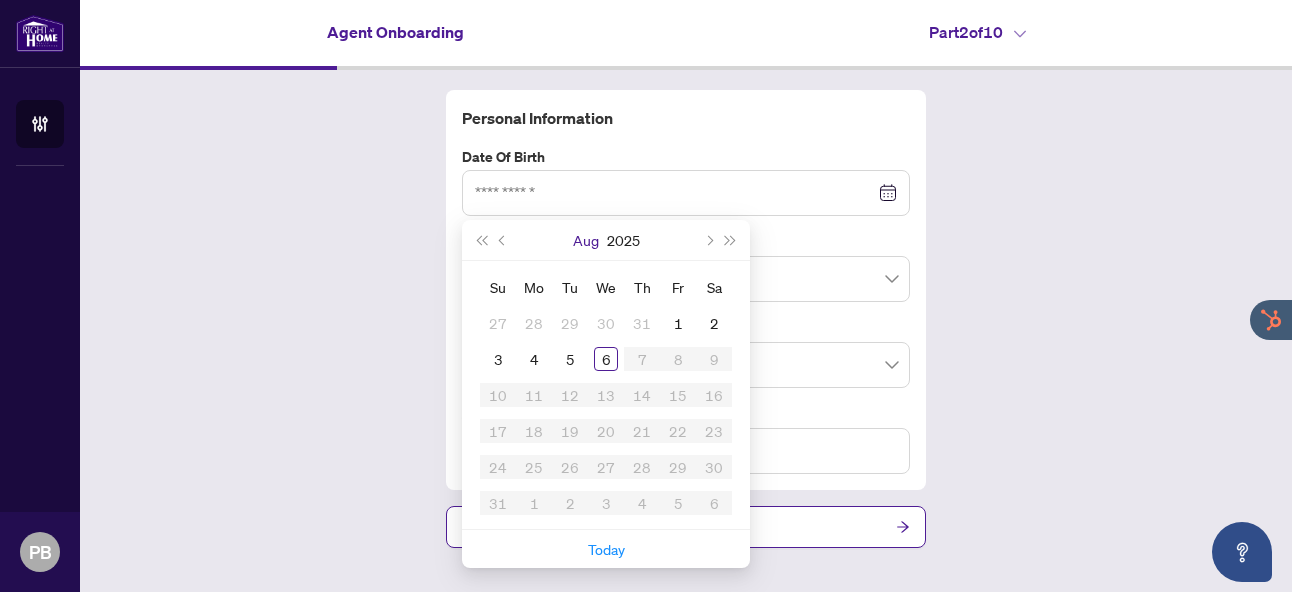 click on "Aug" at bounding box center [586, 240] 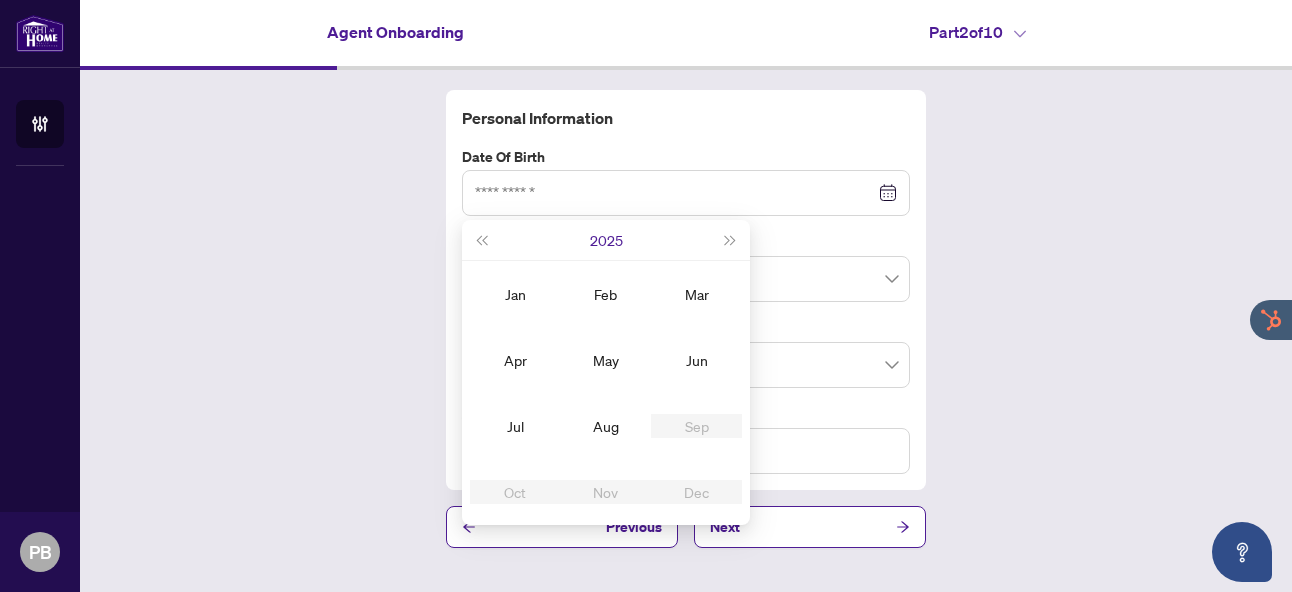 click on "2025" at bounding box center (606, 240) 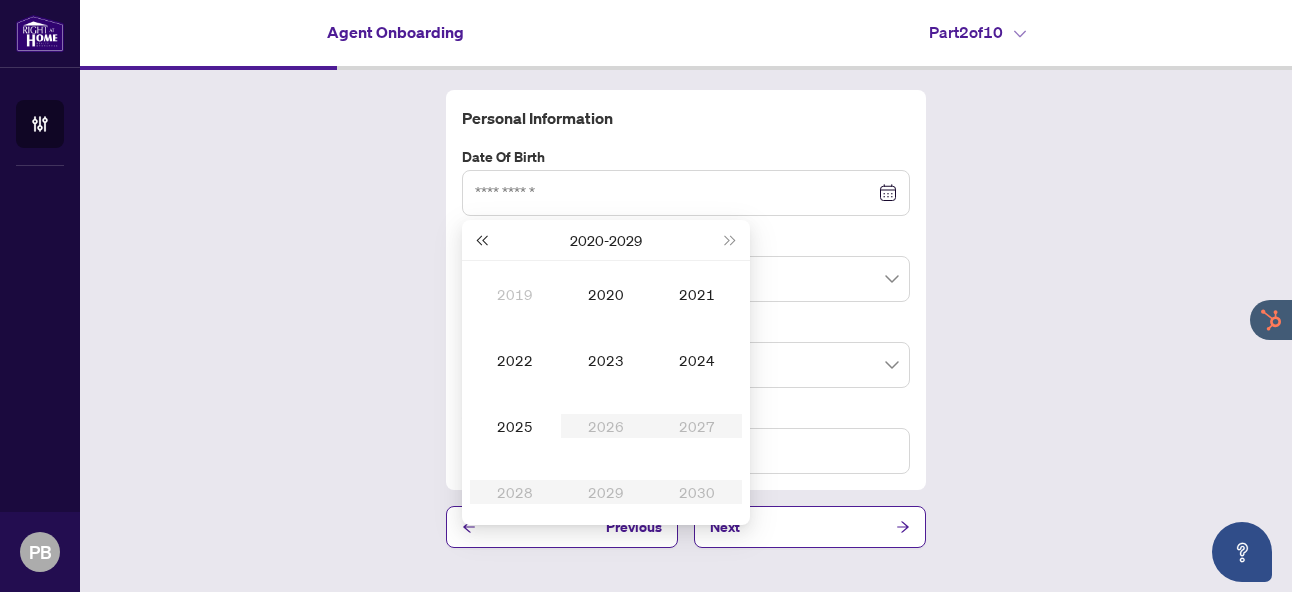 click at bounding box center (481, 240) 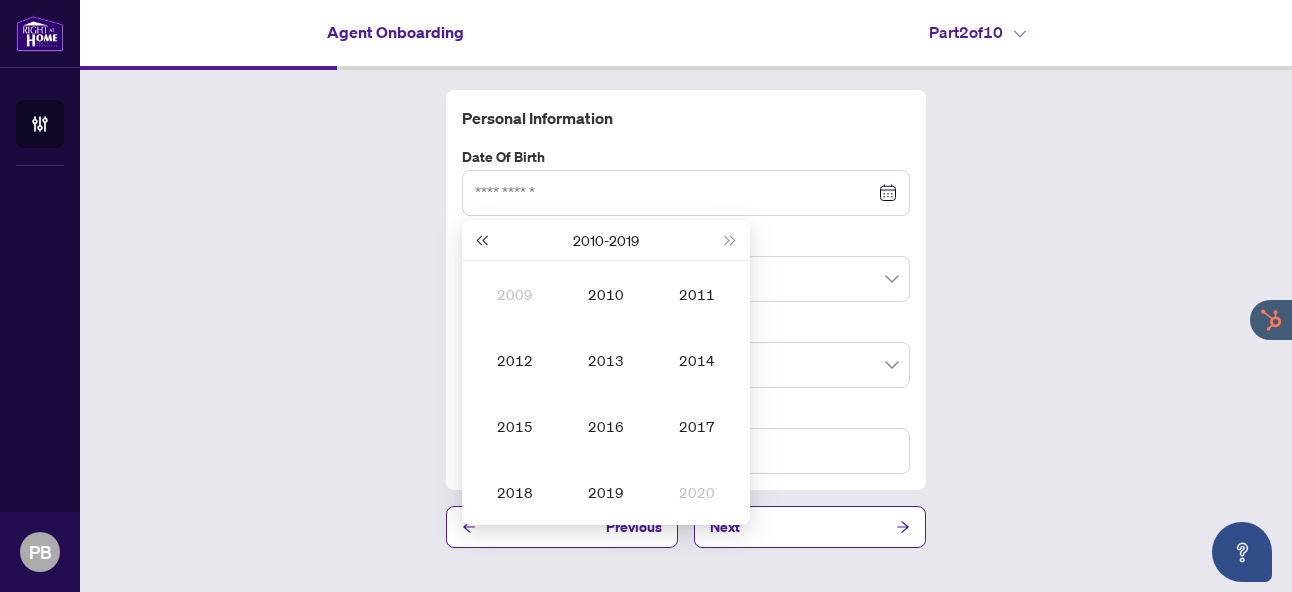 click at bounding box center [481, 240] 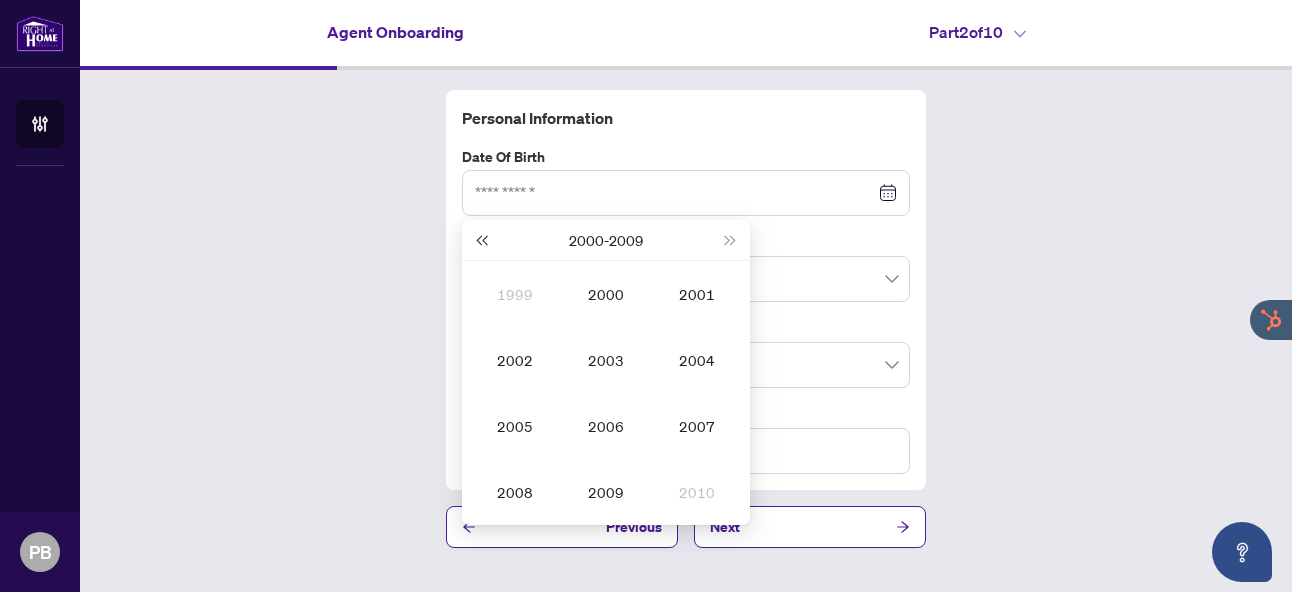 click at bounding box center (481, 240) 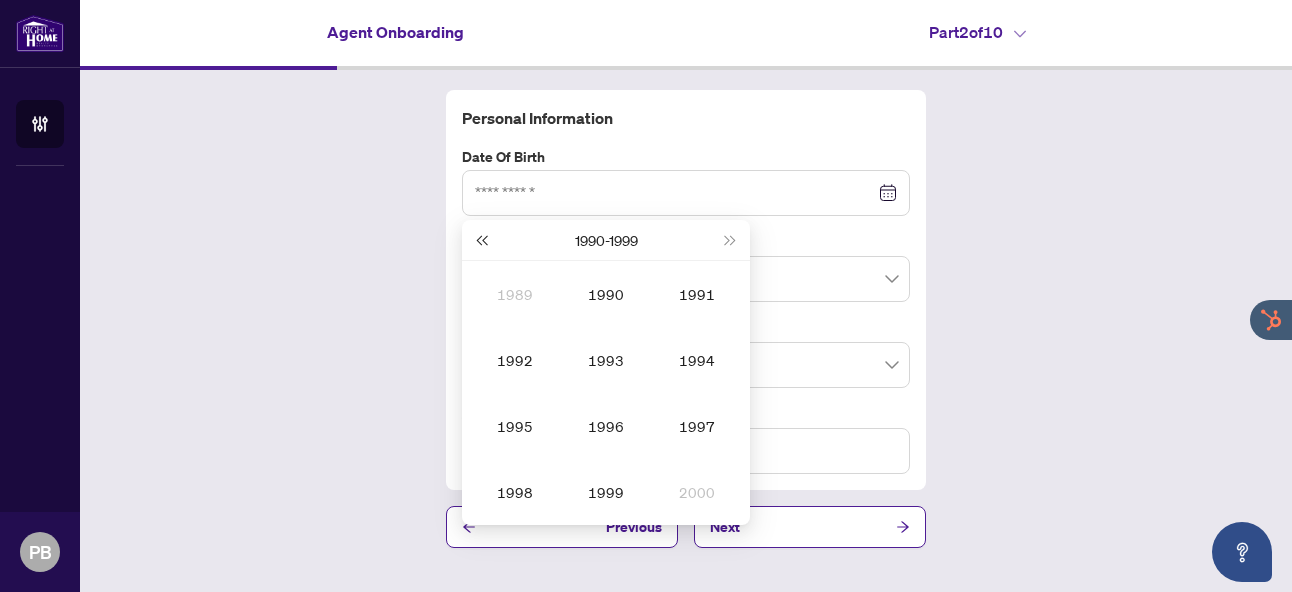 click at bounding box center [481, 240] 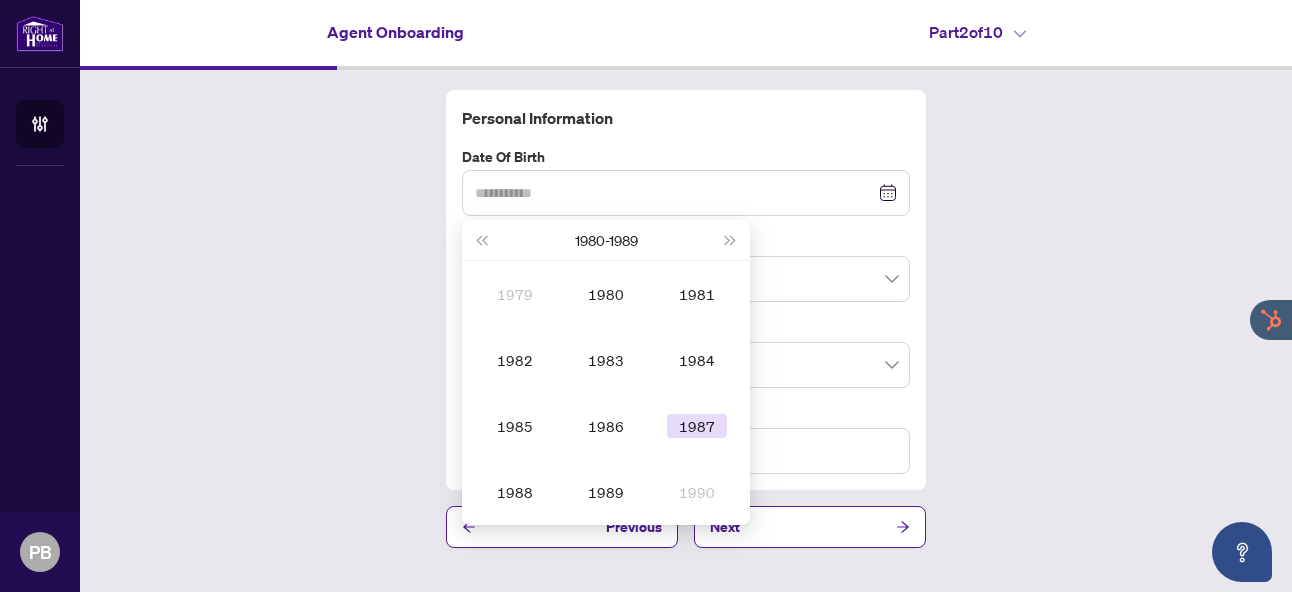 click on "1987" at bounding box center (697, 426) 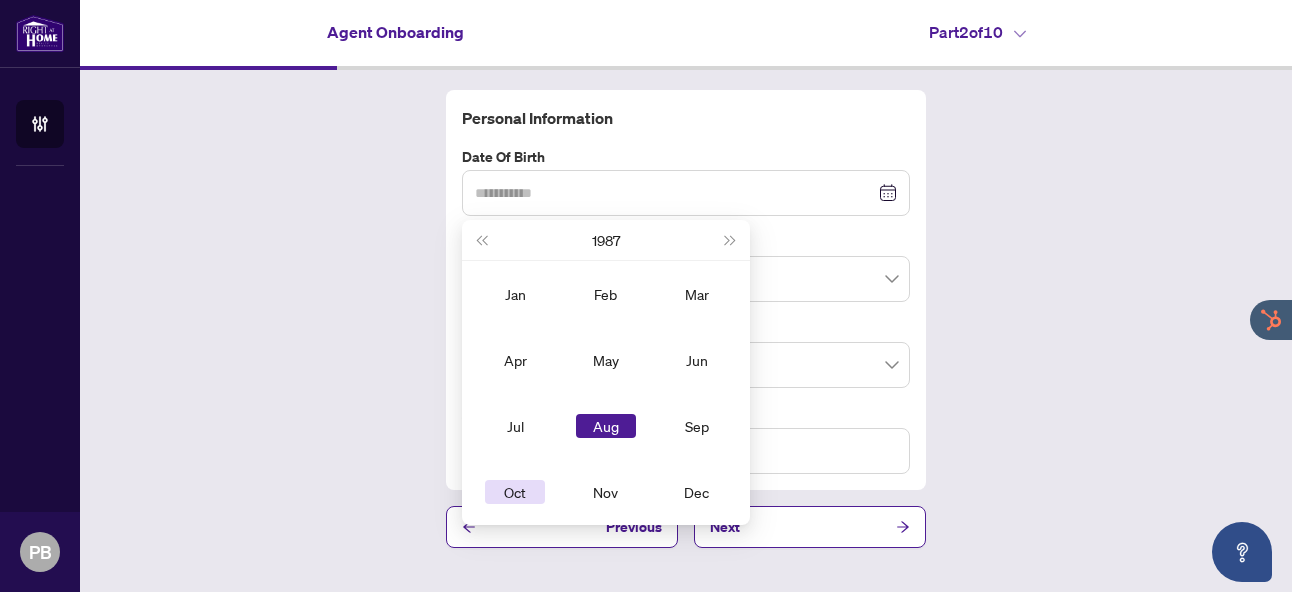 click on "Oct" at bounding box center (515, 492) 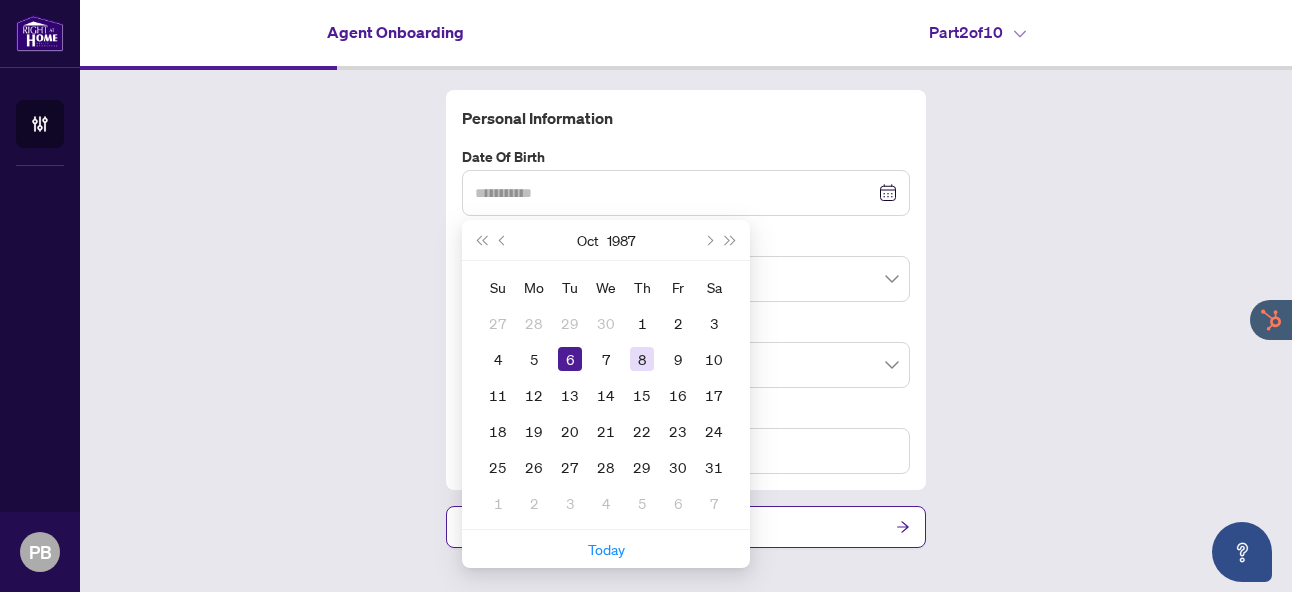 type on "**********" 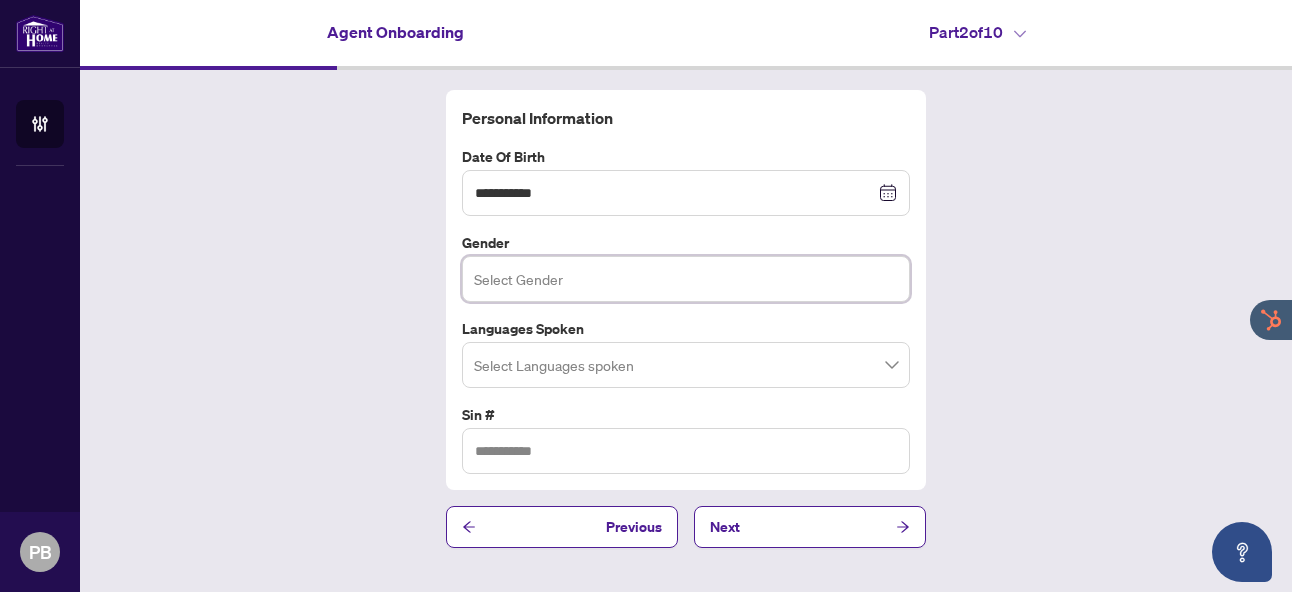 click at bounding box center [686, 279] 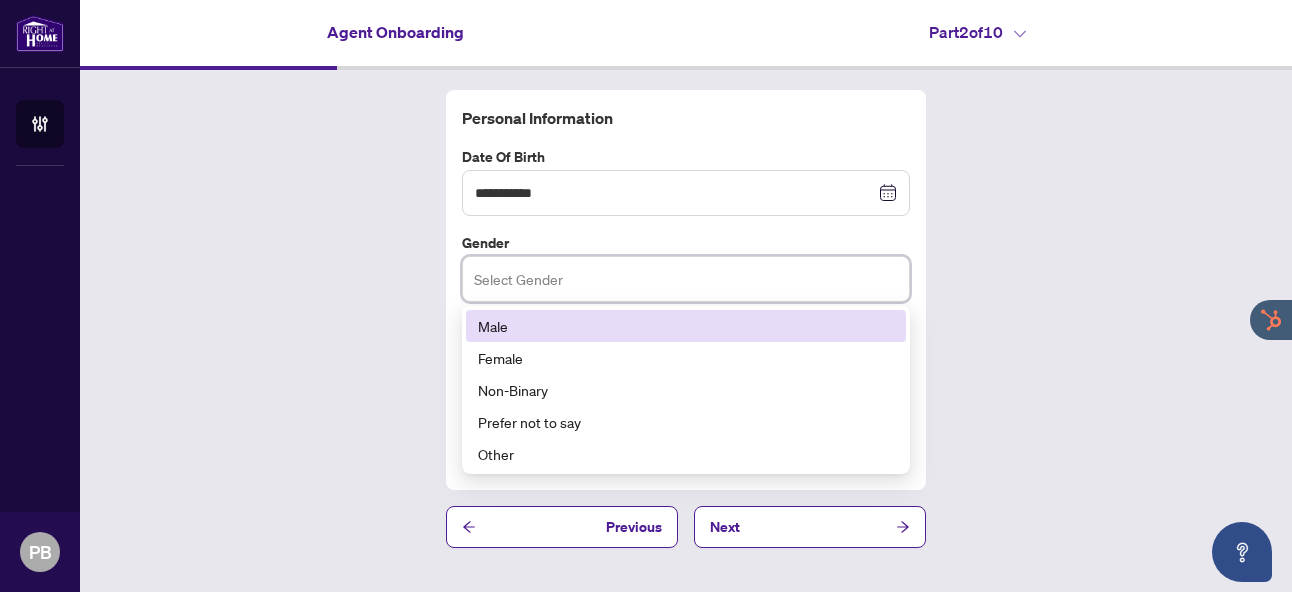 click on "Male" at bounding box center [686, 326] 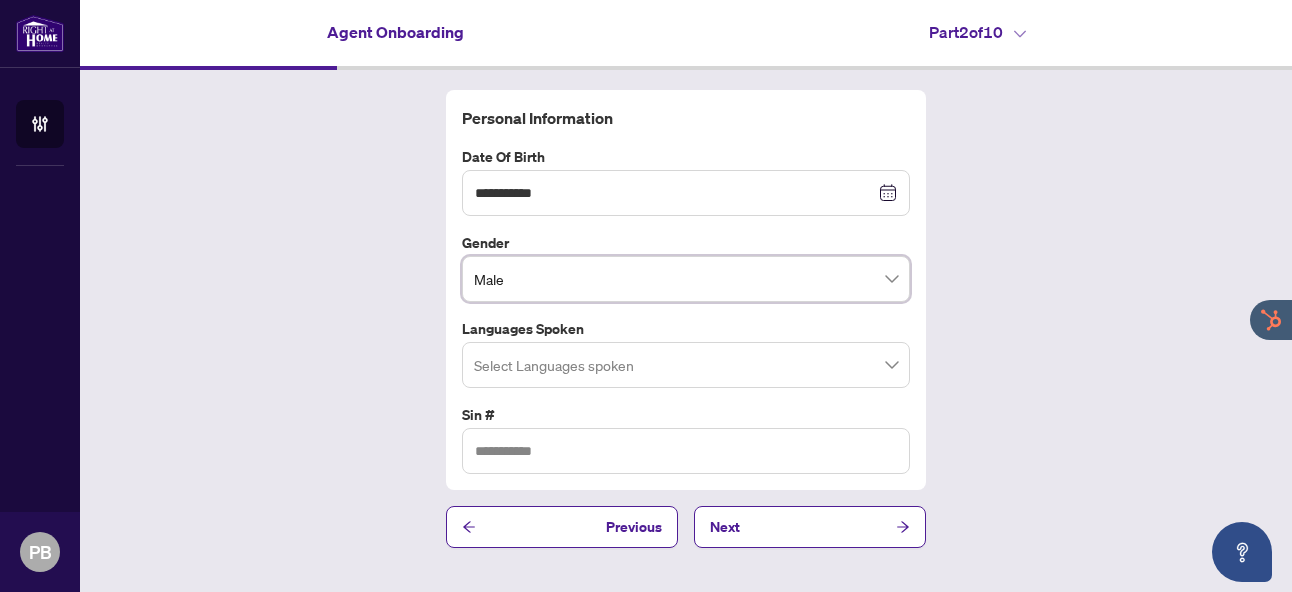 click at bounding box center [686, 364] 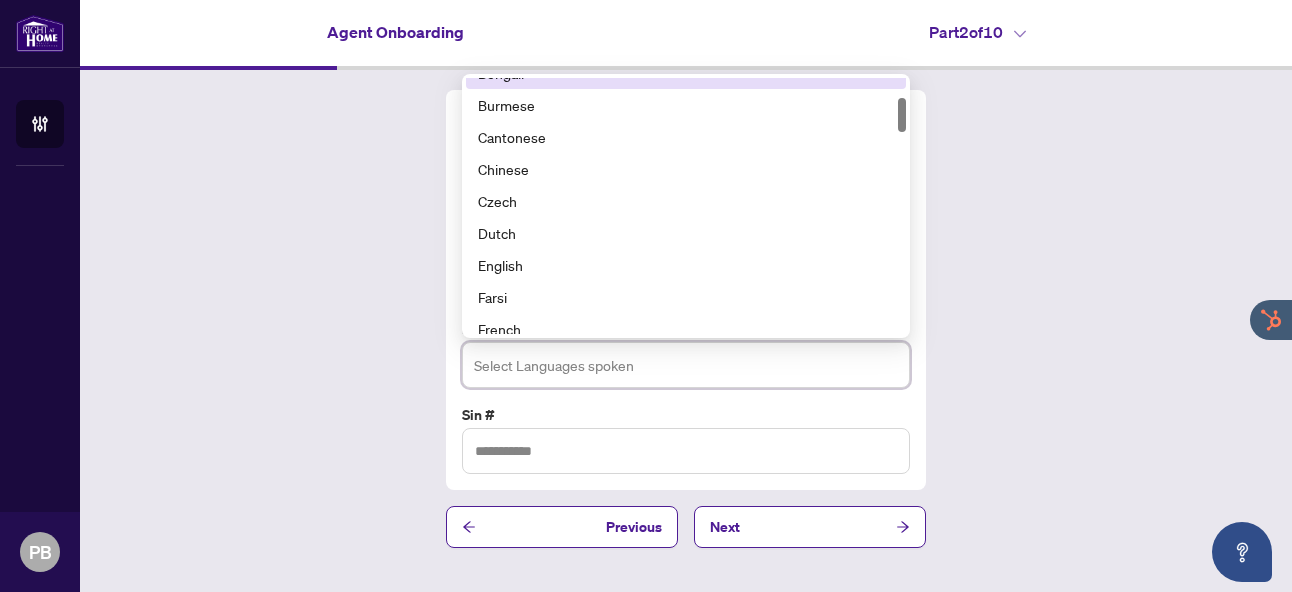 scroll, scrollTop: 160, scrollLeft: 0, axis: vertical 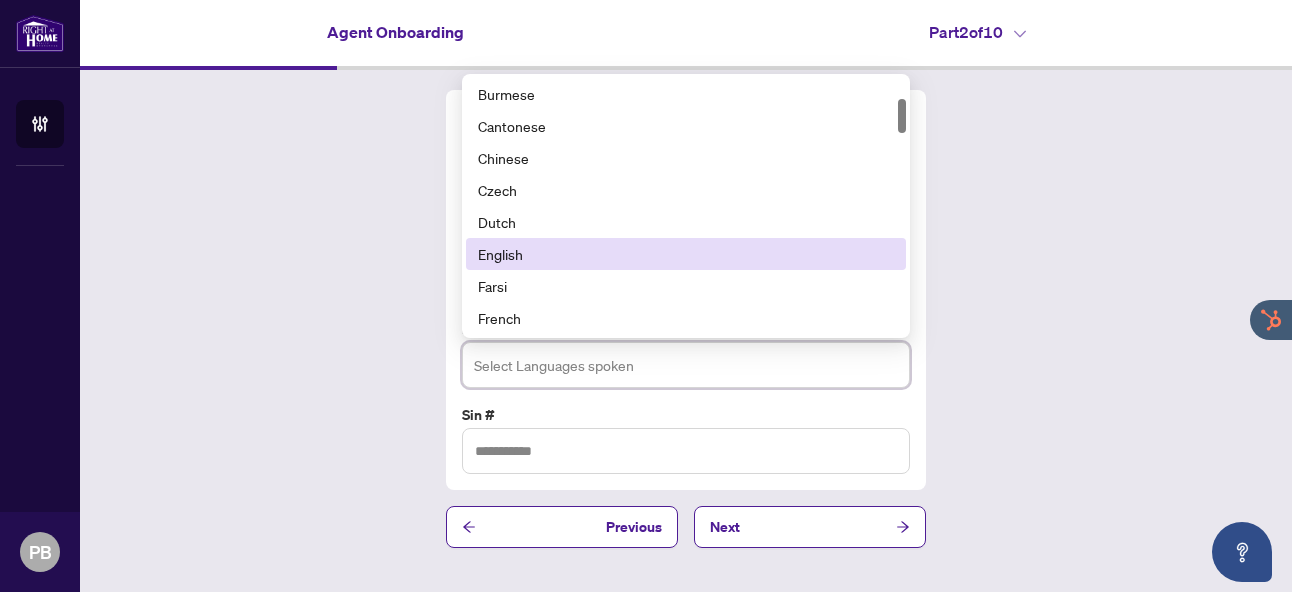 click on "English" at bounding box center [686, 254] 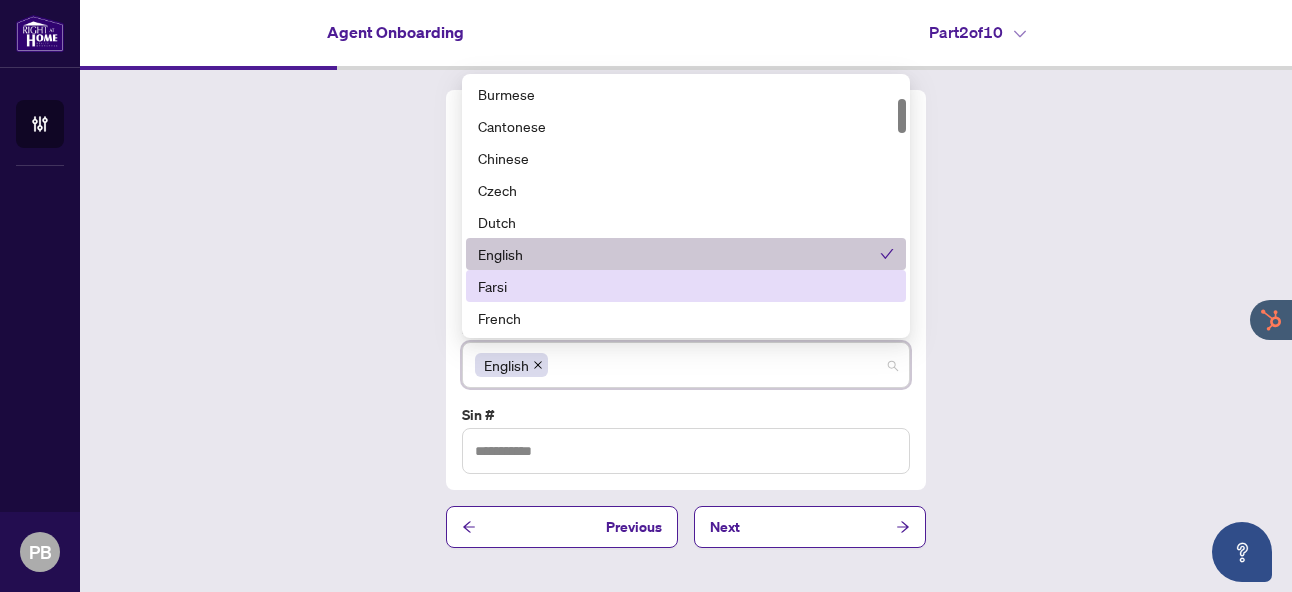 click on "**********" at bounding box center [686, 319] 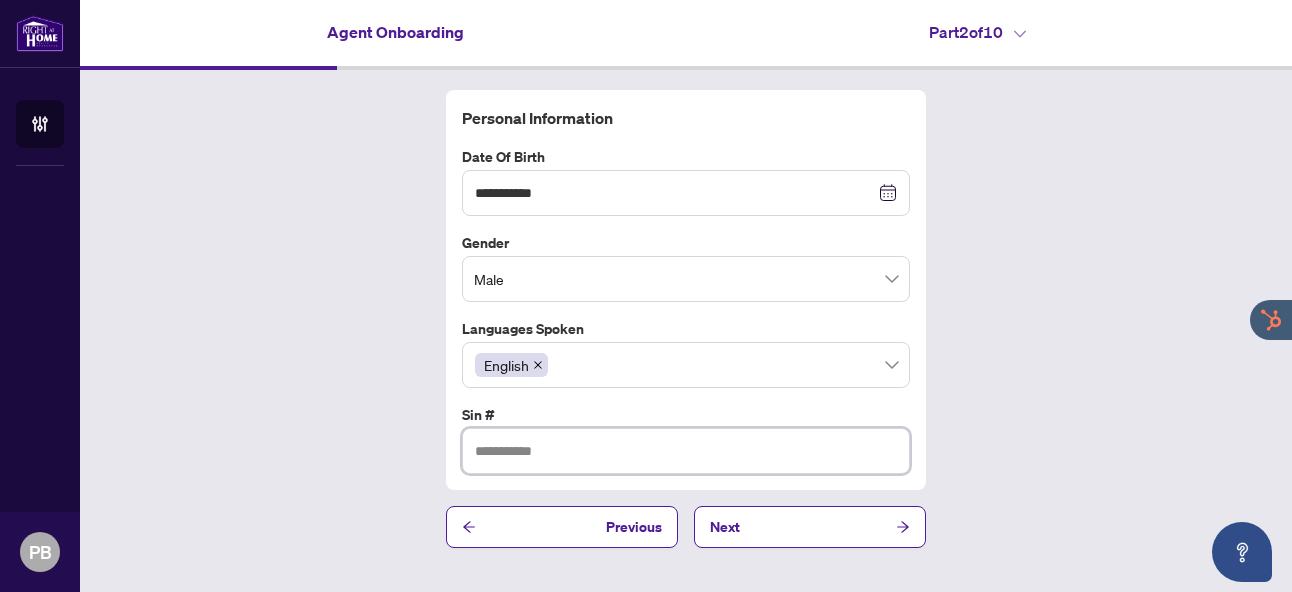 click at bounding box center (686, 451) 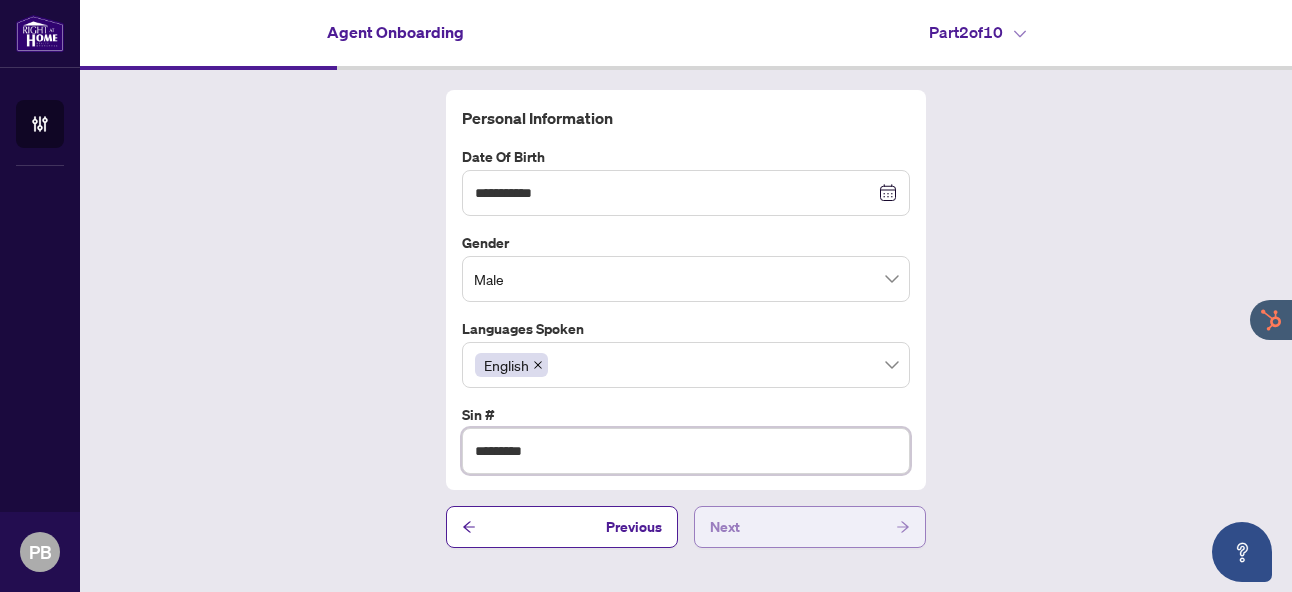 type on "*********" 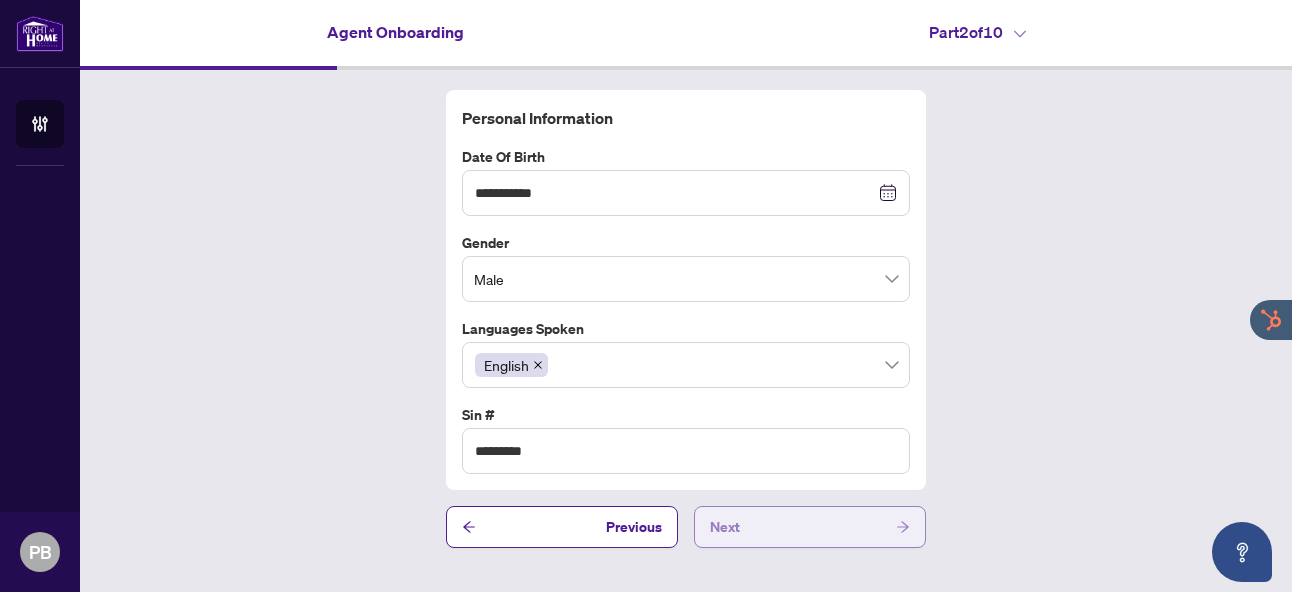 click on "Next" at bounding box center (810, 527) 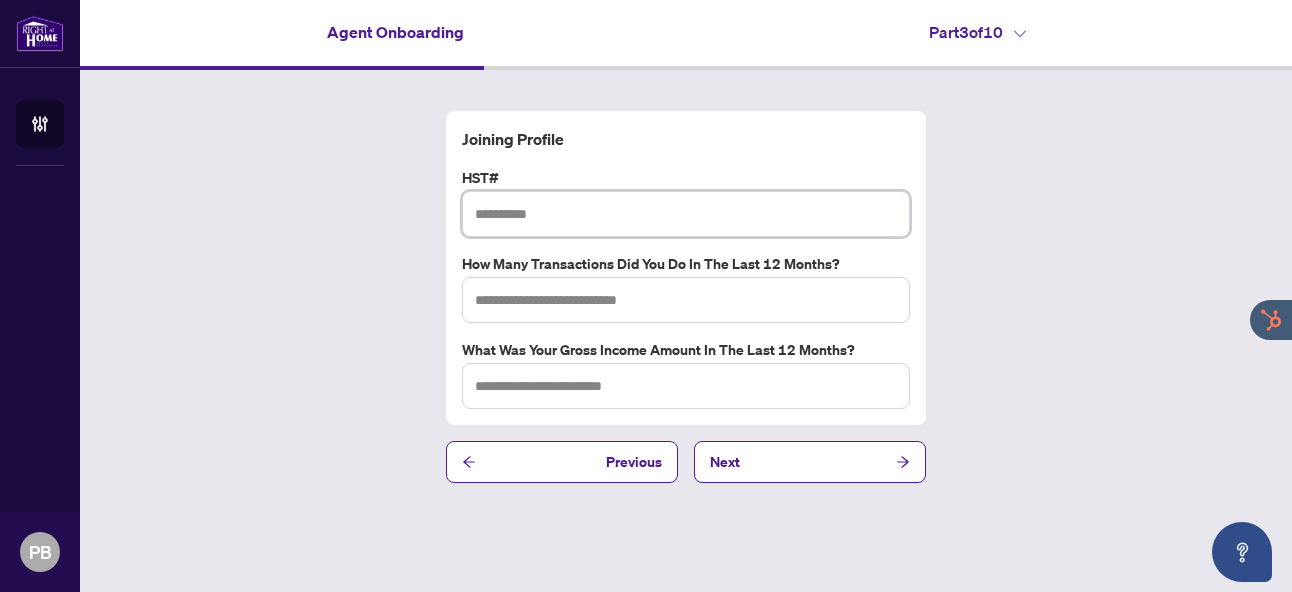 click at bounding box center [686, 214] 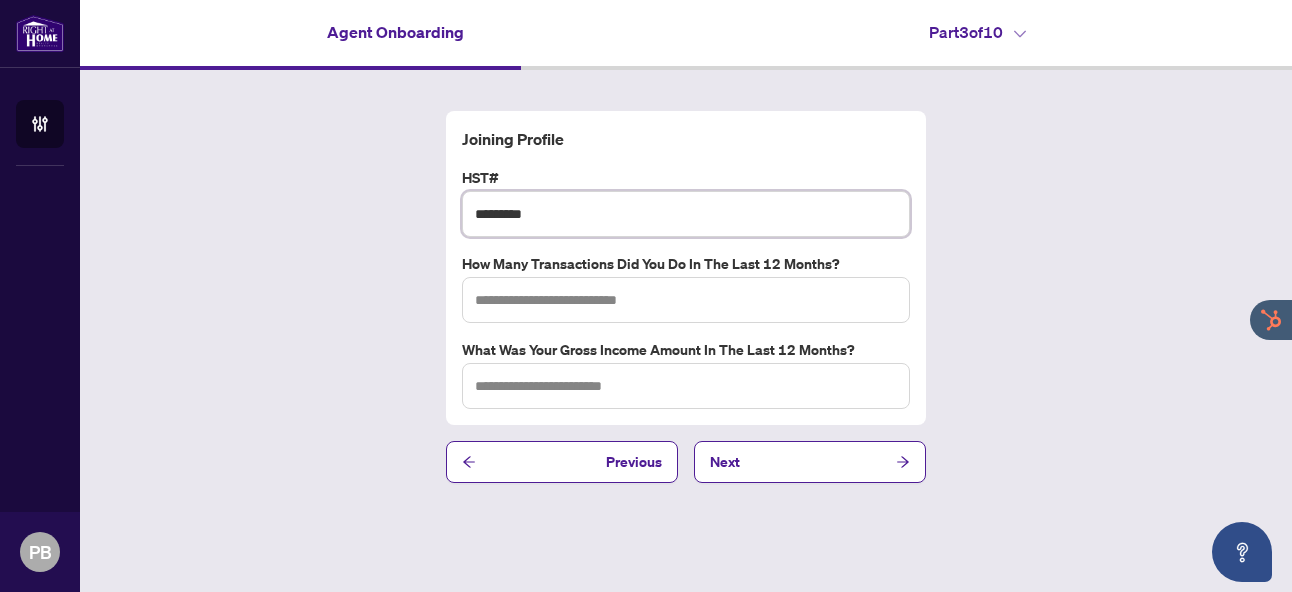 paste on "******" 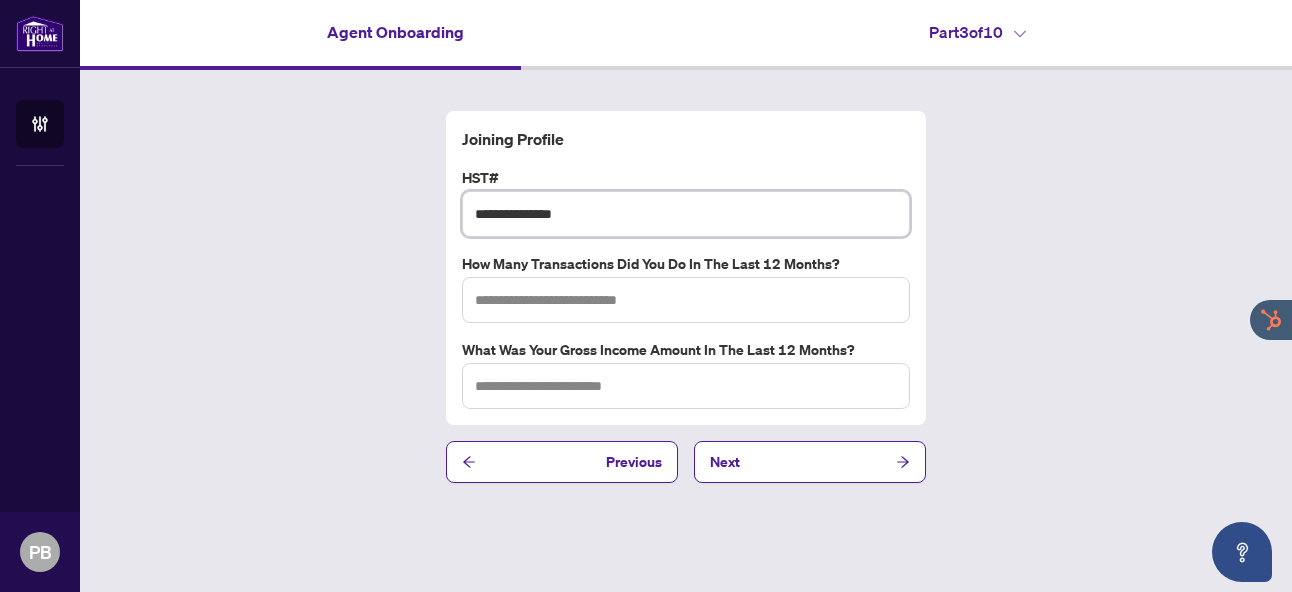 type on "**********" 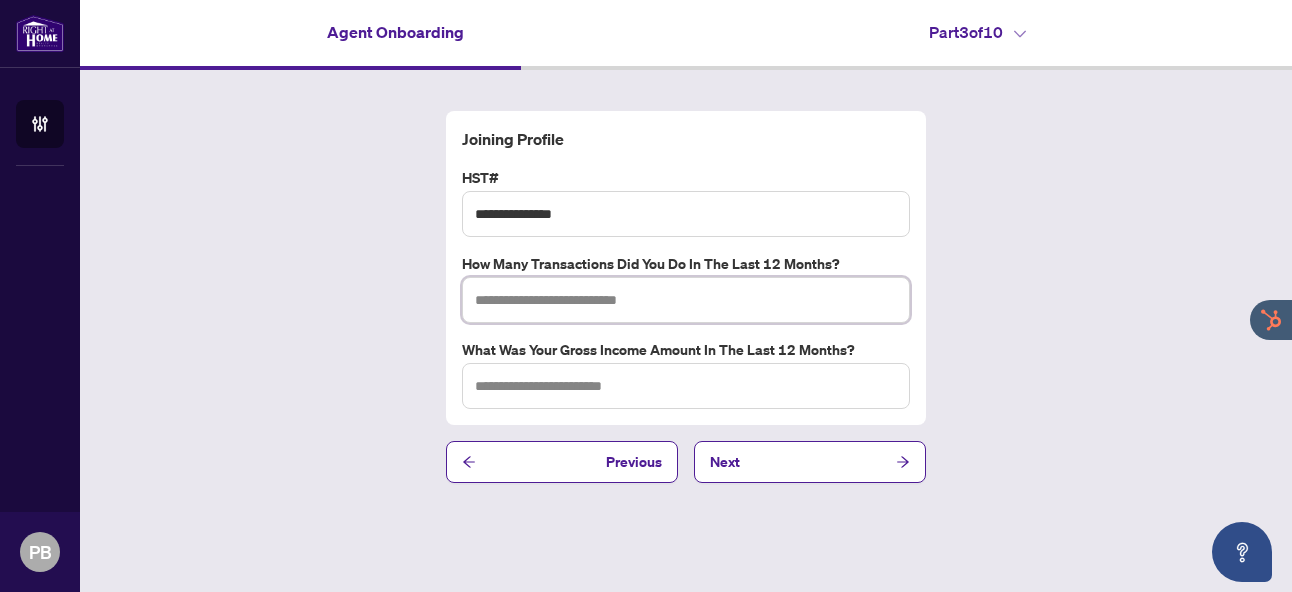 click at bounding box center [686, 300] 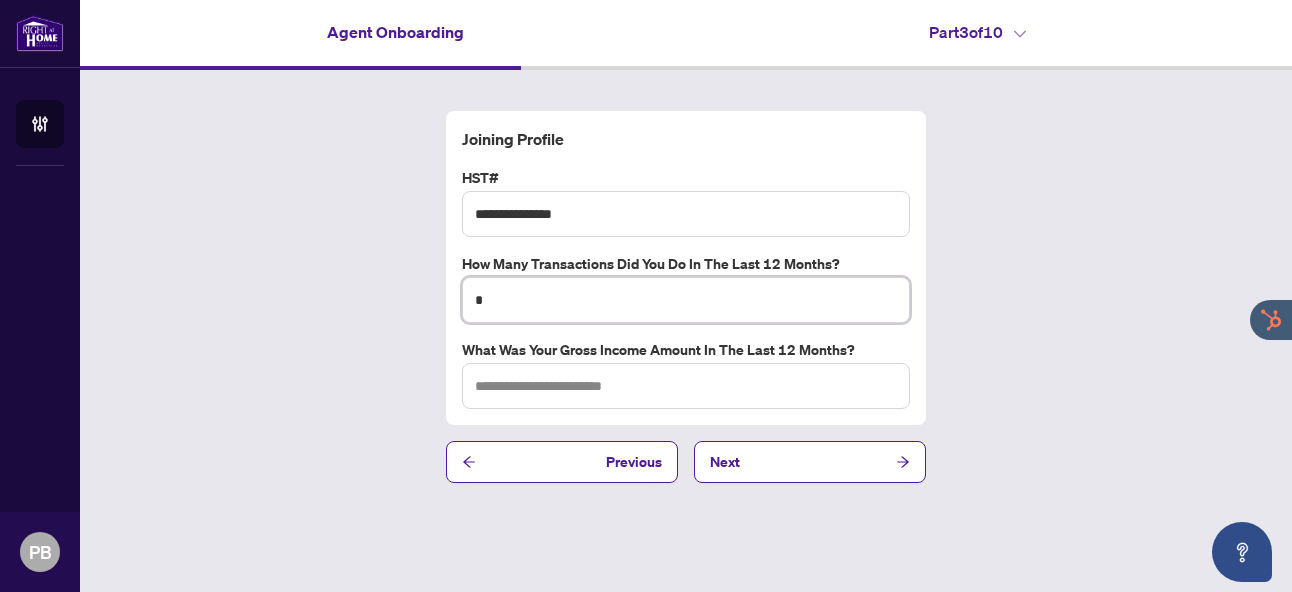 type on "*" 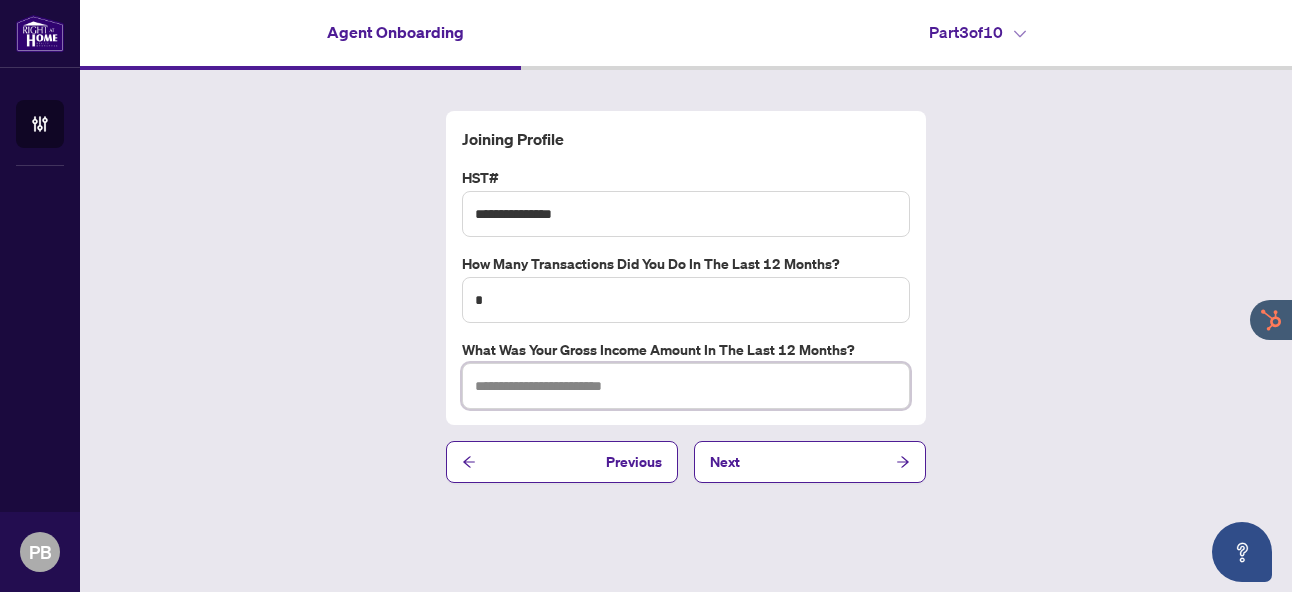 click at bounding box center (686, 386) 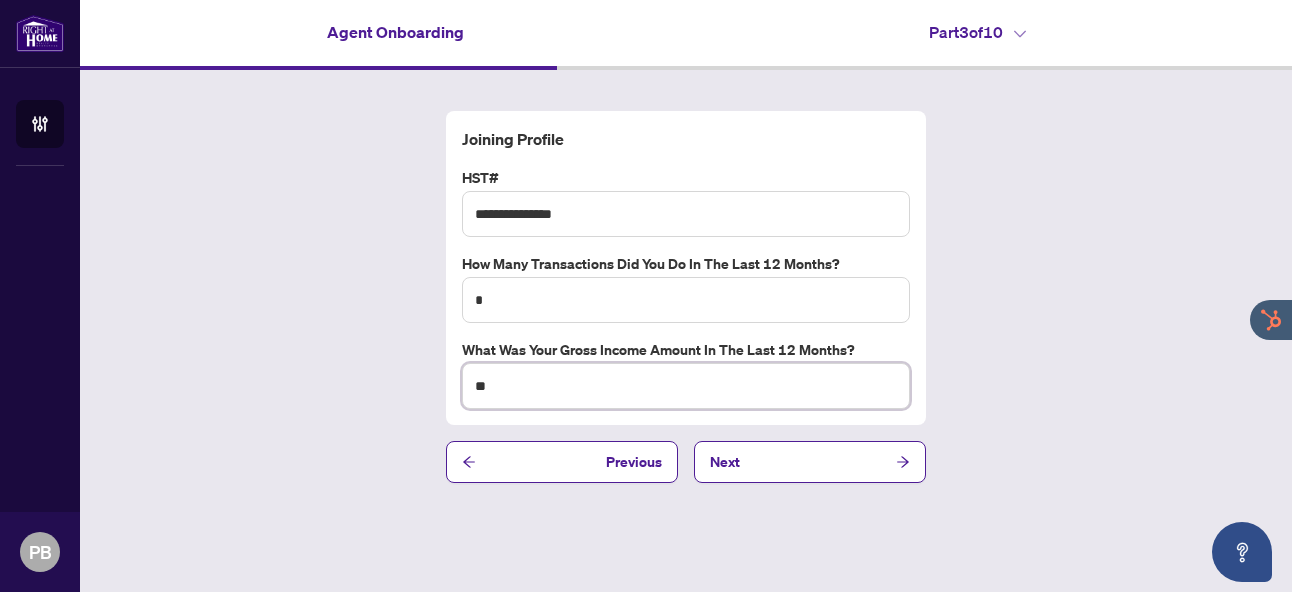 type on "*" 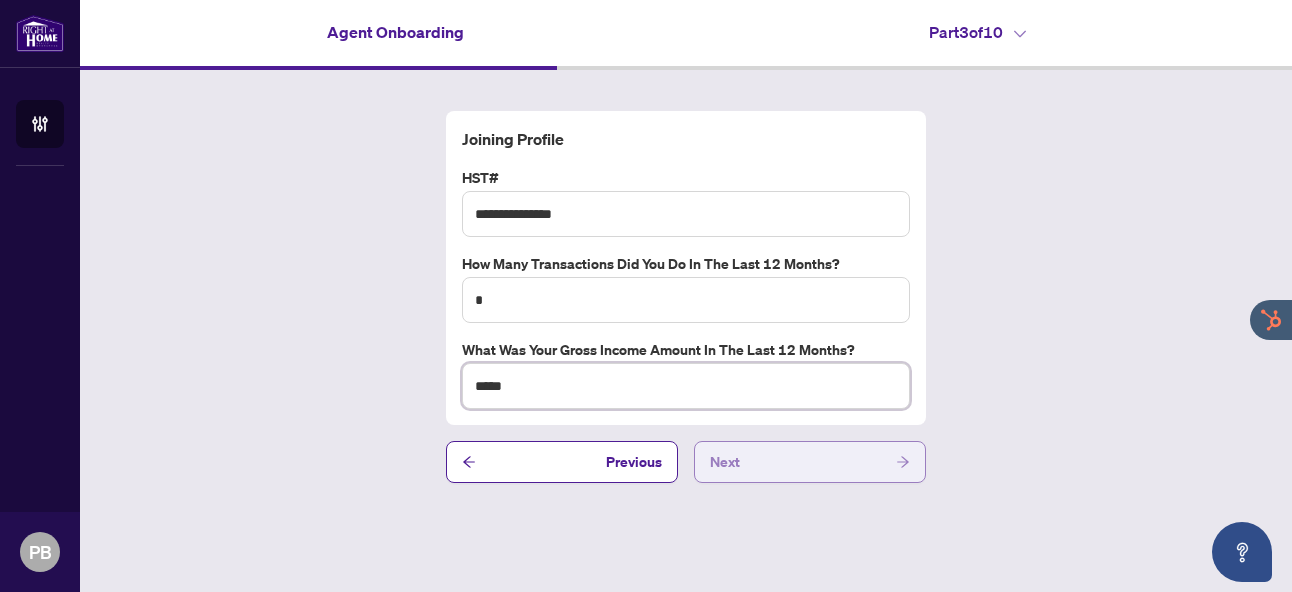 type on "*****" 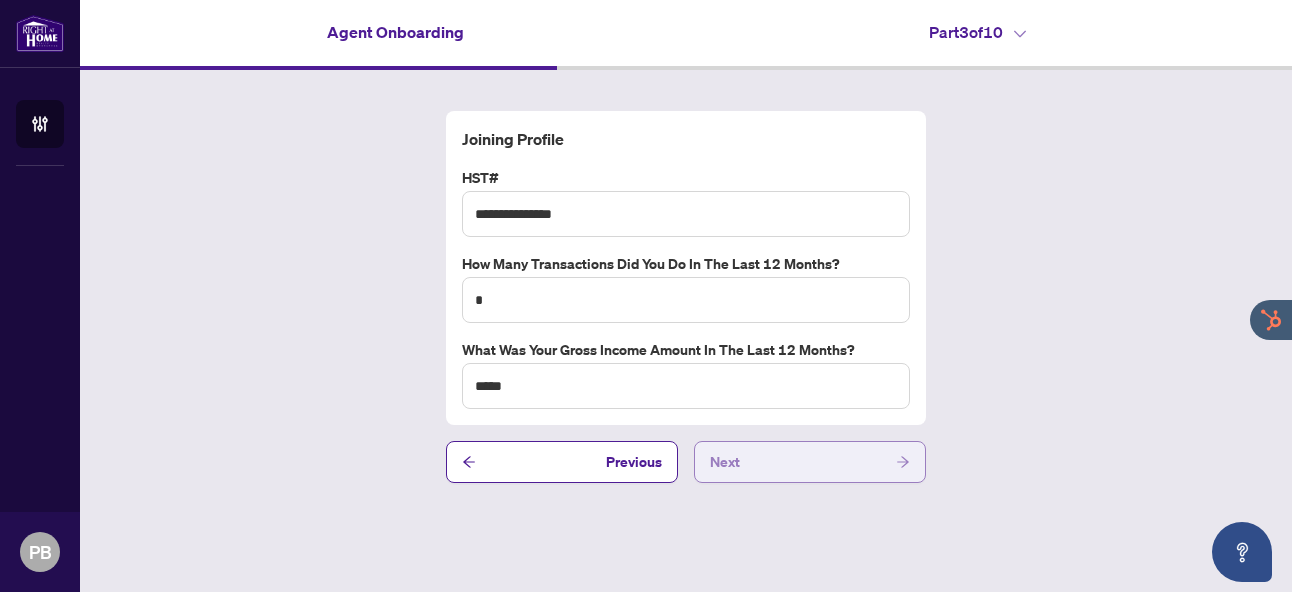 click on "Next" at bounding box center (810, 462) 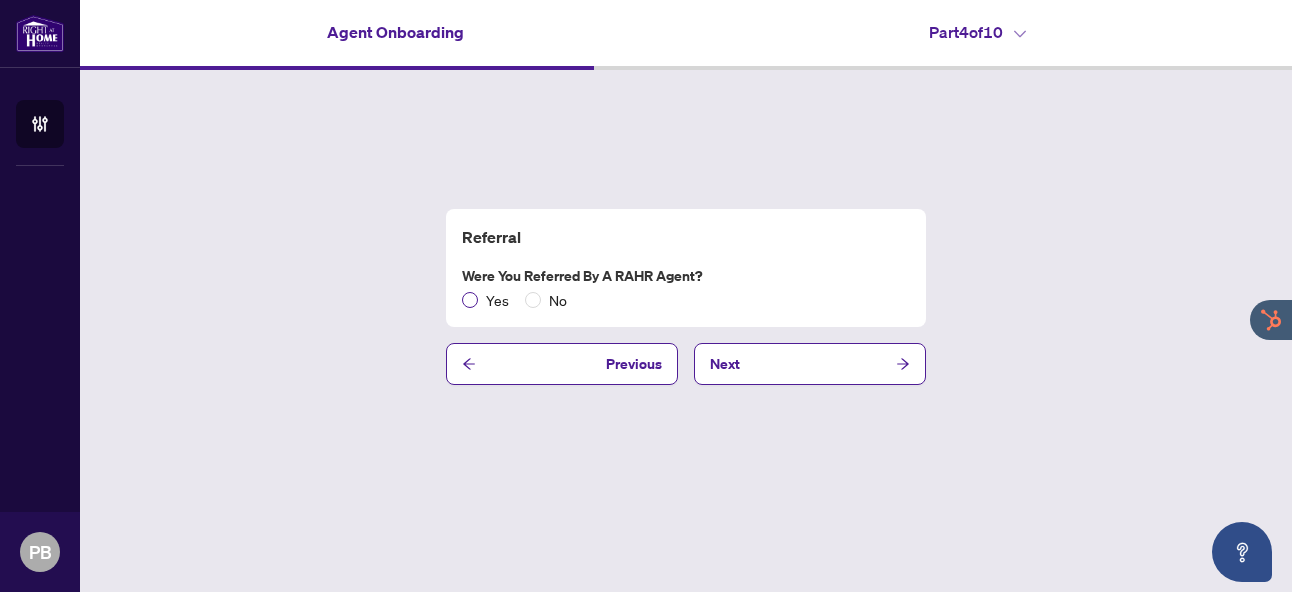 click on "Yes" at bounding box center (497, 300) 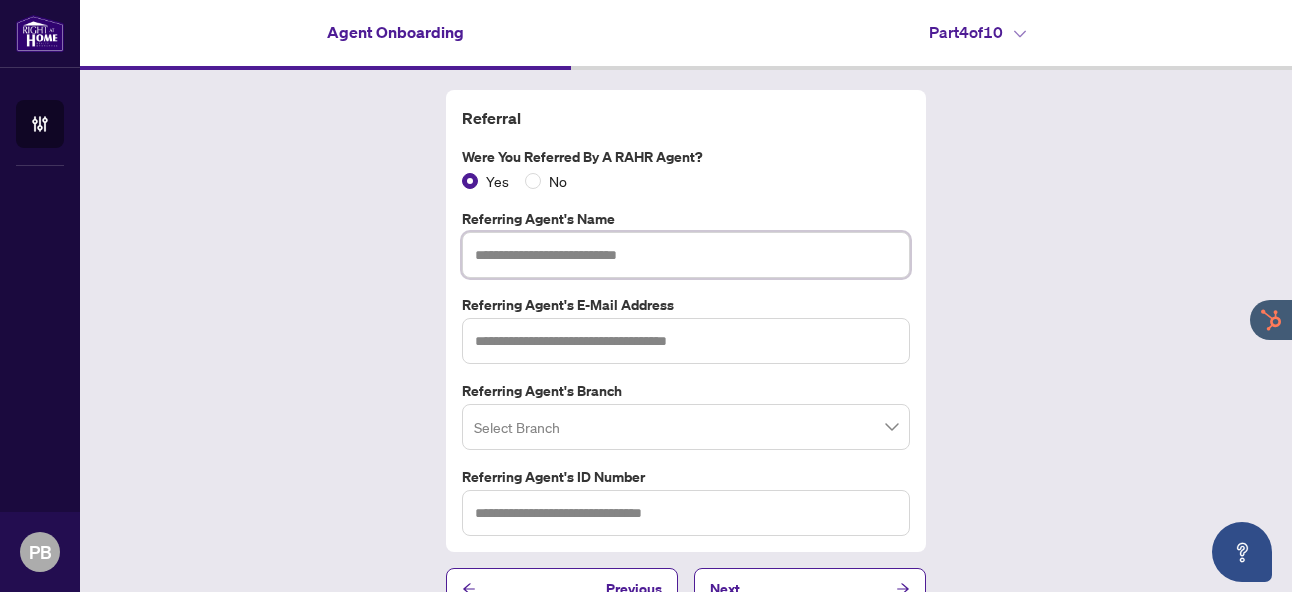 click at bounding box center [686, 255] 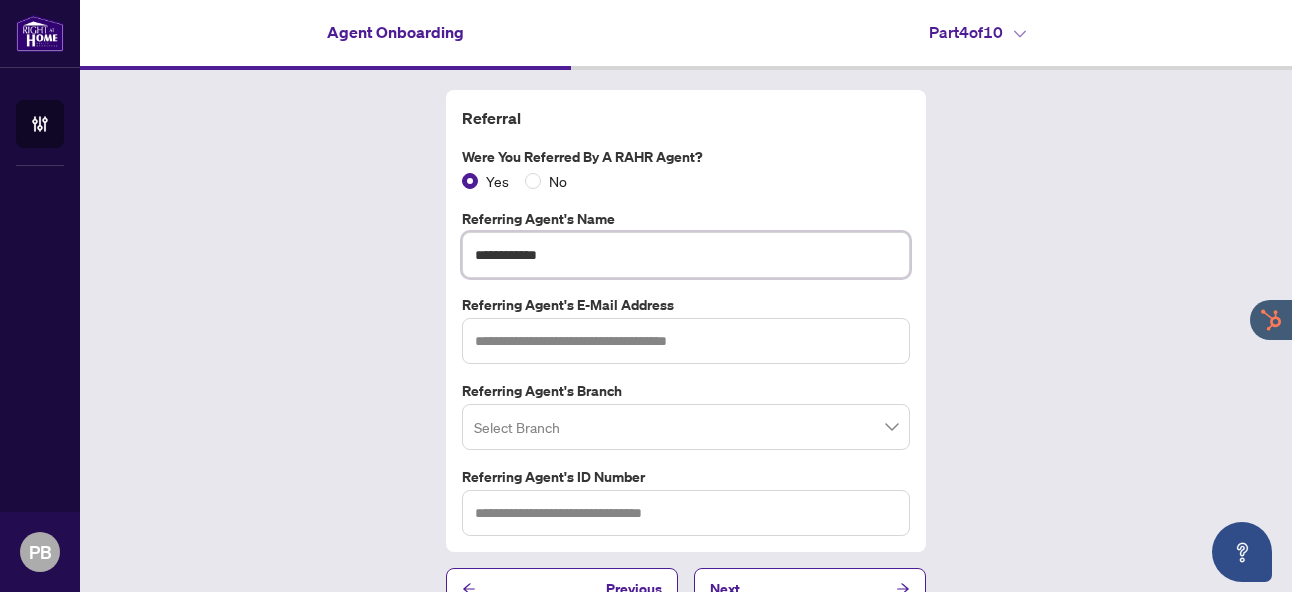 type on "**********" 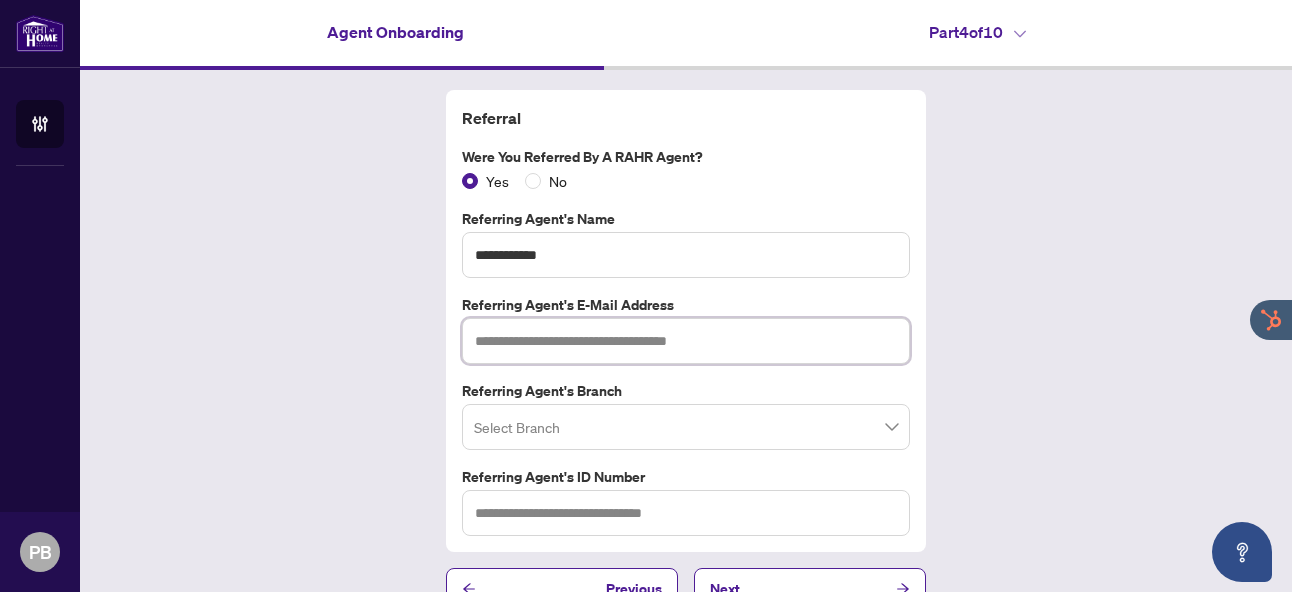paste on "**********" 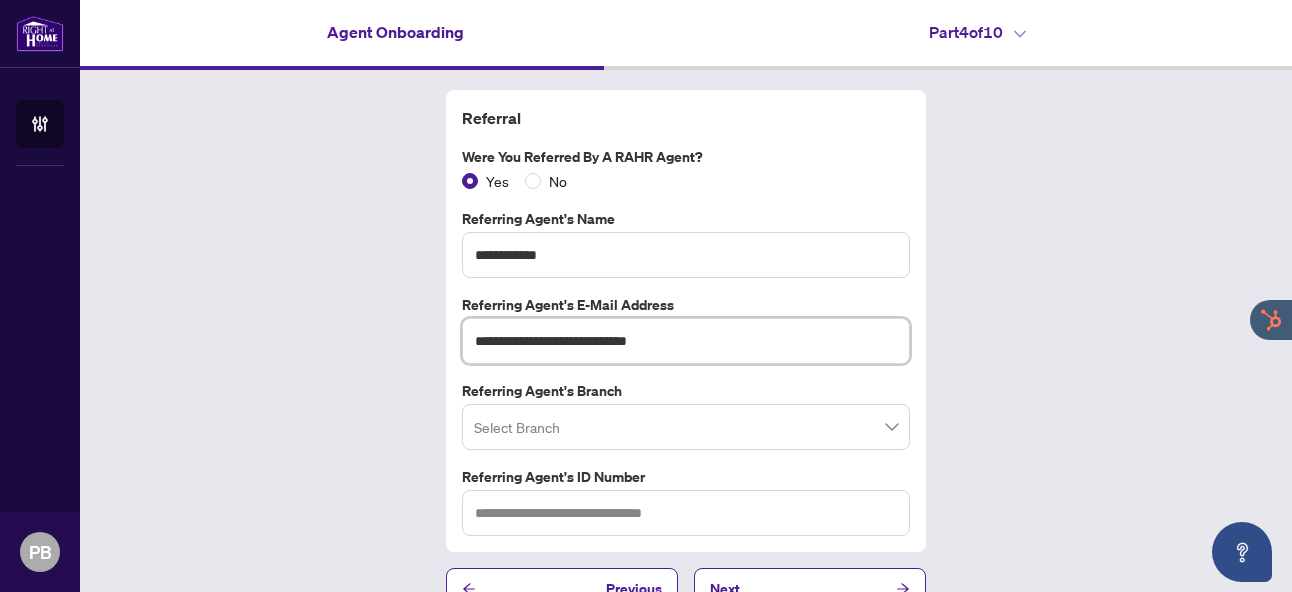 type on "**********" 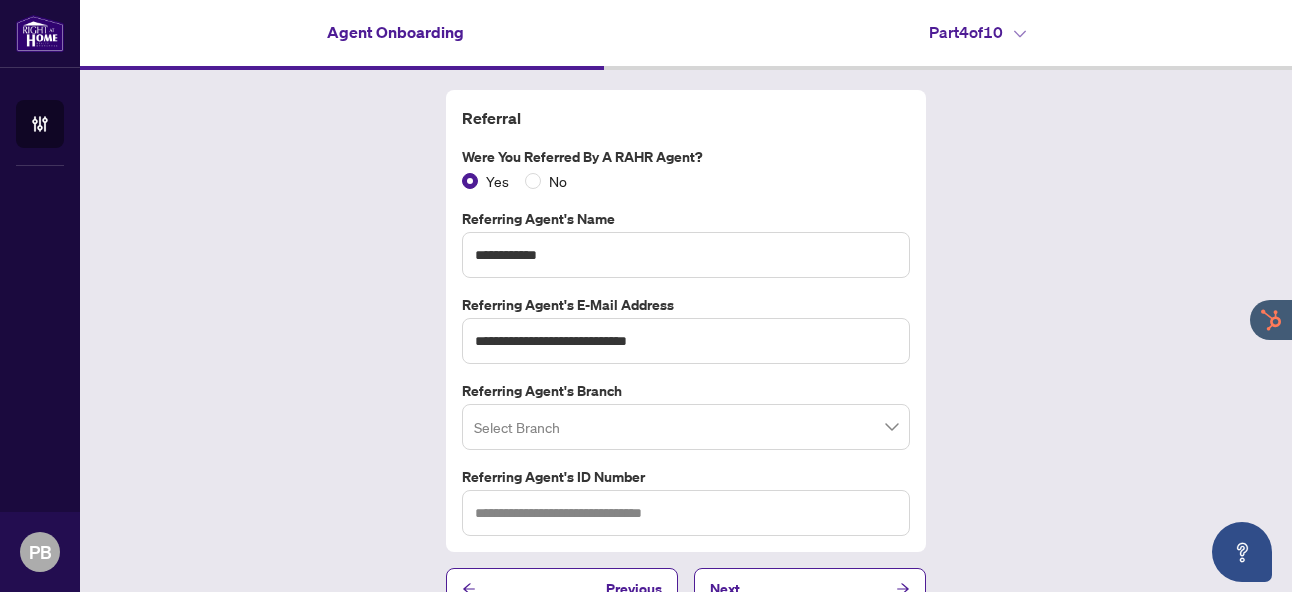 click at bounding box center (686, 427) 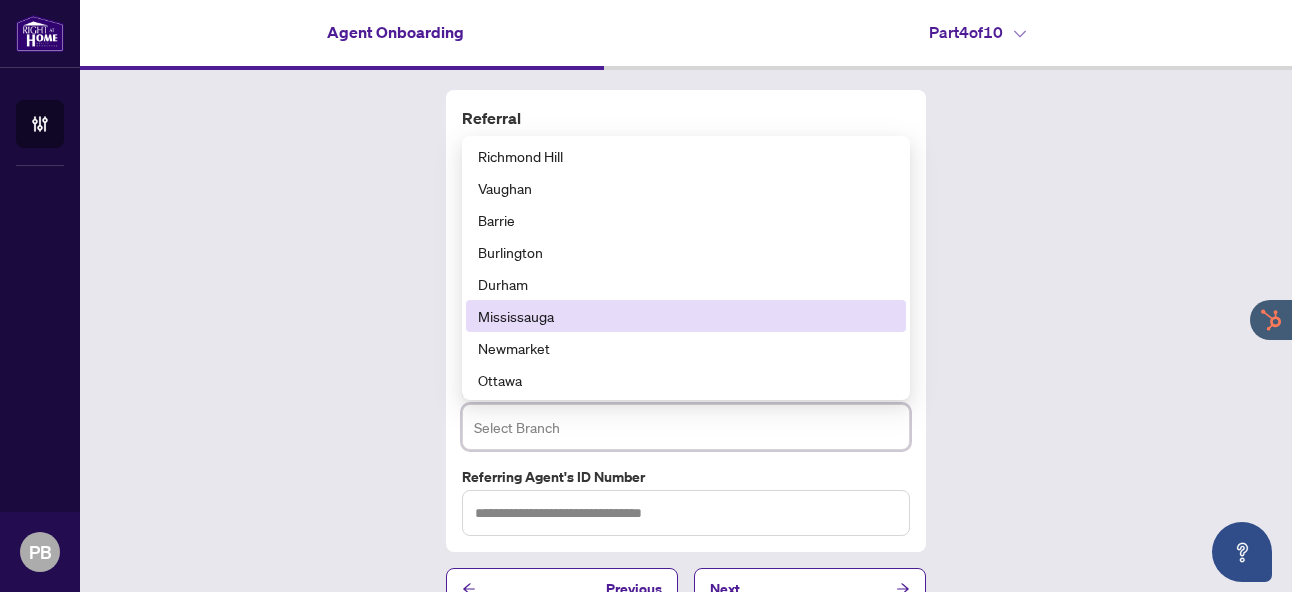 click on "Mississauga" at bounding box center [686, 316] 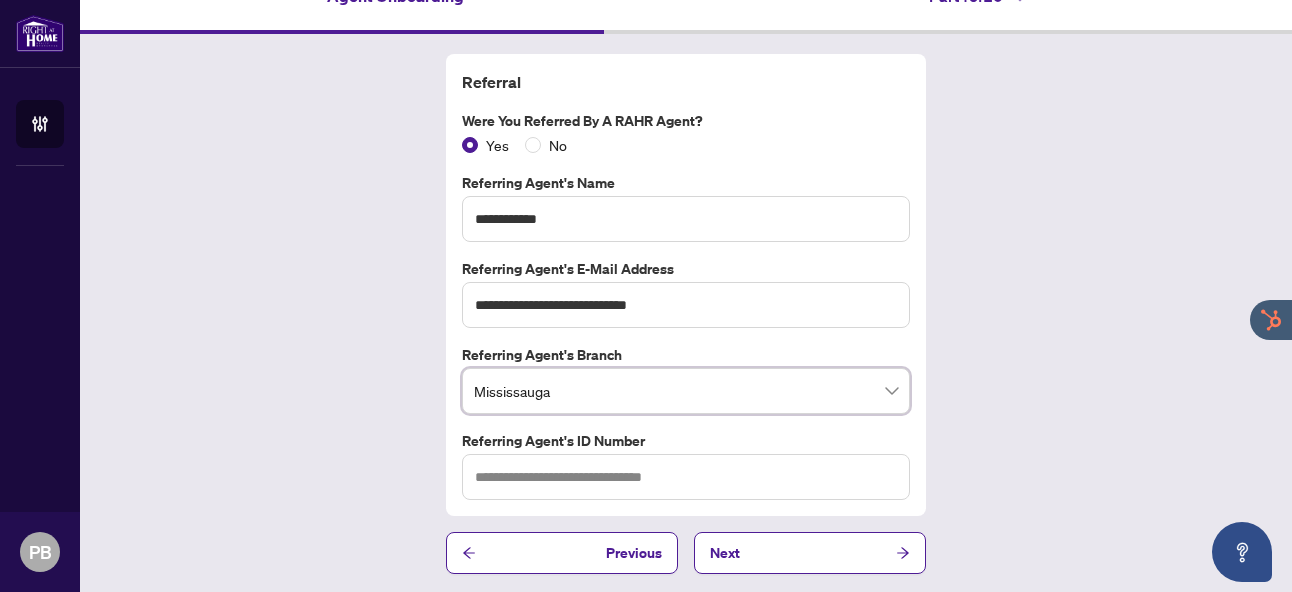 scroll, scrollTop: 37, scrollLeft: 0, axis: vertical 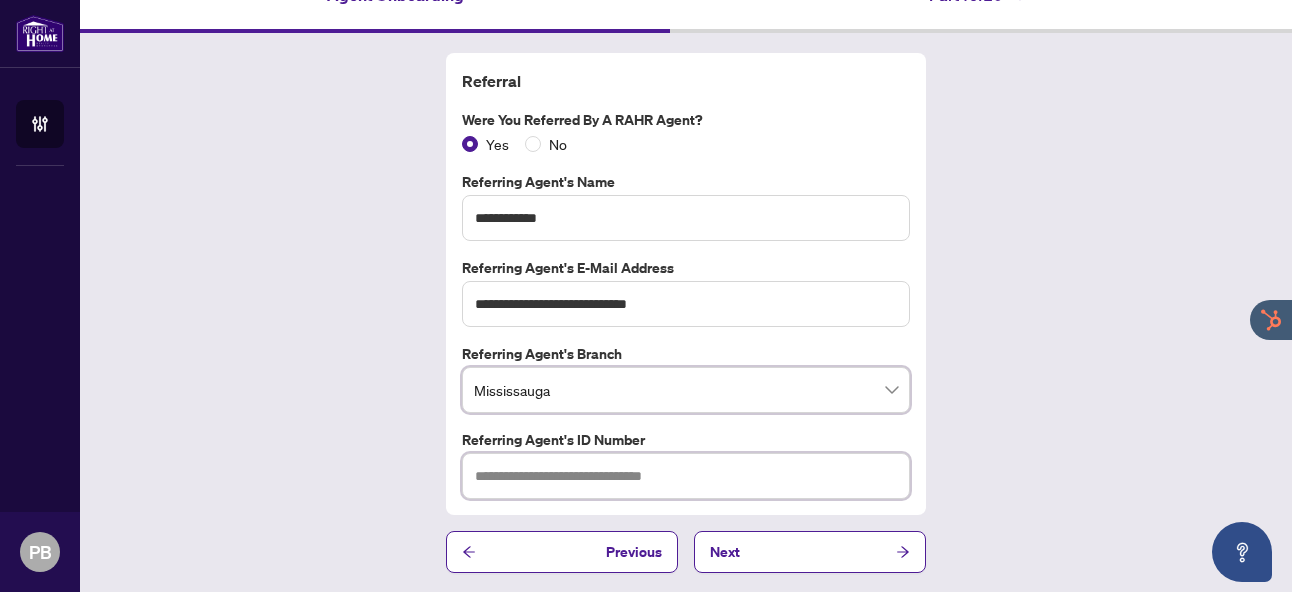 click at bounding box center (686, 476) 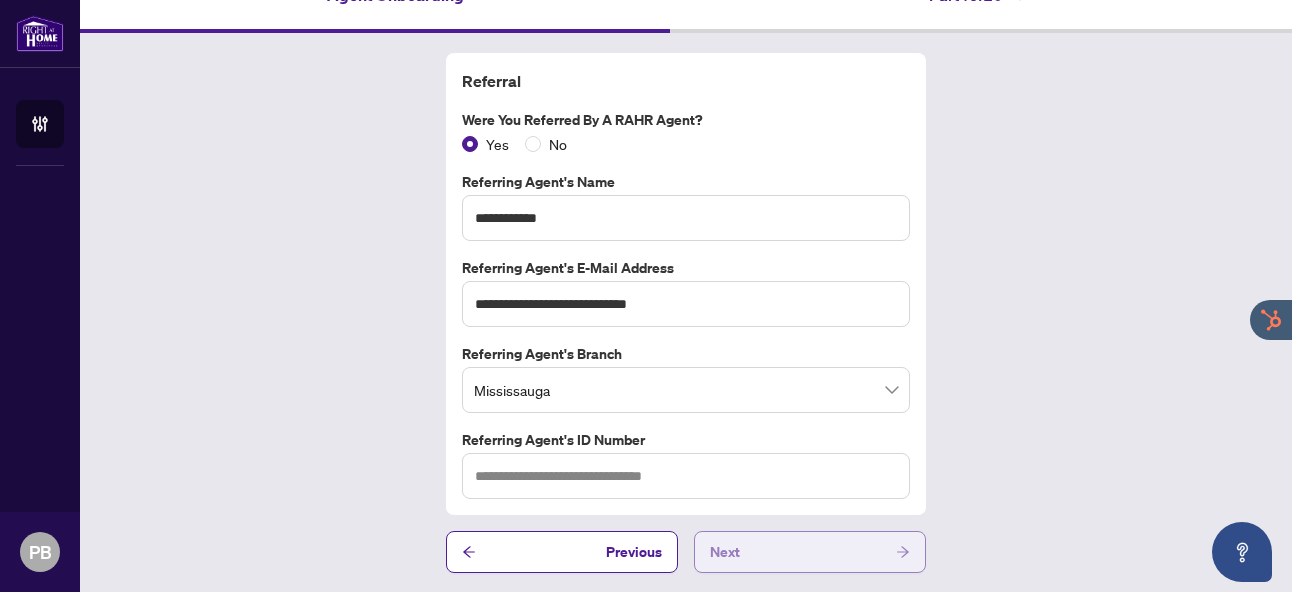 click on "Next" at bounding box center (725, 552) 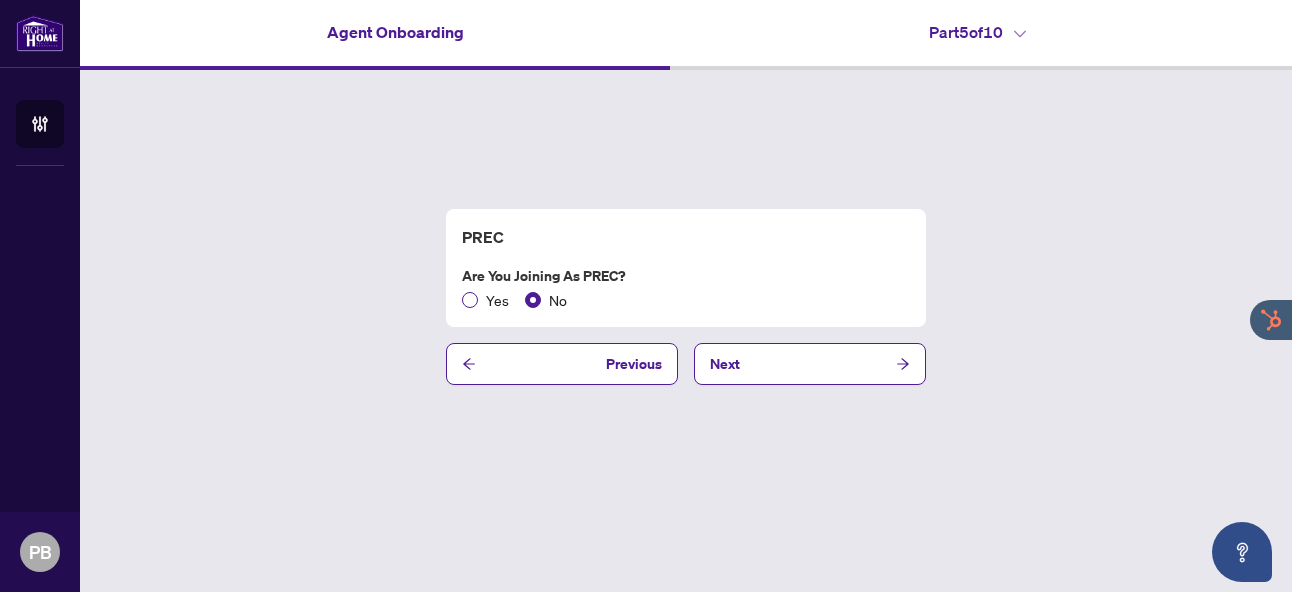 click on "Yes" at bounding box center (497, 300) 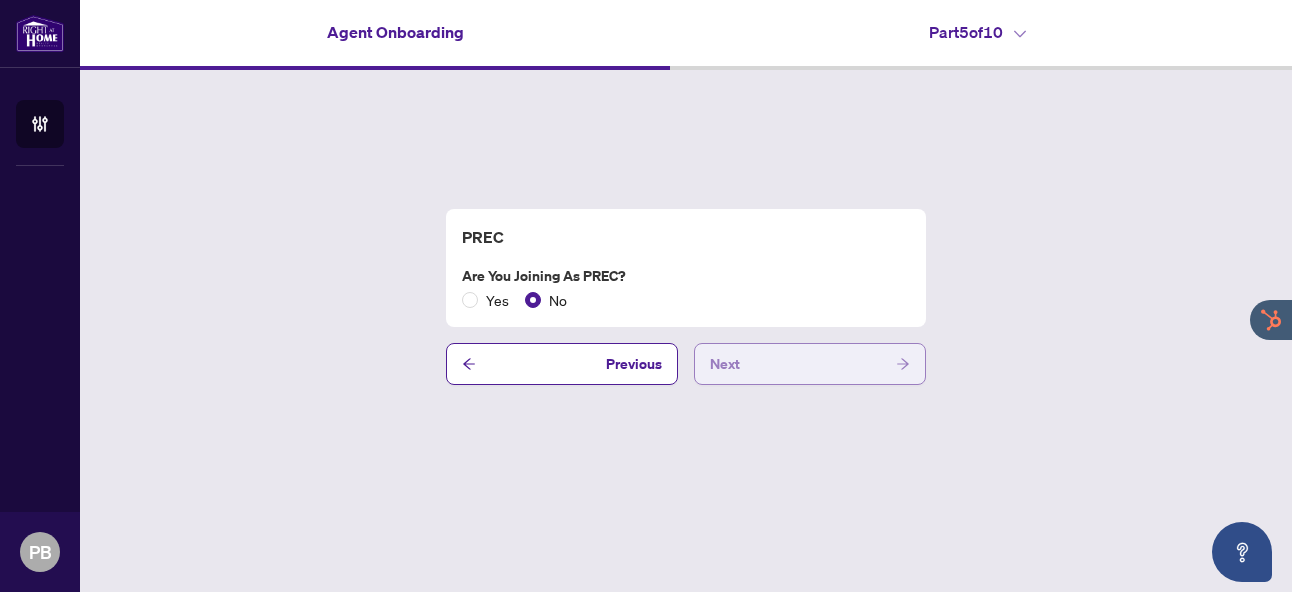 click on "Next" at bounding box center (810, 364) 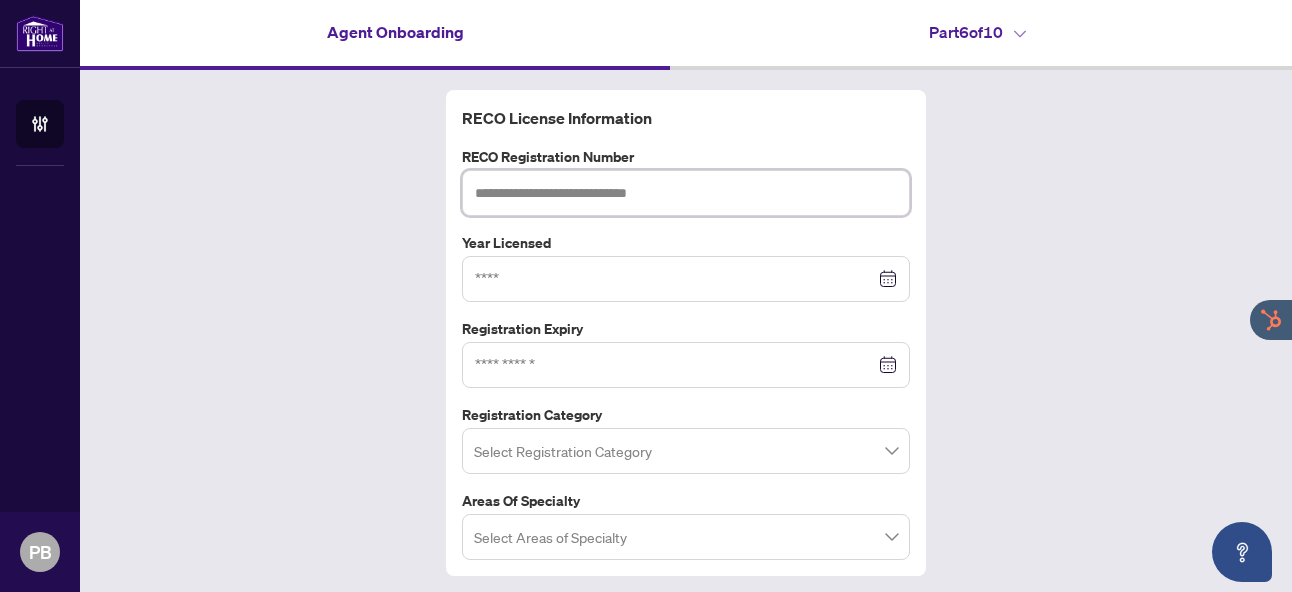 click at bounding box center [686, 193] 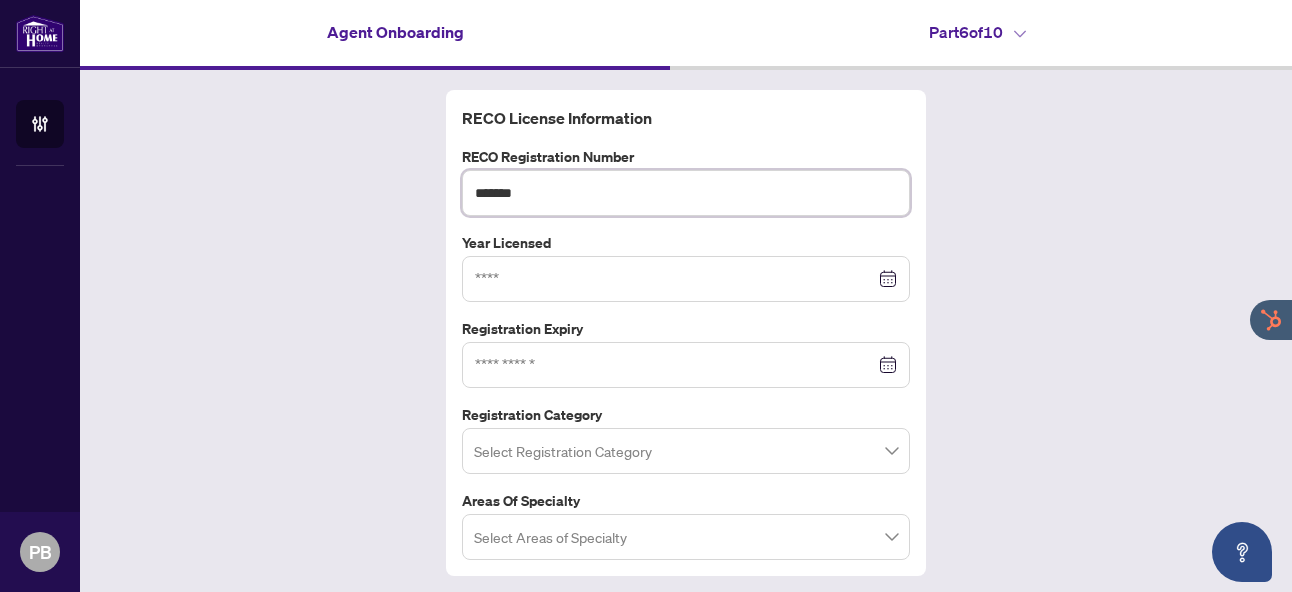 type on "*******" 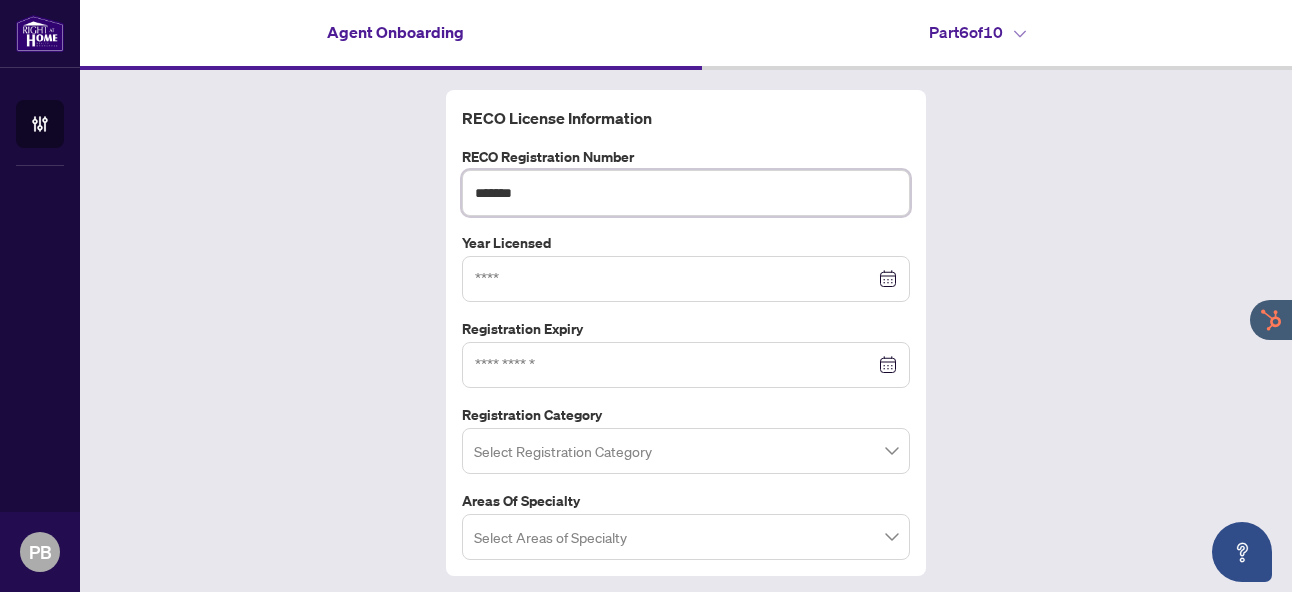click at bounding box center (686, 279) 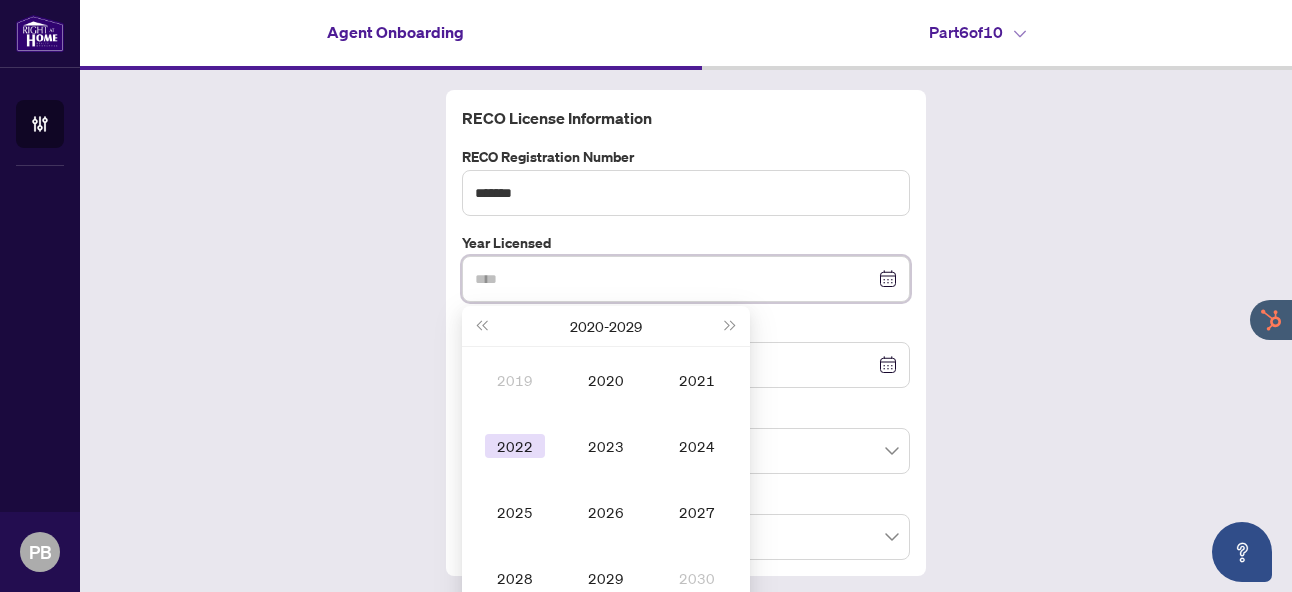 type on "****" 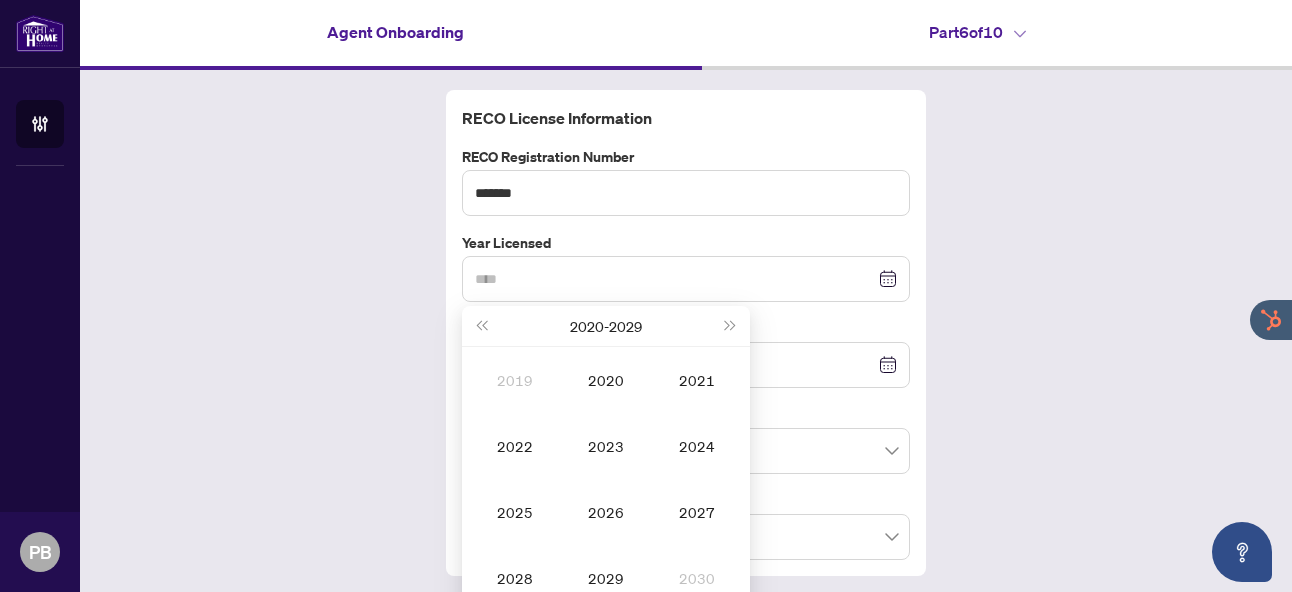 click on "2022" at bounding box center [515, 446] 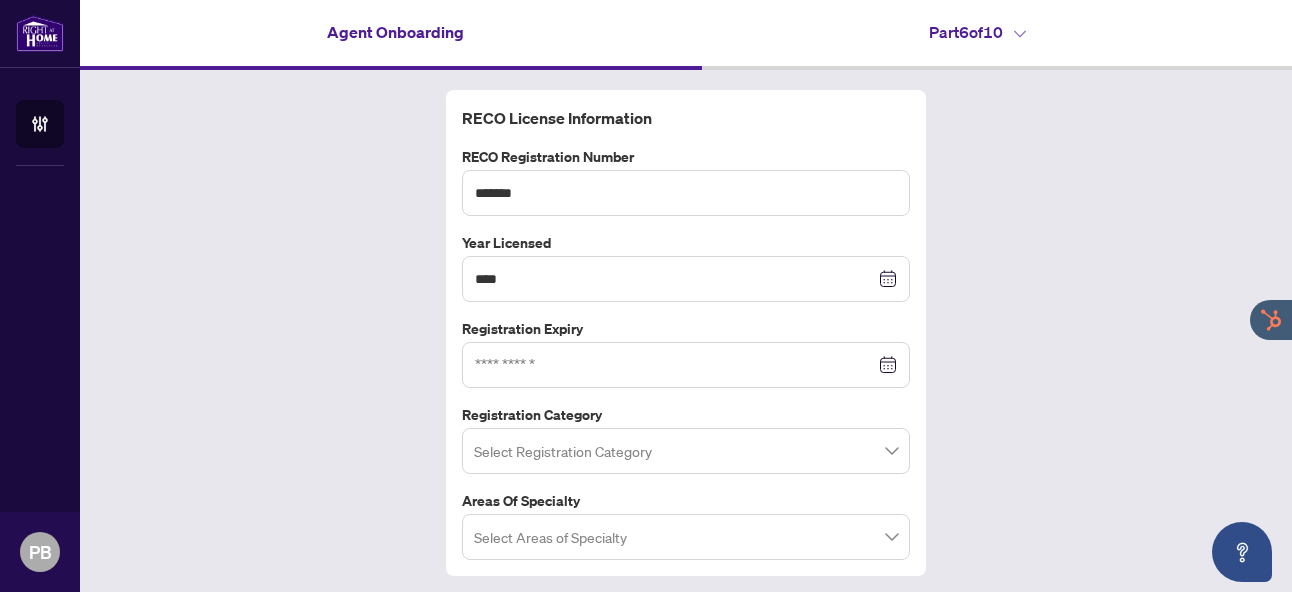 click at bounding box center (686, 365) 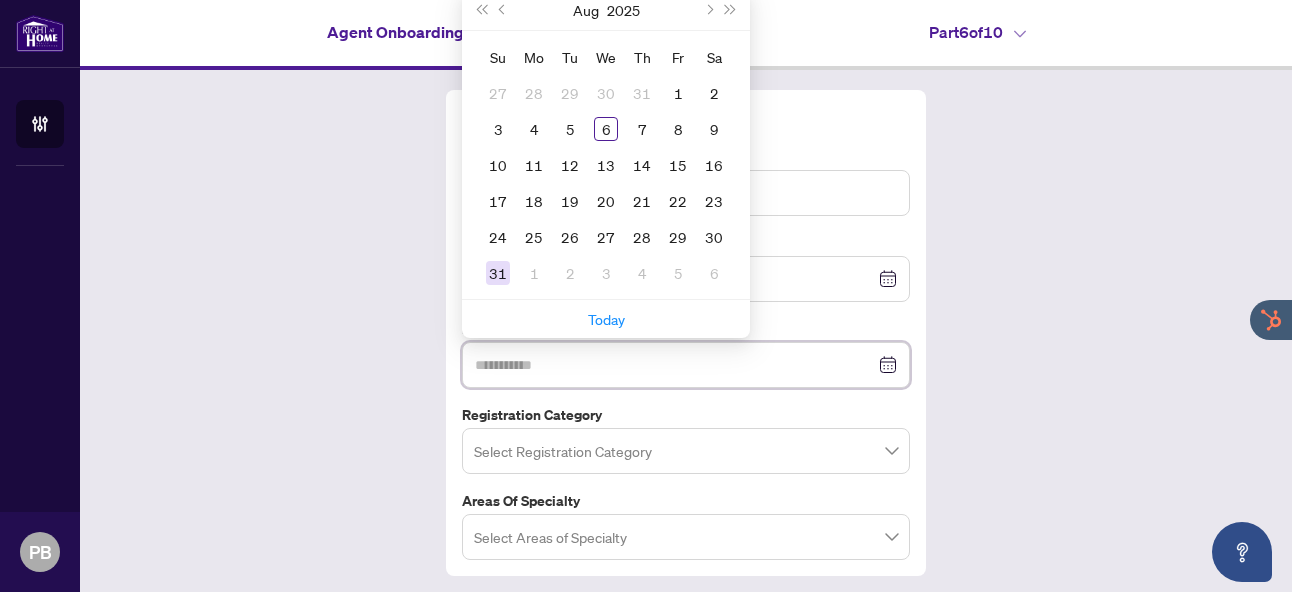 type on "**********" 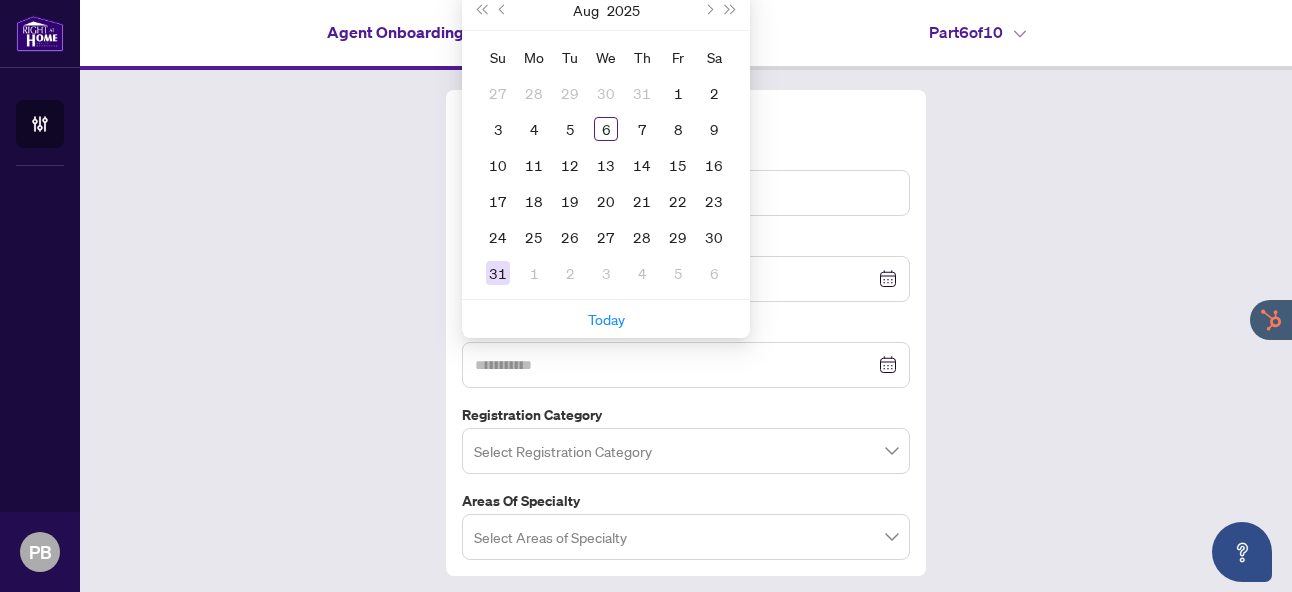 click on "31" at bounding box center (498, 273) 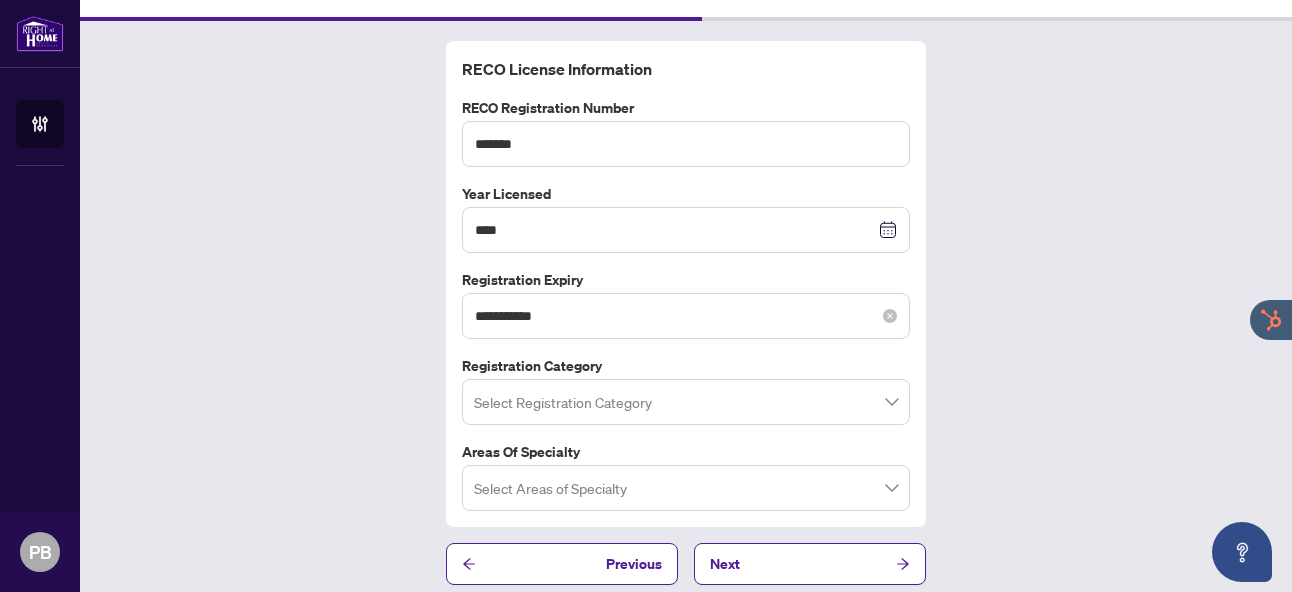 scroll, scrollTop: 61, scrollLeft: 0, axis: vertical 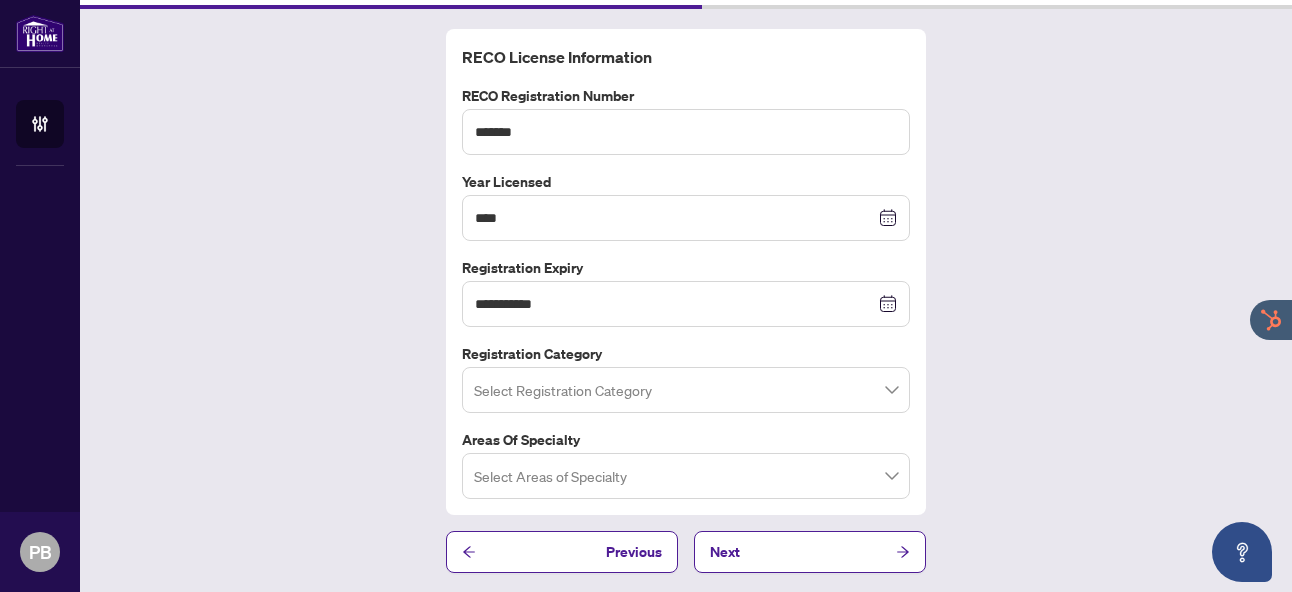 click at bounding box center (686, 390) 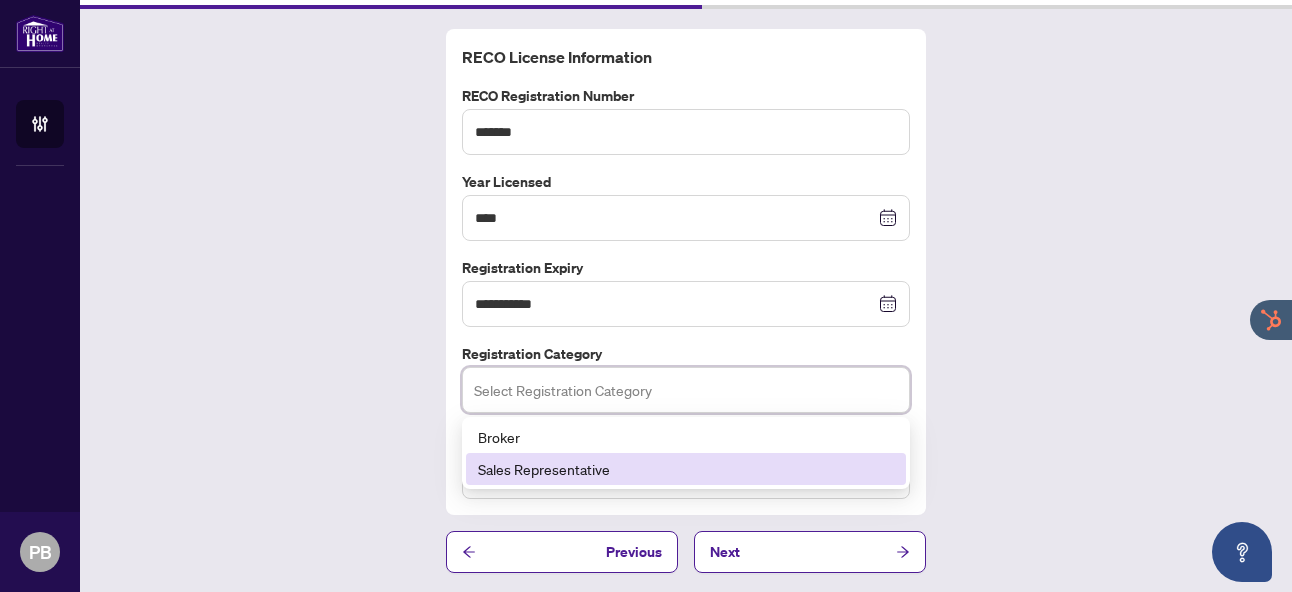 click on "Sales Representative" at bounding box center (686, 469) 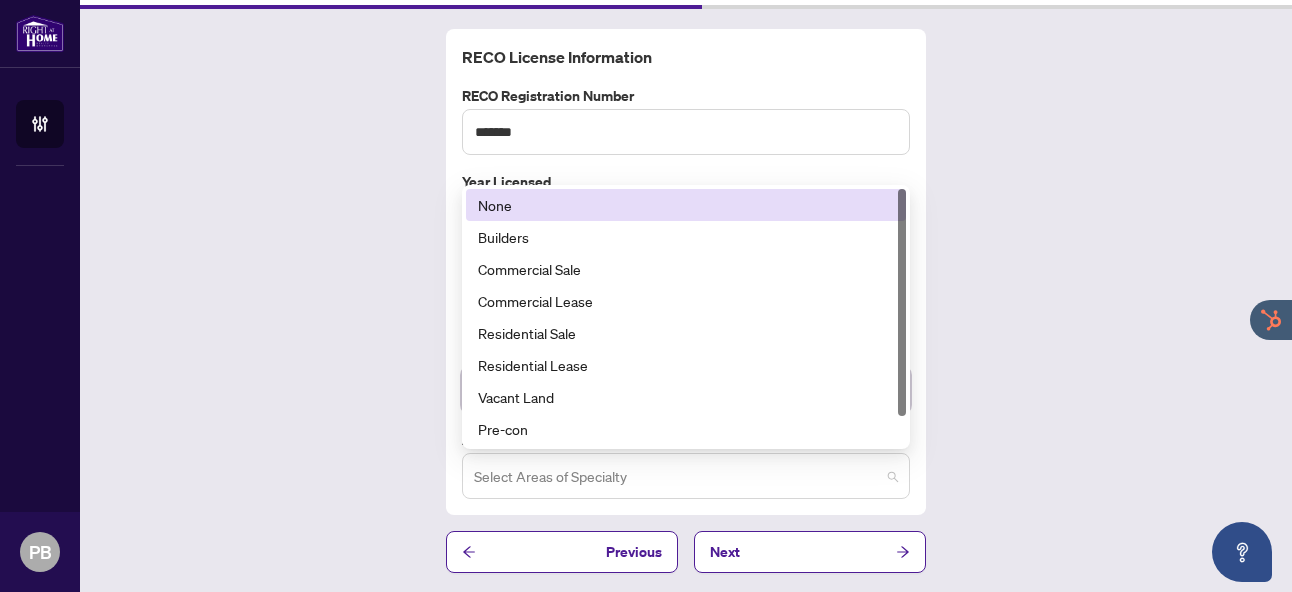 click at bounding box center [686, 475] 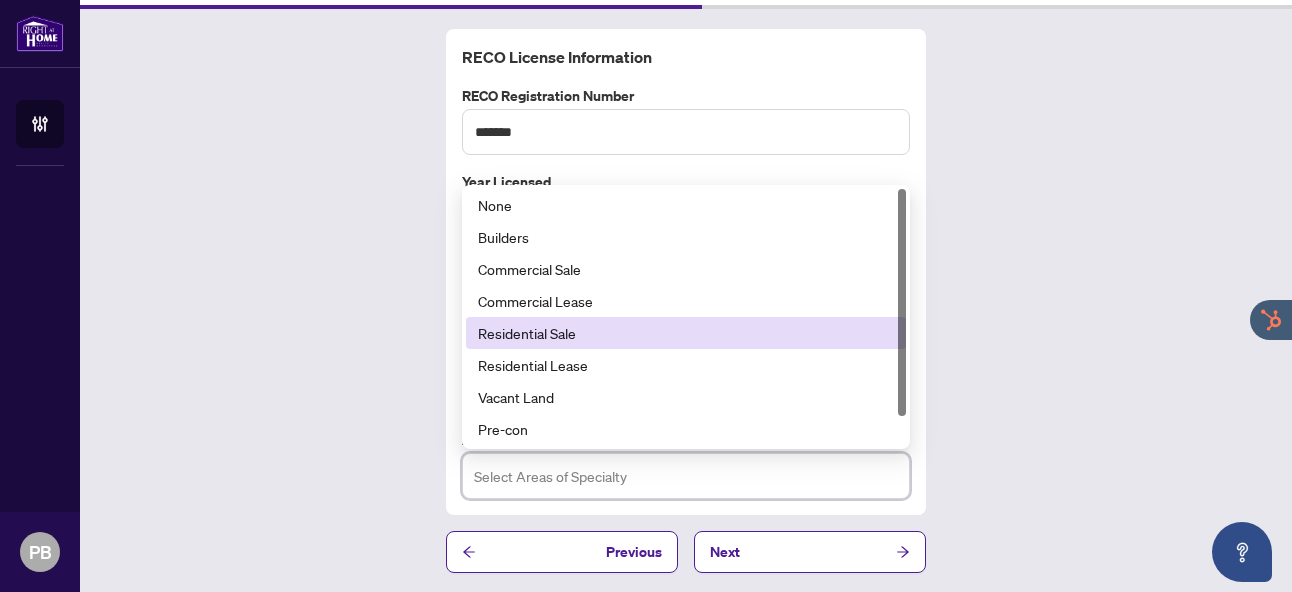click on "Residential Sale" at bounding box center (686, 333) 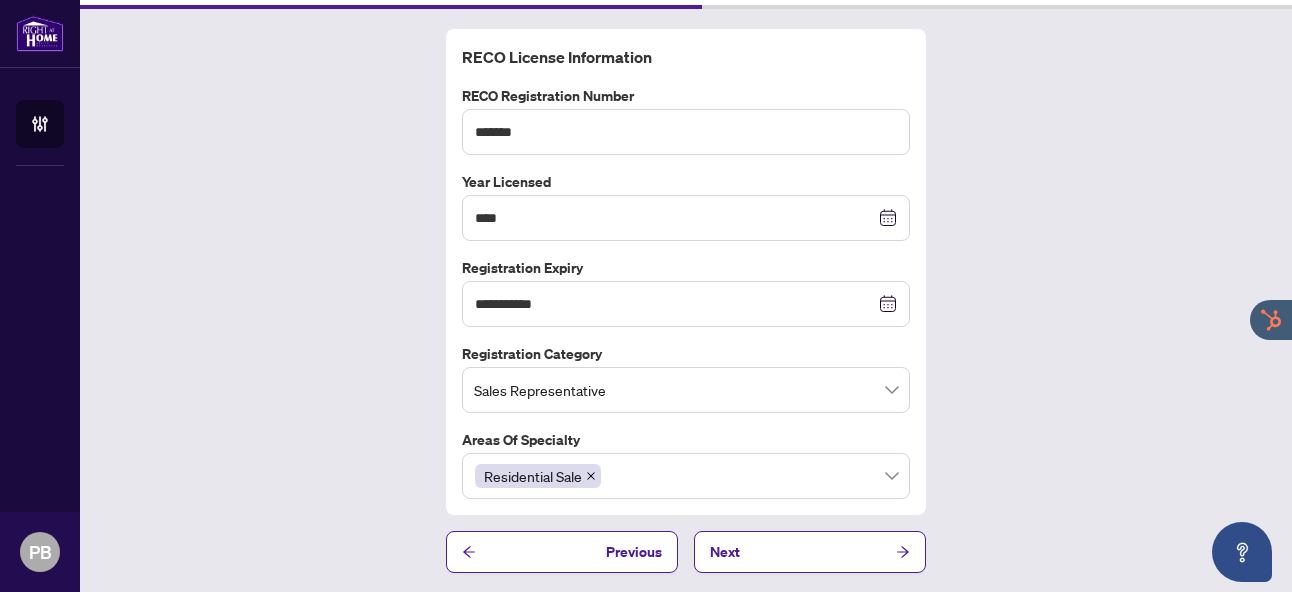 click on "**********" at bounding box center (686, 301) 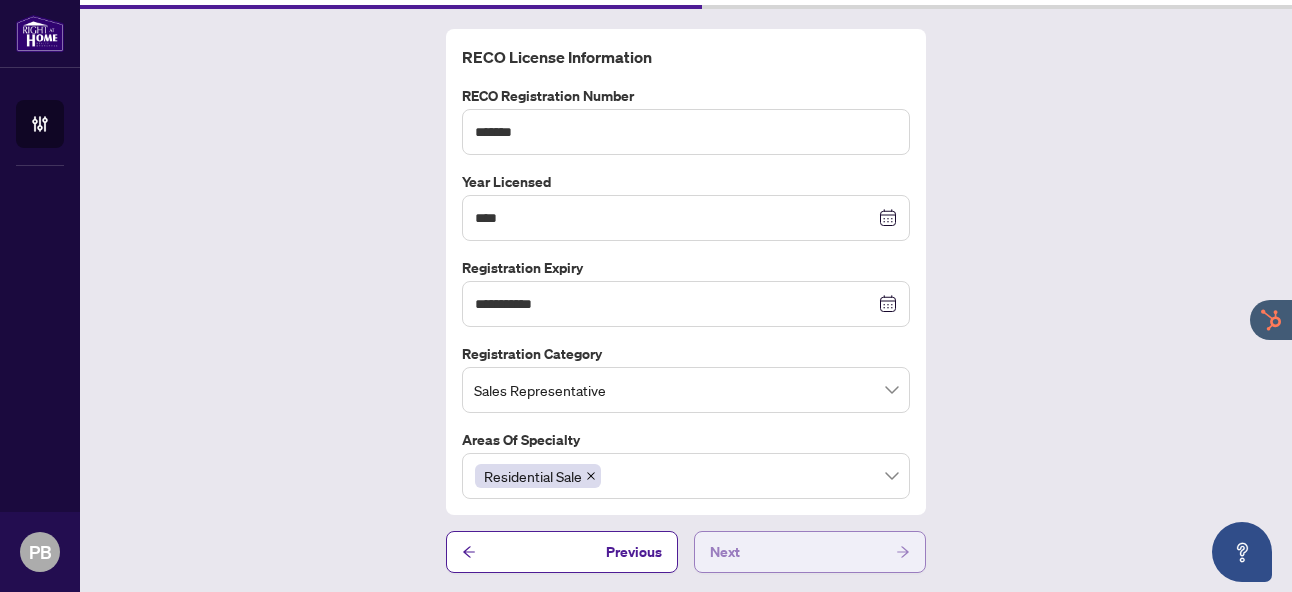 click on "Next" at bounding box center [810, 552] 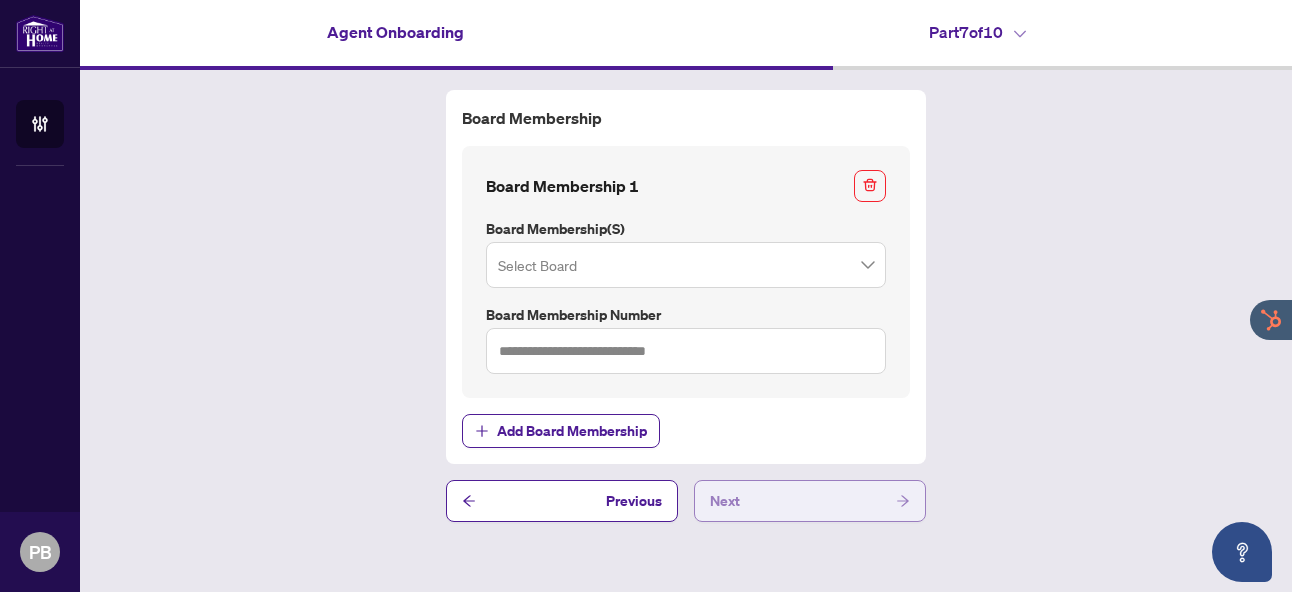 scroll, scrollTop: 0, scrollLeft: 0, axis: both 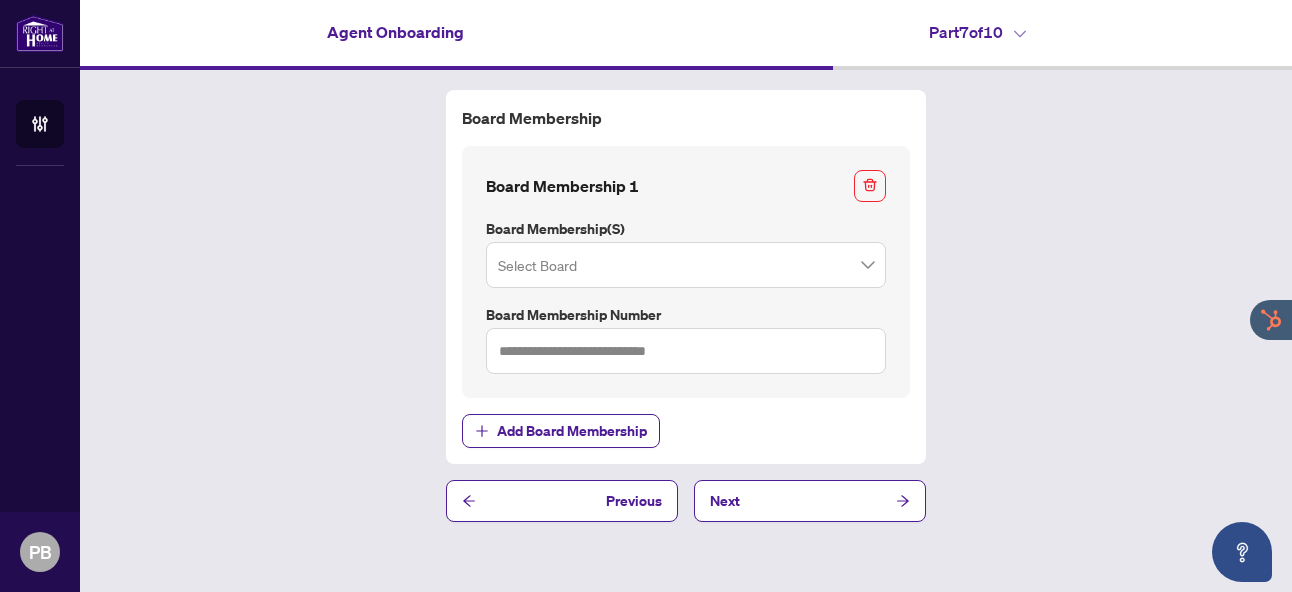 click at bounding box center (686, 265) 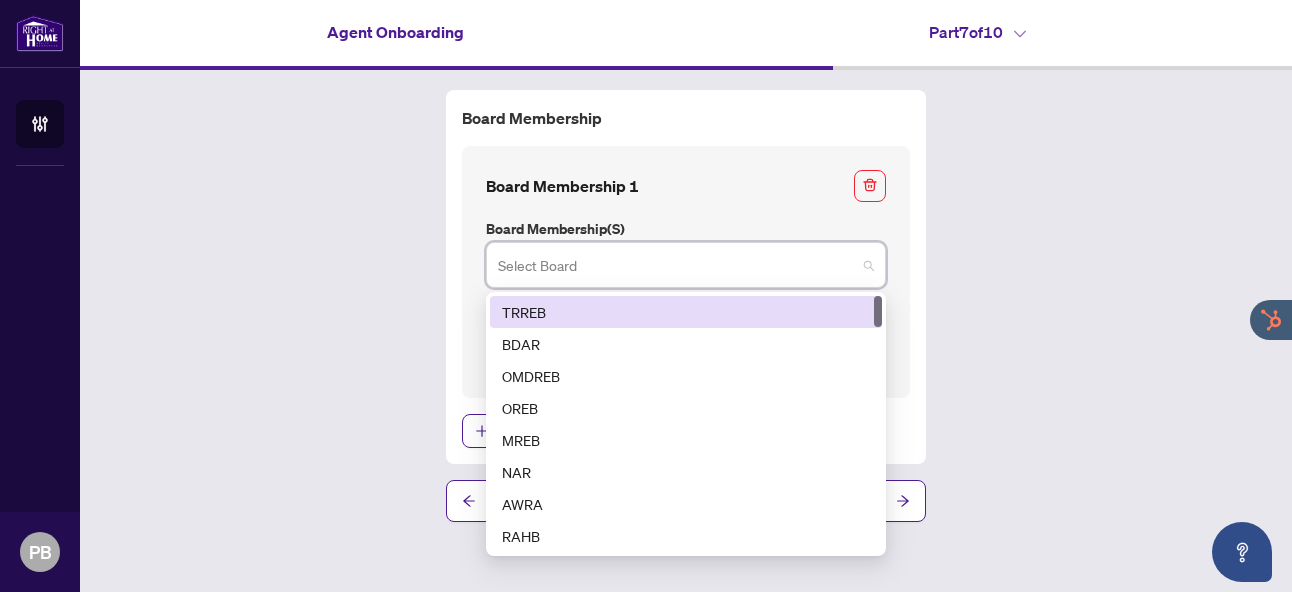 click on "TRREB" at bounding box center (686, 312) 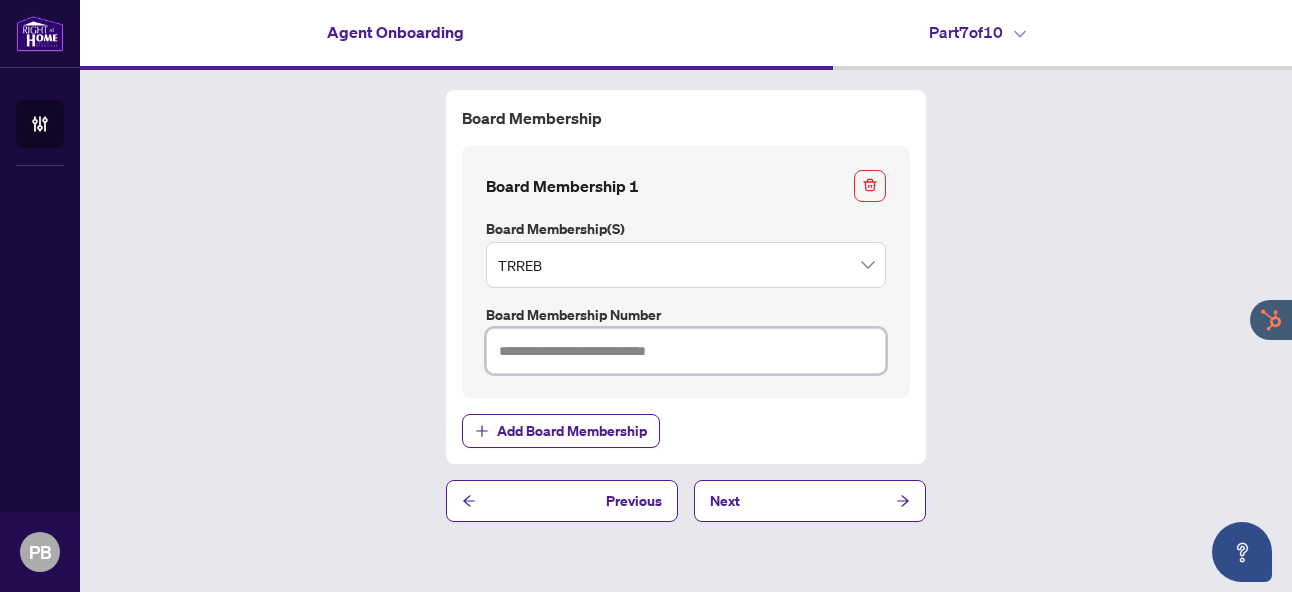 click at bounding box center (686, 351) 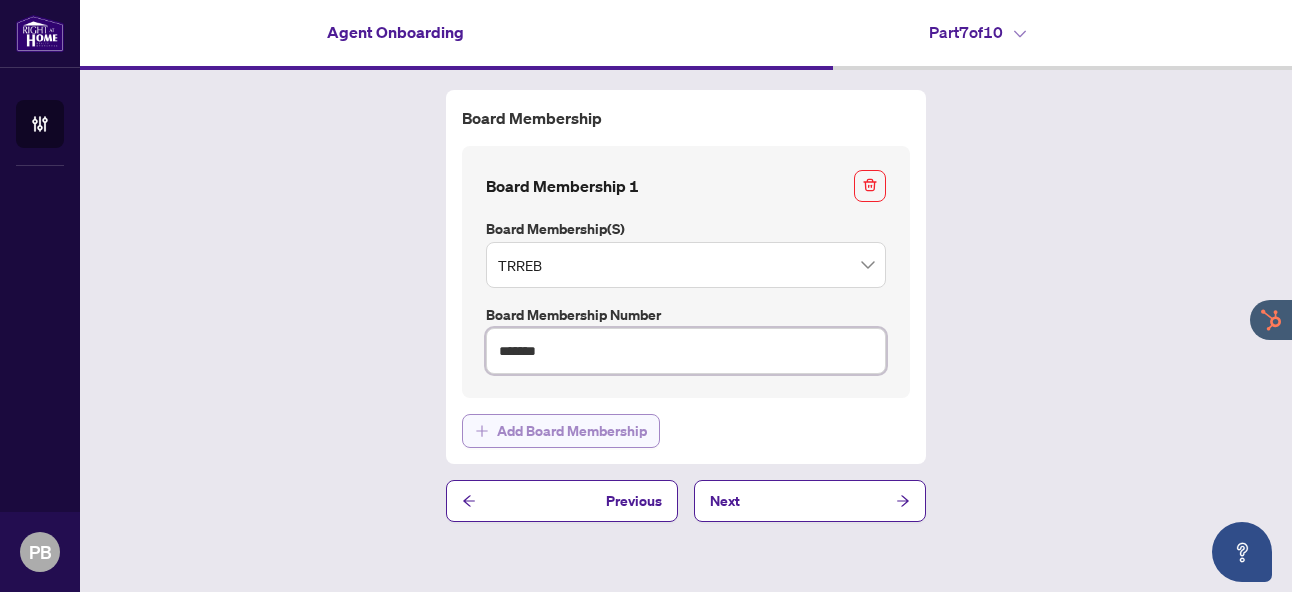 type on "*******" 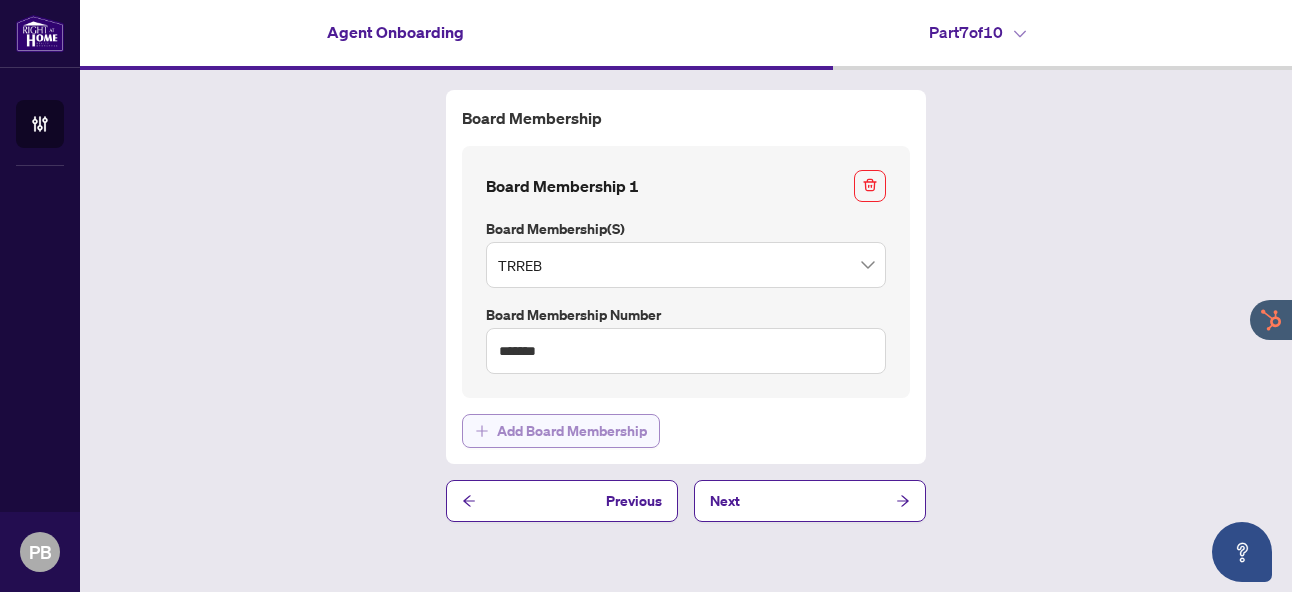 click on "Add Board Membership" at bounding box center [572, 431] 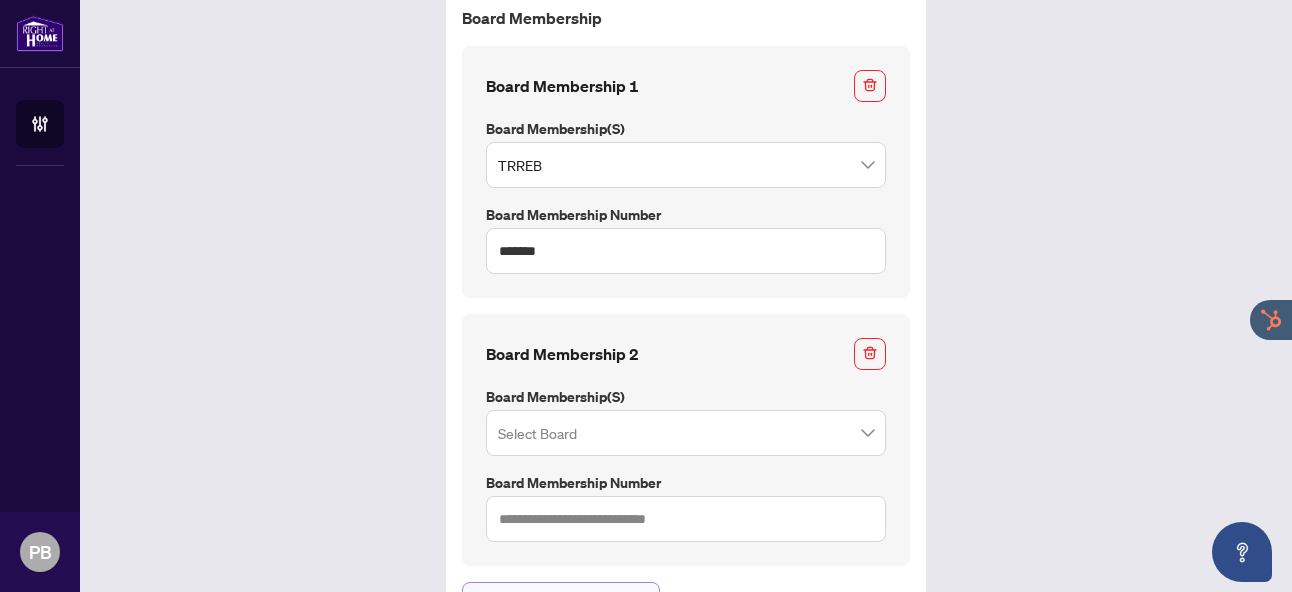 scroll, scrollTop: 107, scrollLeft: 0, axis: vertical 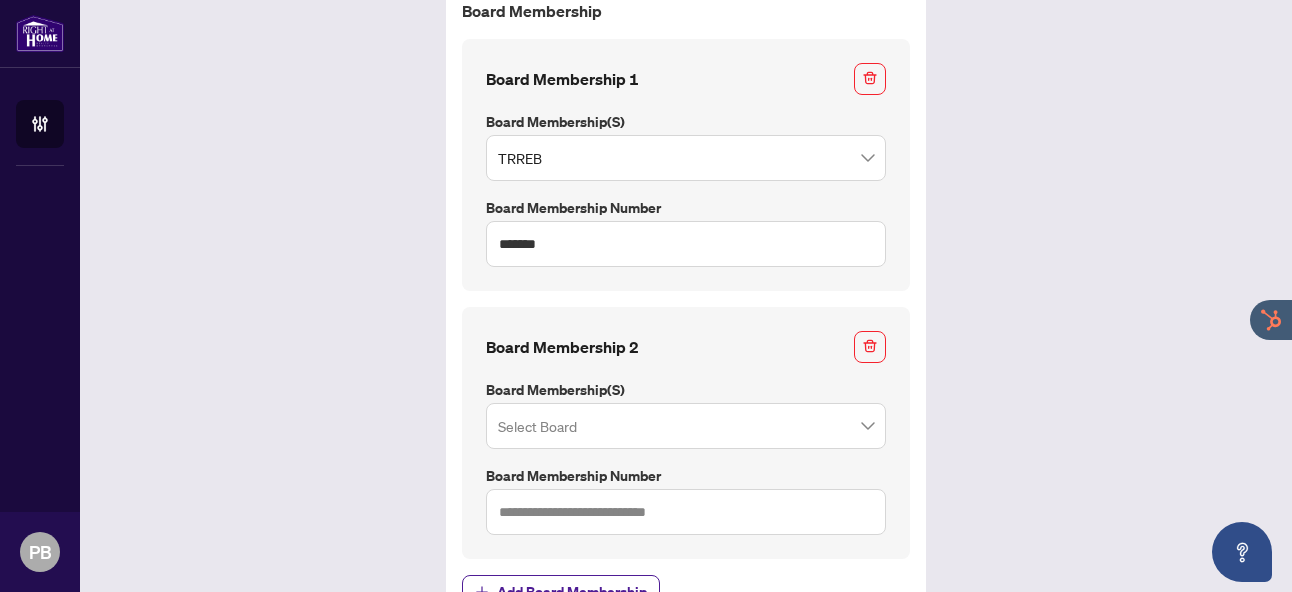 click on "Board Membership 2 Board Membership(s) Select Board Board Membership Number" at bounding box center [686, 433] 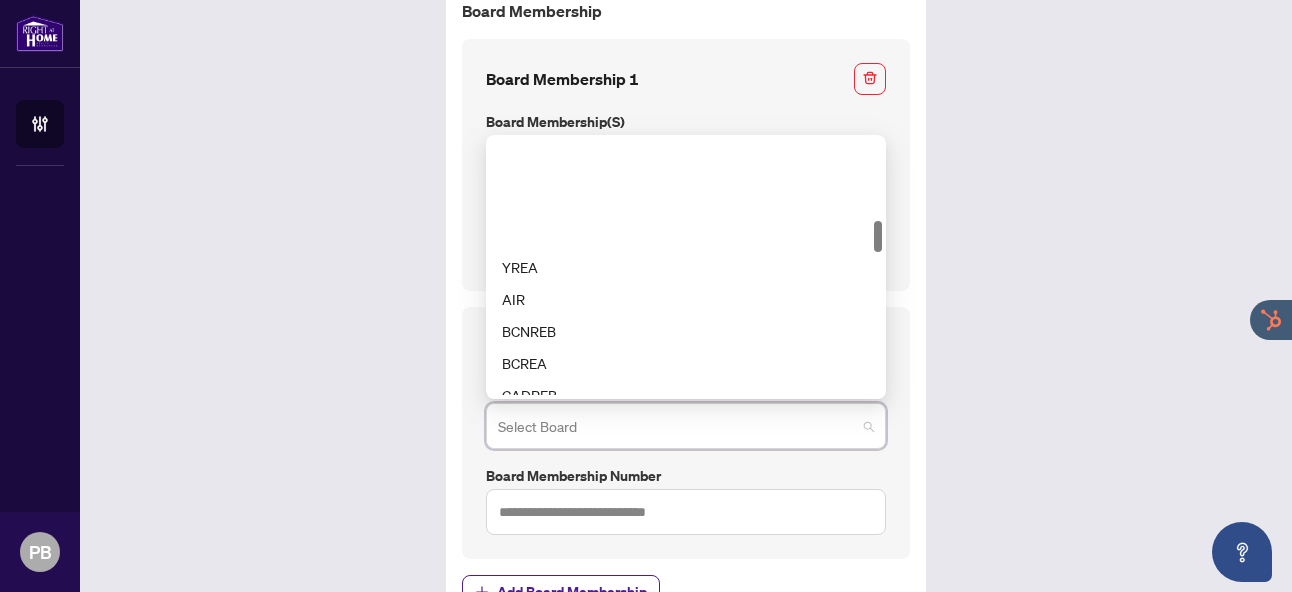 scroll, scrollTop: 0, scrollLeft: 0, axis: both 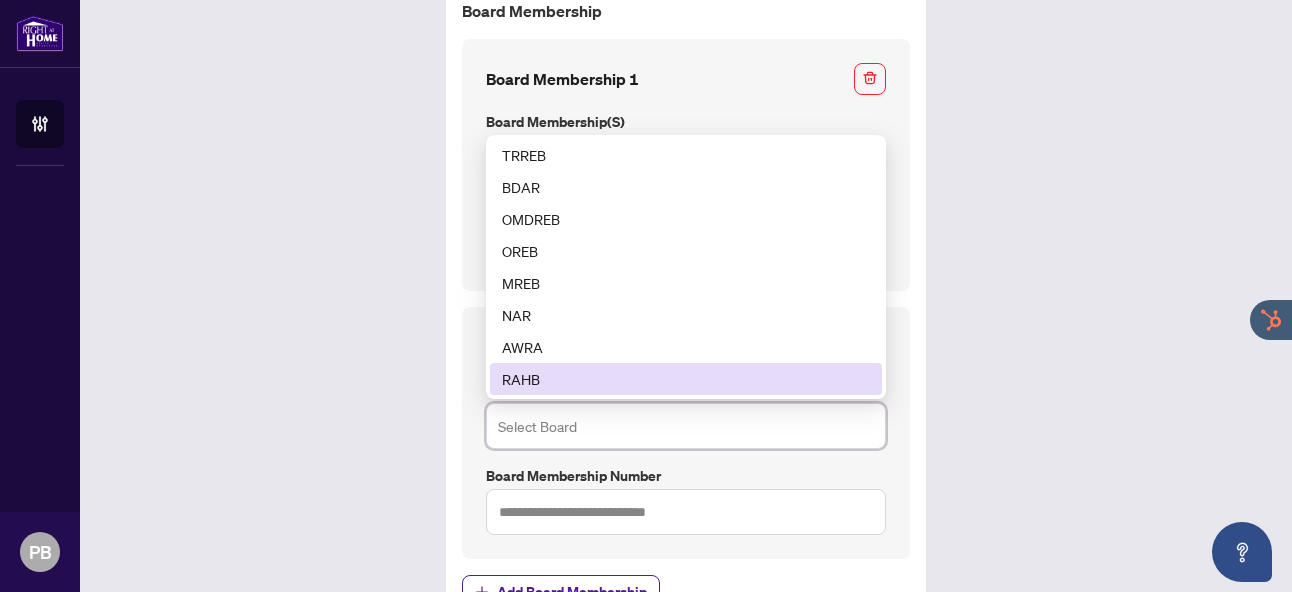 click on "RAHB" at bounding box center (686, 379) 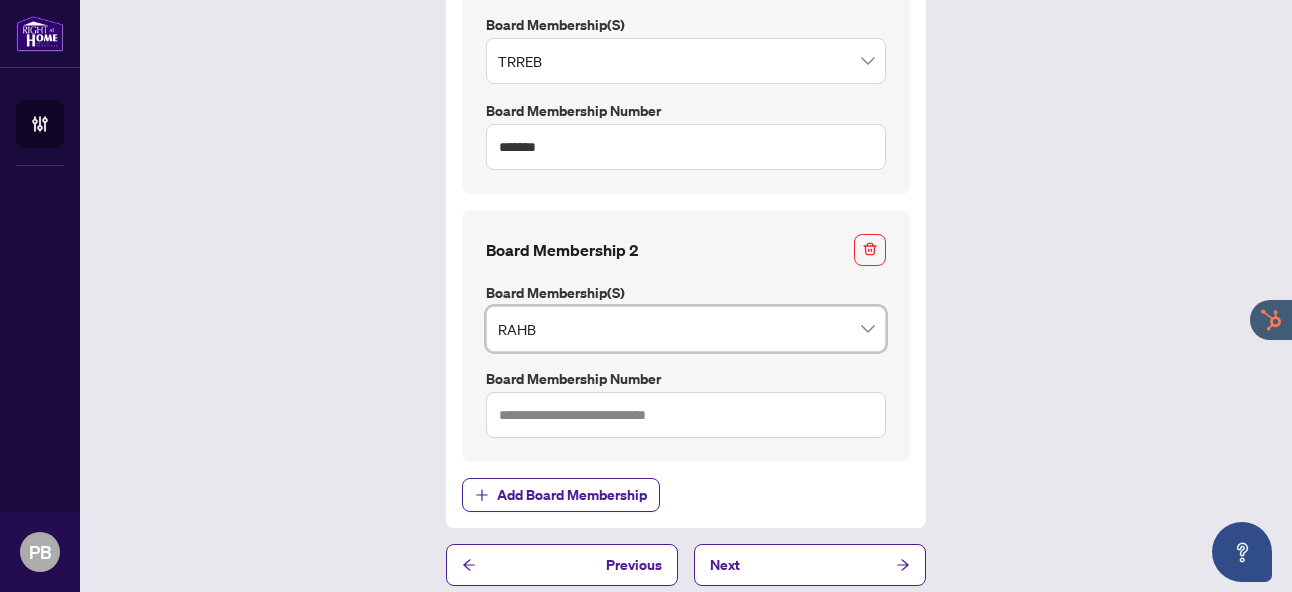 scroll, scrollTop: 210, scrollLeft: 0, axis: vertical 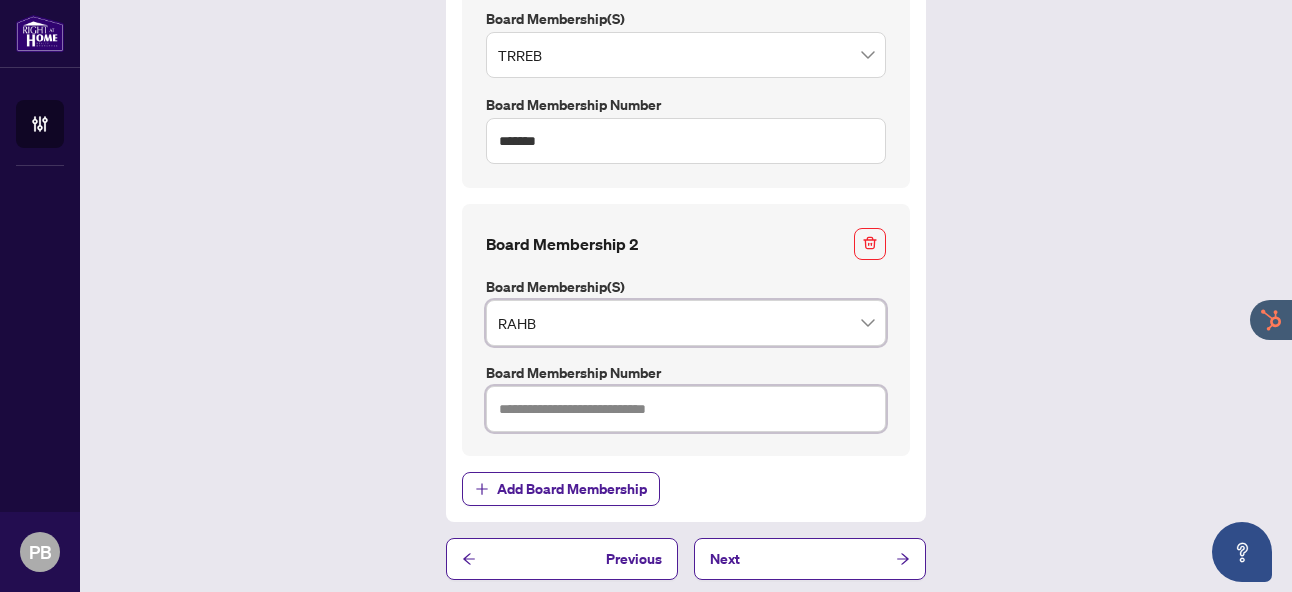 click at bounding box center [686, 409] 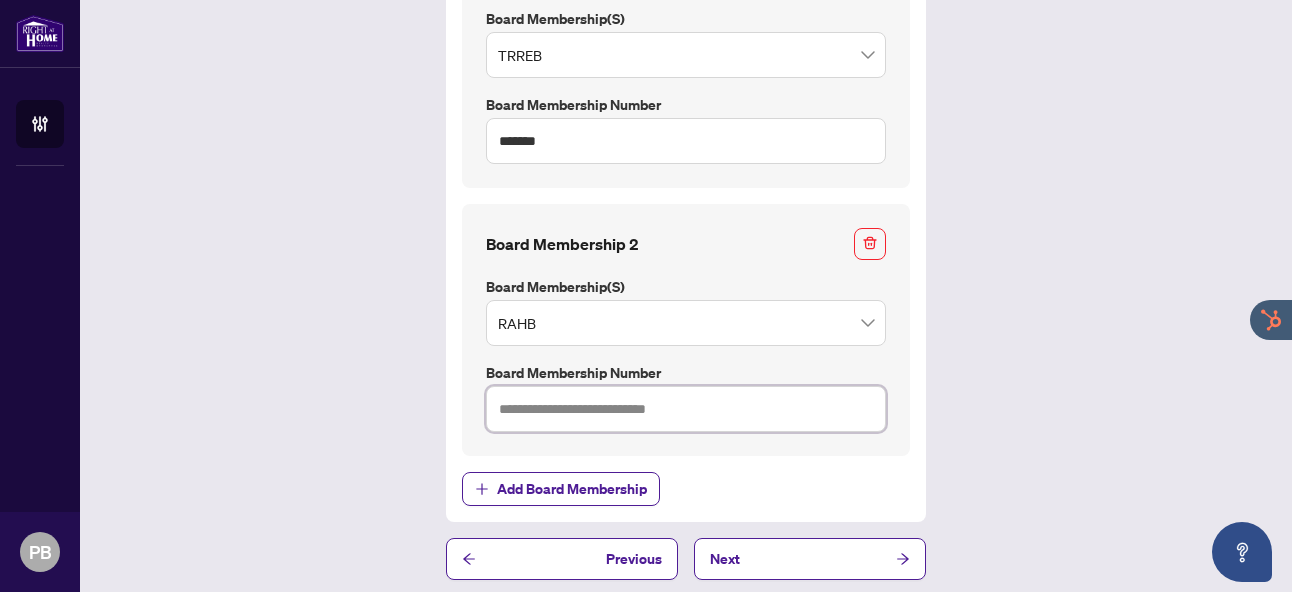paste on "******" 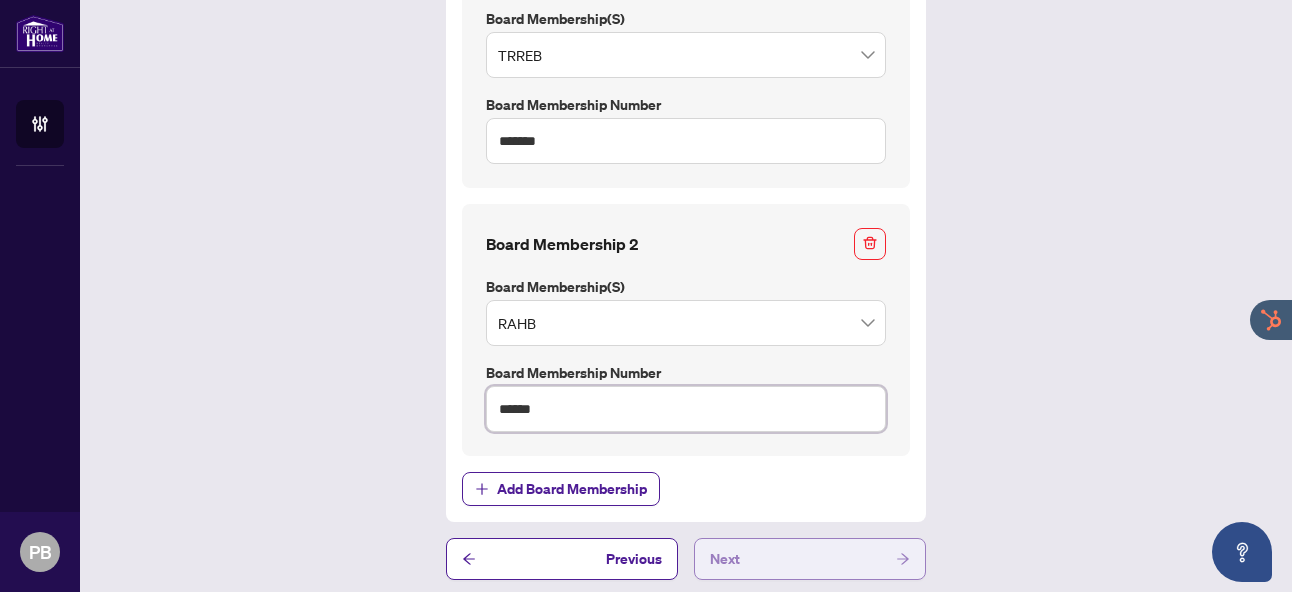 type on "******" 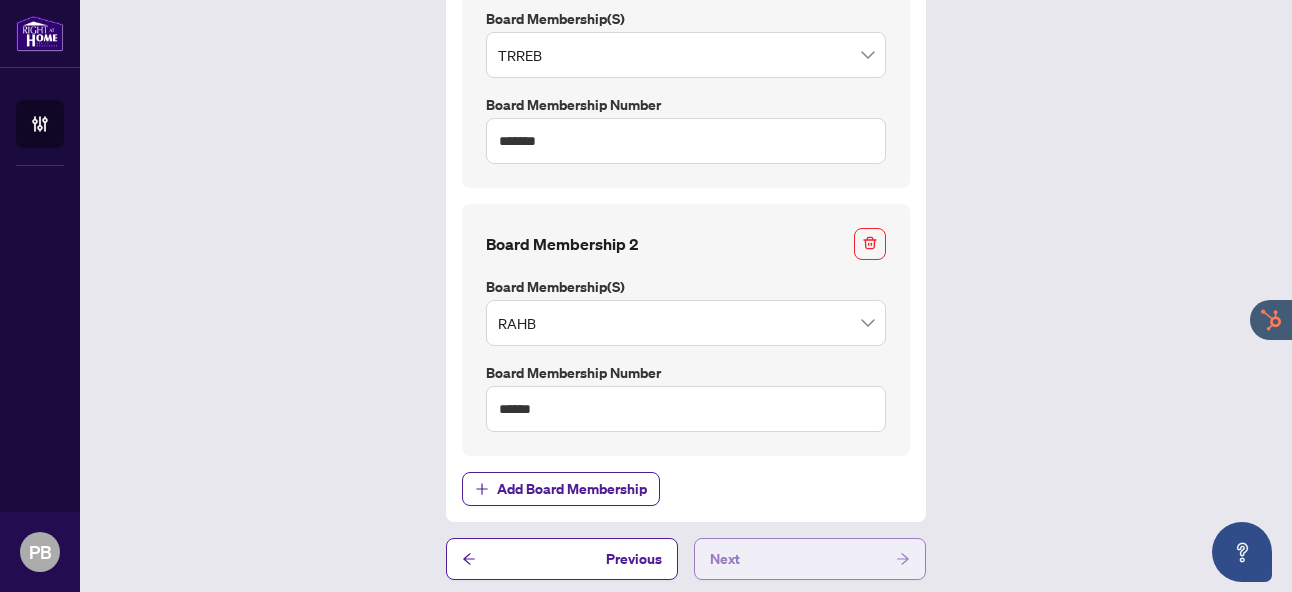 click on "Next" at bounding box center (810, 559) 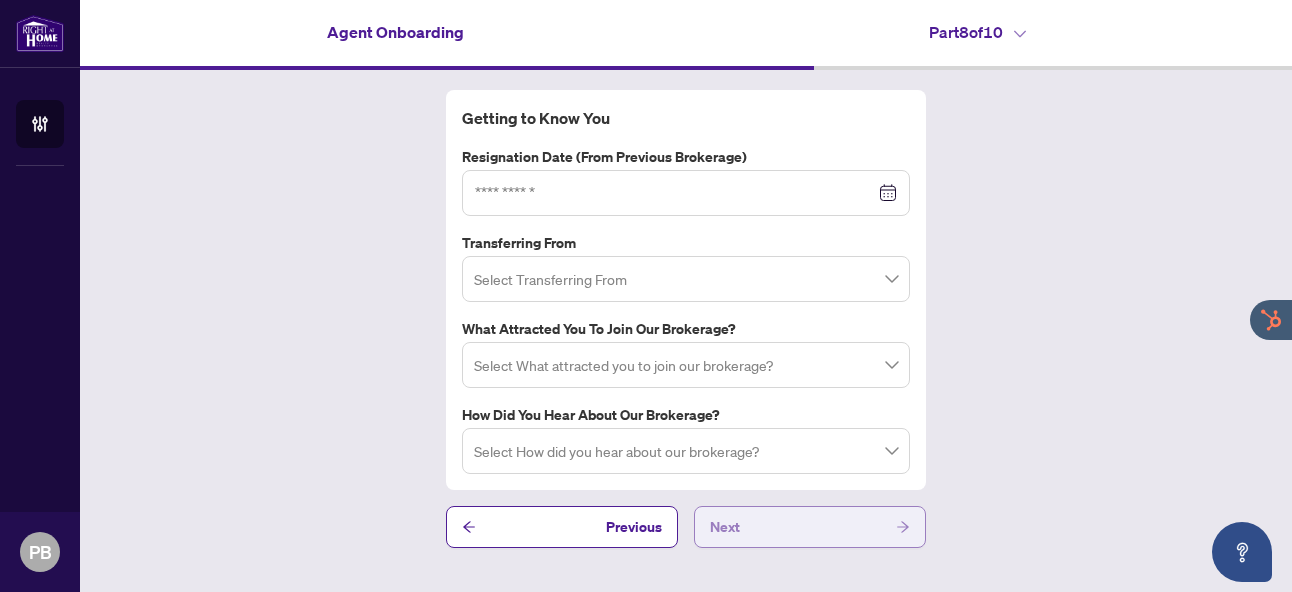 scroll, scrollTop: 0, scrollLeft: 0, axis: both 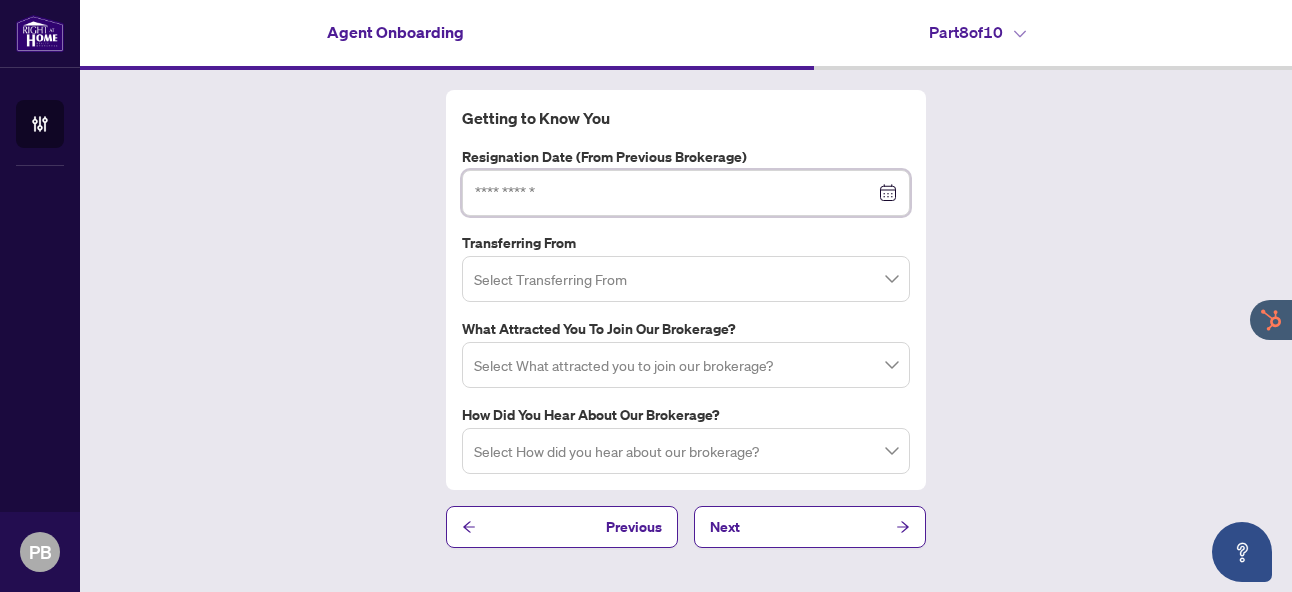 click at bounding box center [675, 193] 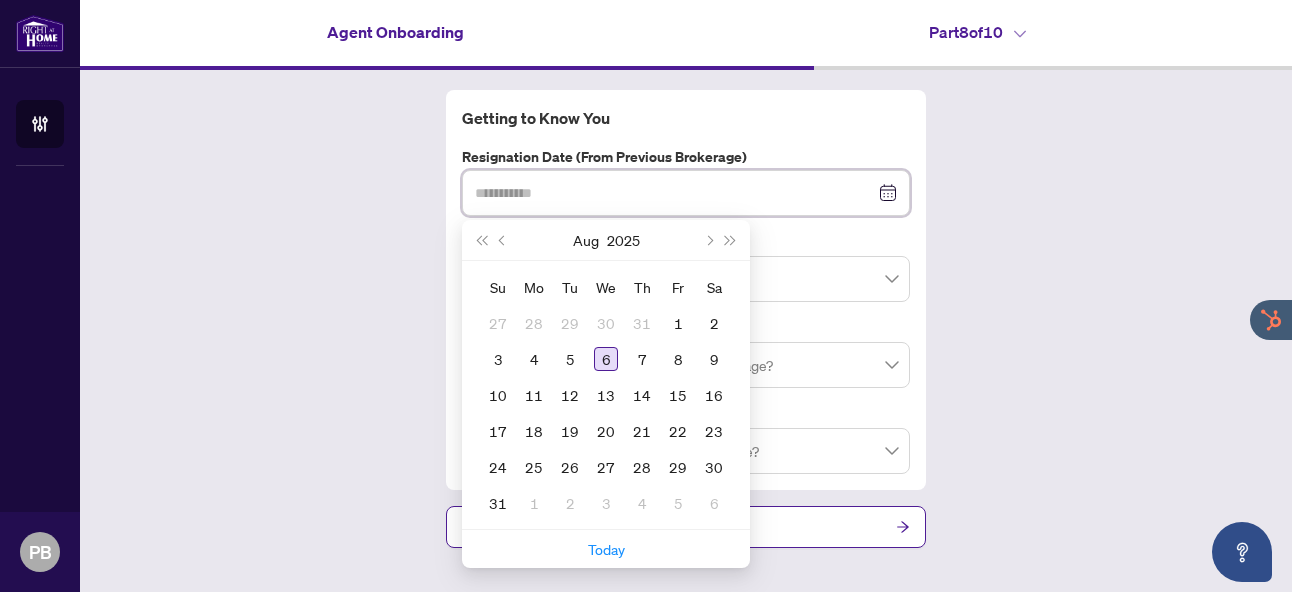 type on "**********" 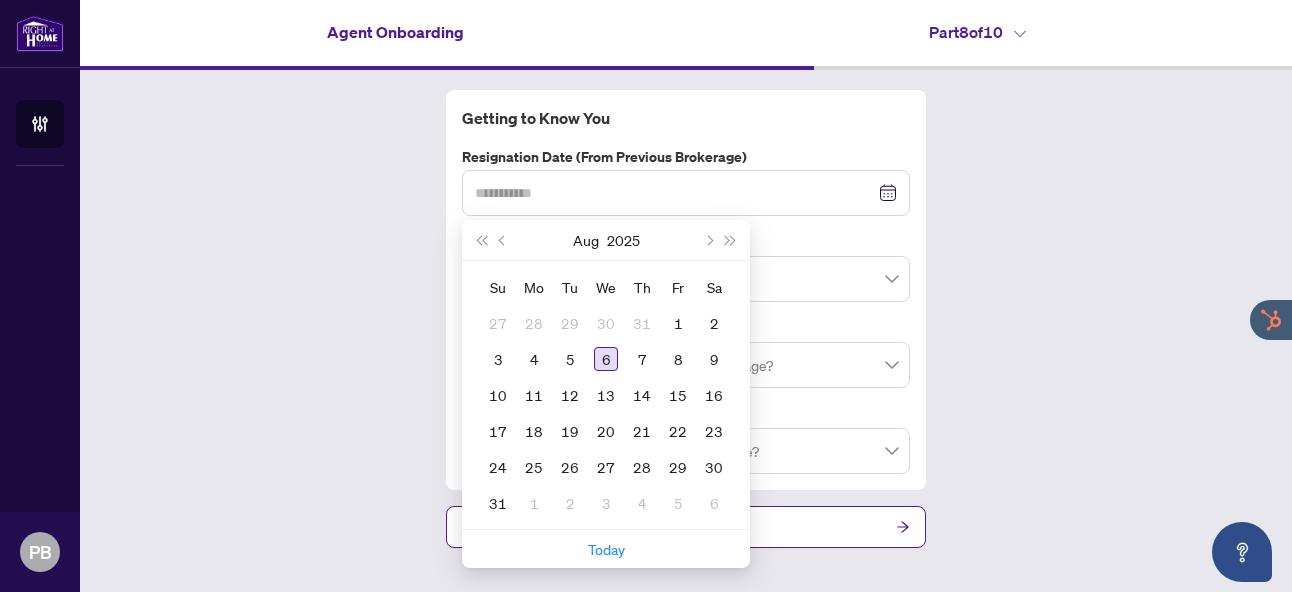 click on "6" at bounding box center (606, 359) 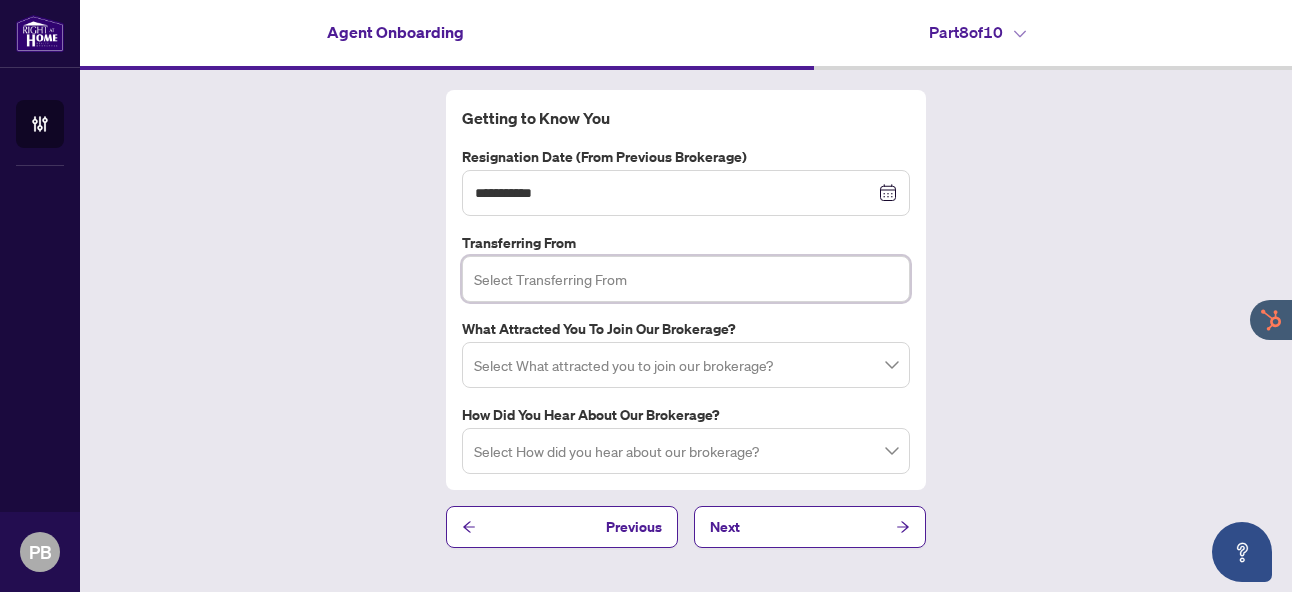 click at bounding box center [686, 279] 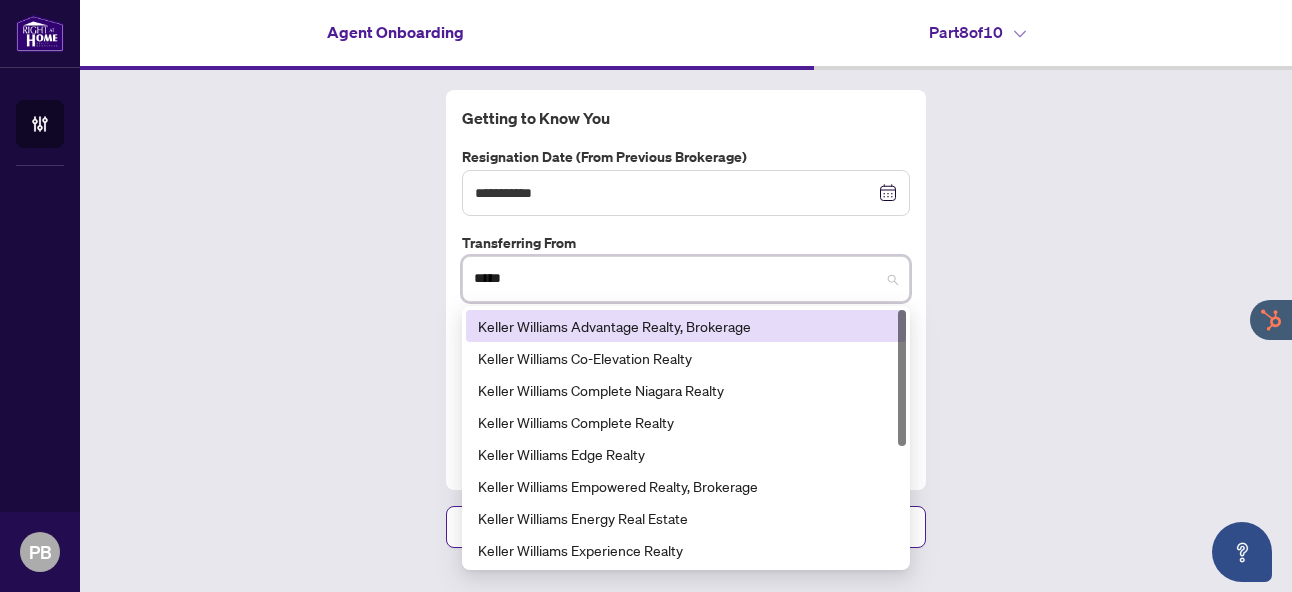 type on "******" 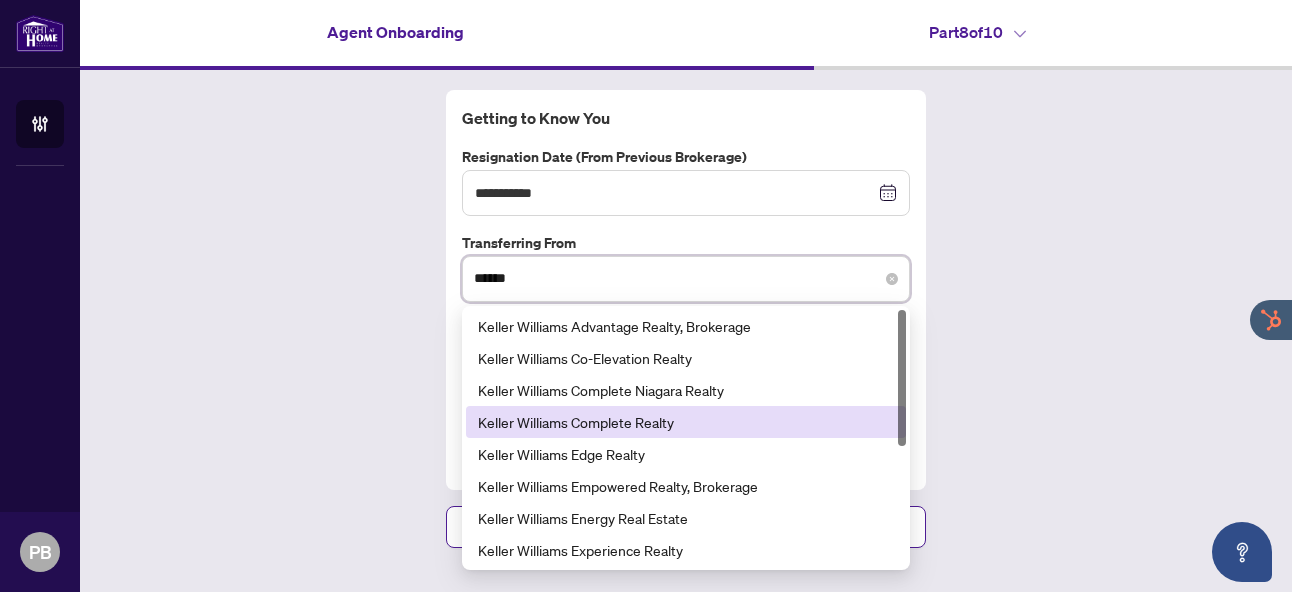 click on "Keller Williams Complete Realty" at bounding box center (686, 422) 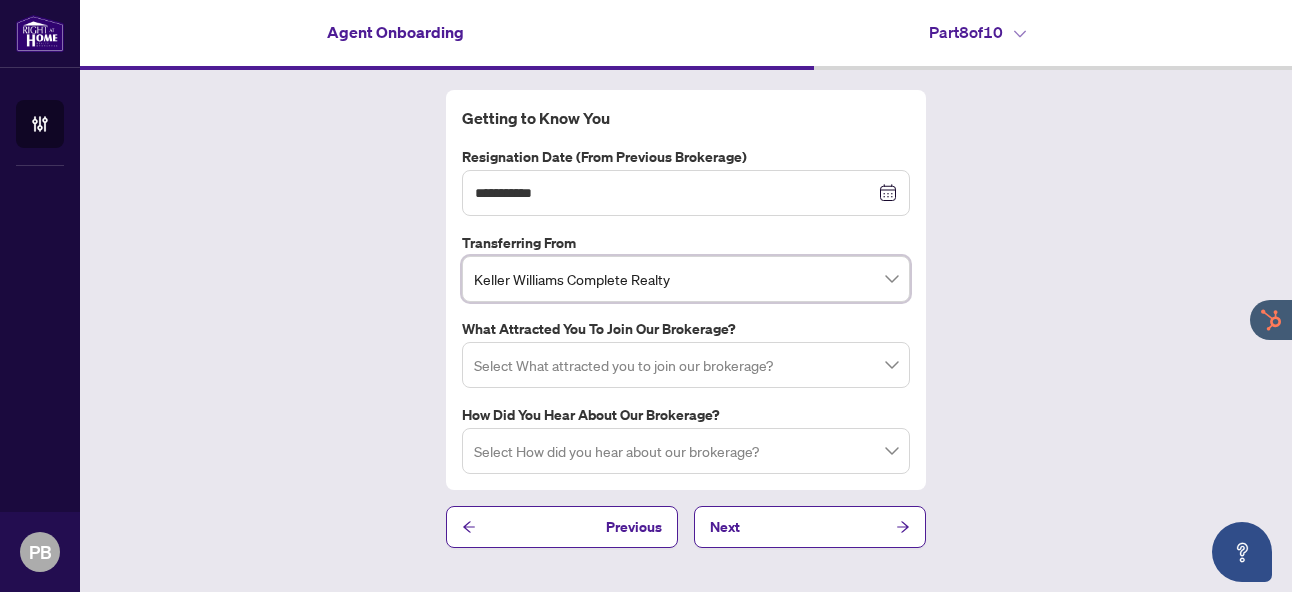 click on "Select What attracted you to join our brokerage?" at bounding box center (686, 365) 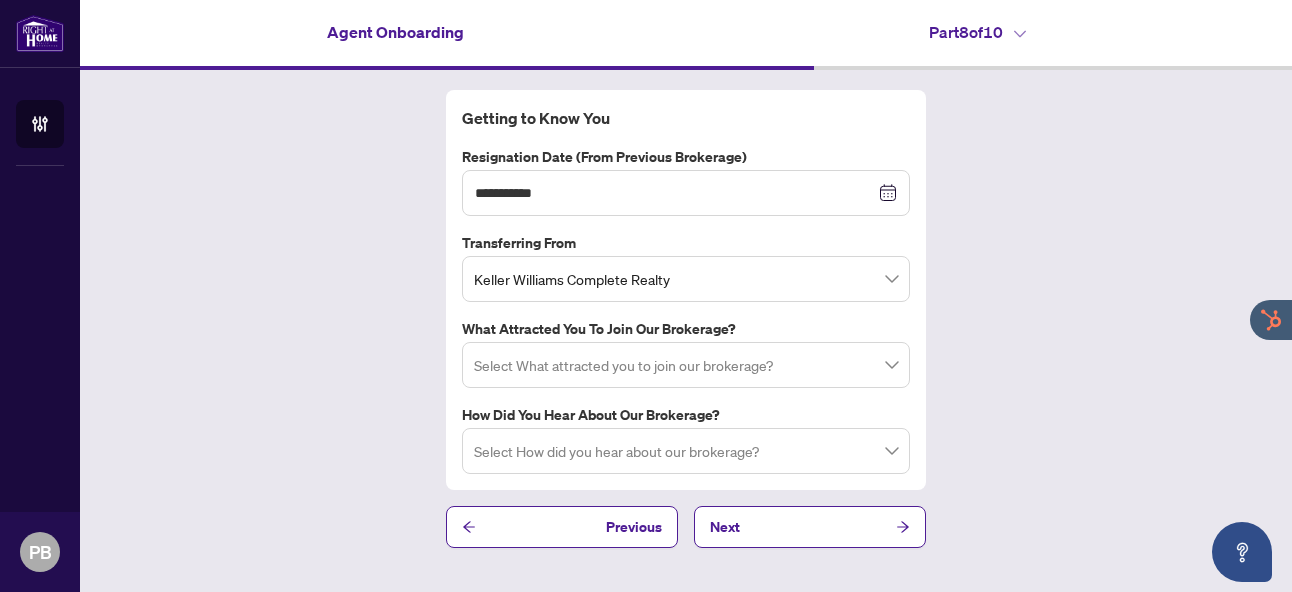 click on "**********" at bounding box center (686, 319) 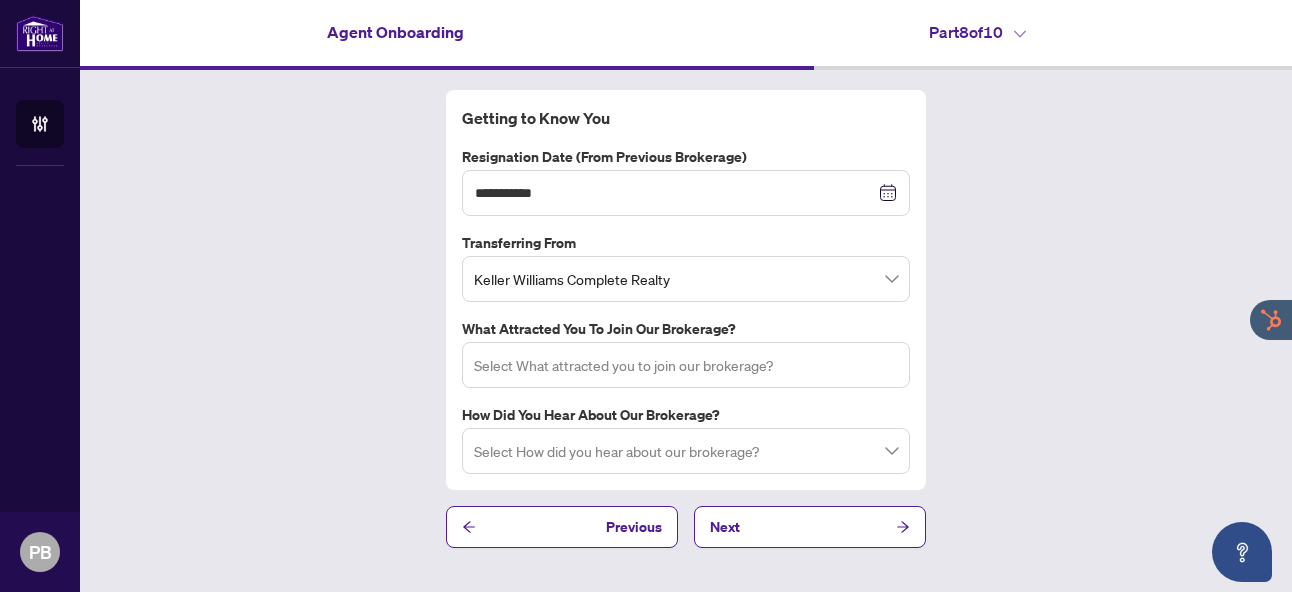 click at bounding box center (686, 364) 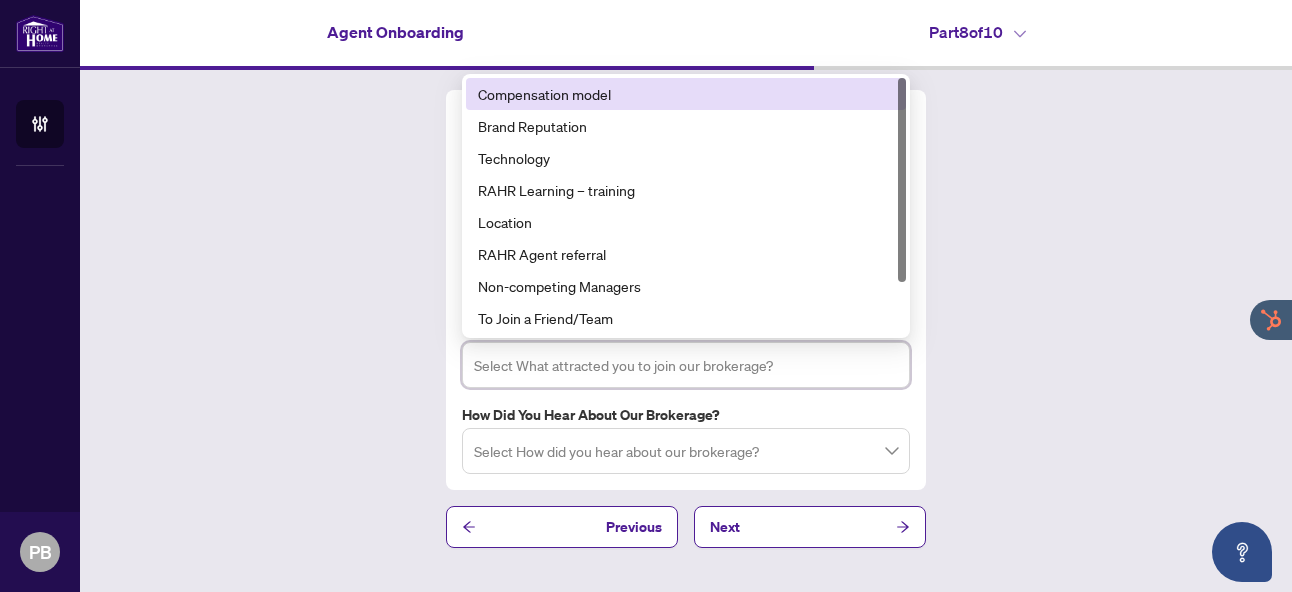 click on "Compensation model" at bounding box center (686, 94) 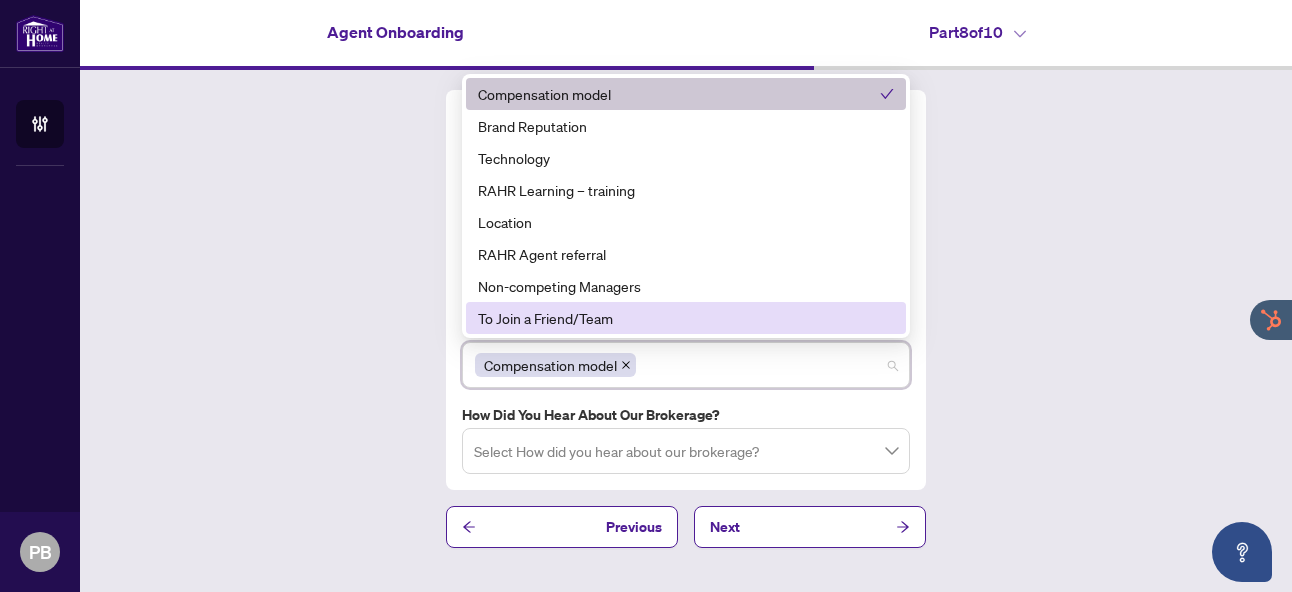 click at bounding box center (686, 450) 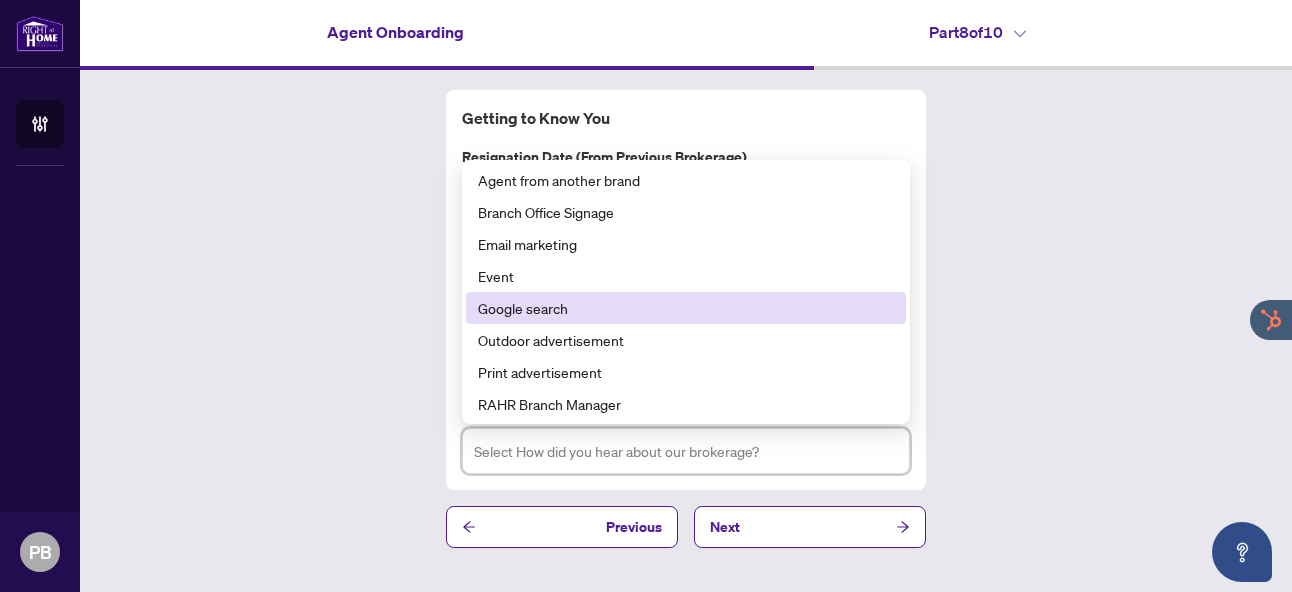click on "Google search" at bounding box center (686, 308) 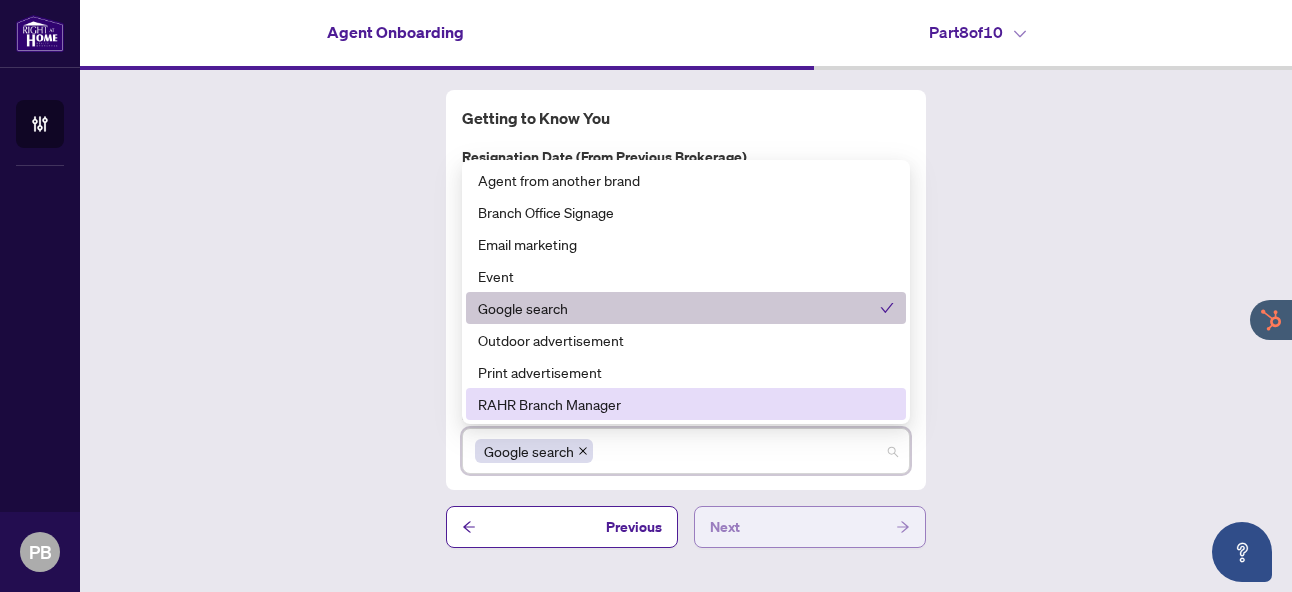 click on "Next" at bounding box center [810, 527] 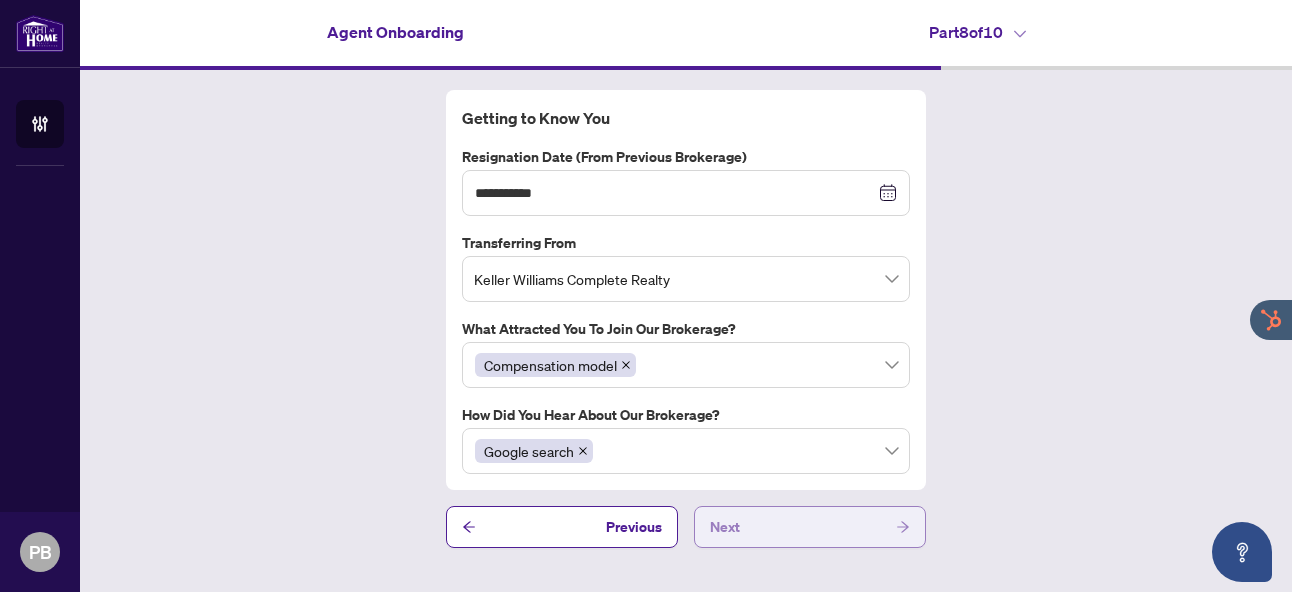 click on "Next" at bounding box center (810, 527) 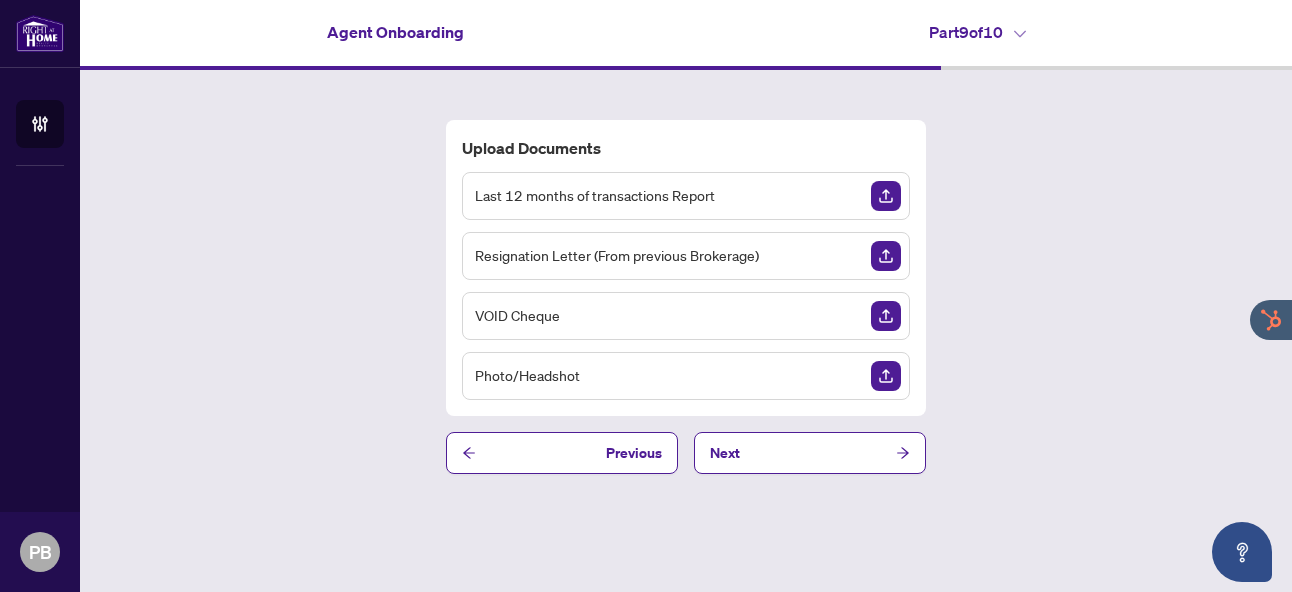 click at bounding box center [886, 196] 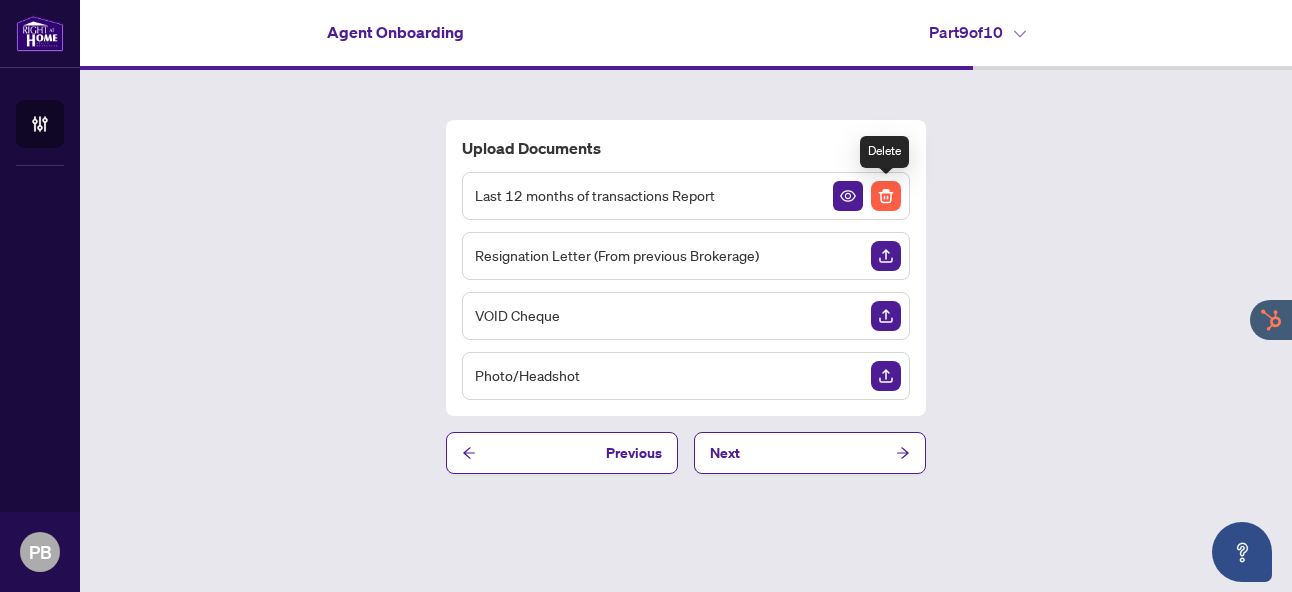 click at bounding box center (886, 196) 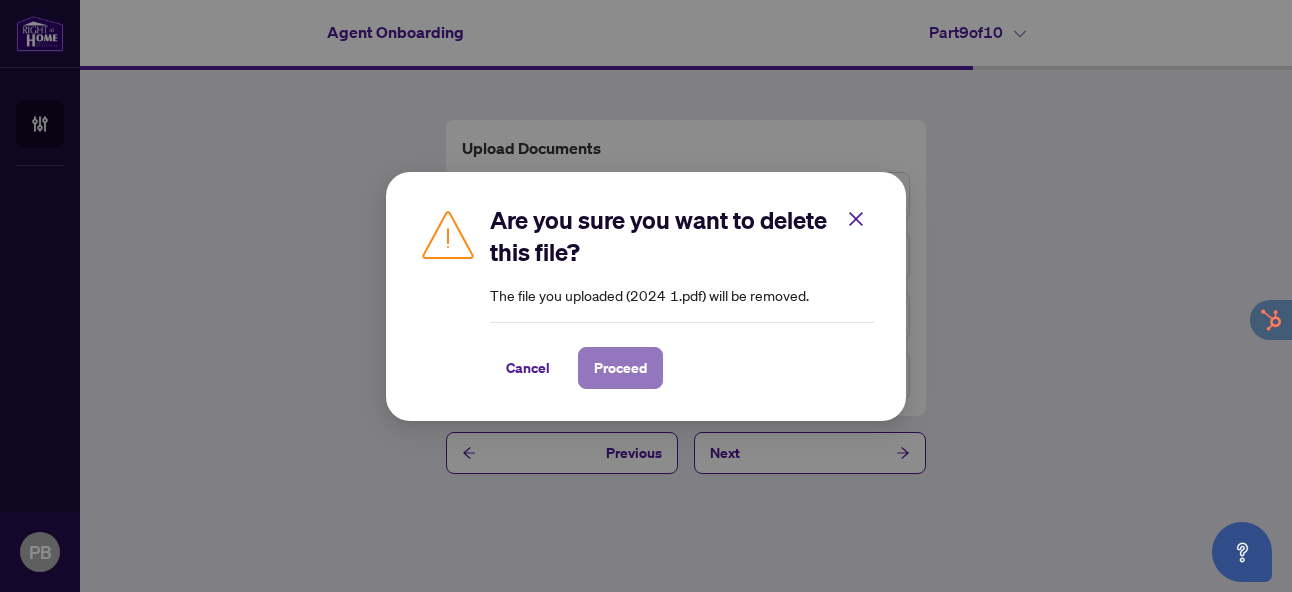 click on "Proceed" at bounding box center [620, 368] 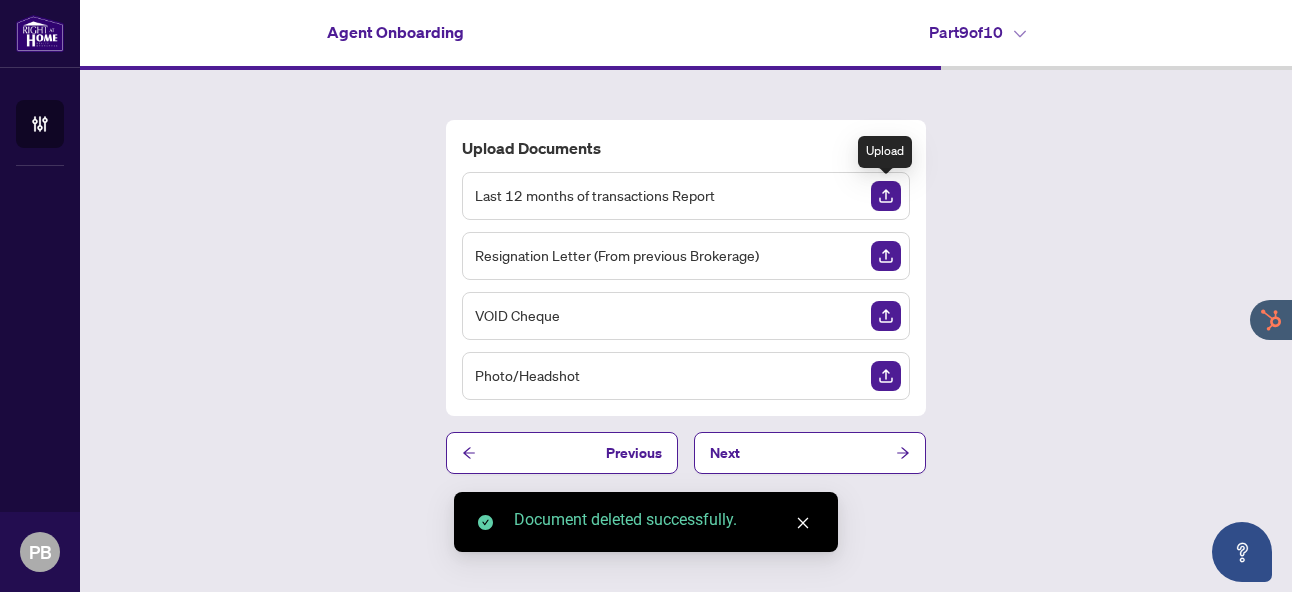 click at bounding box center (886, 196) 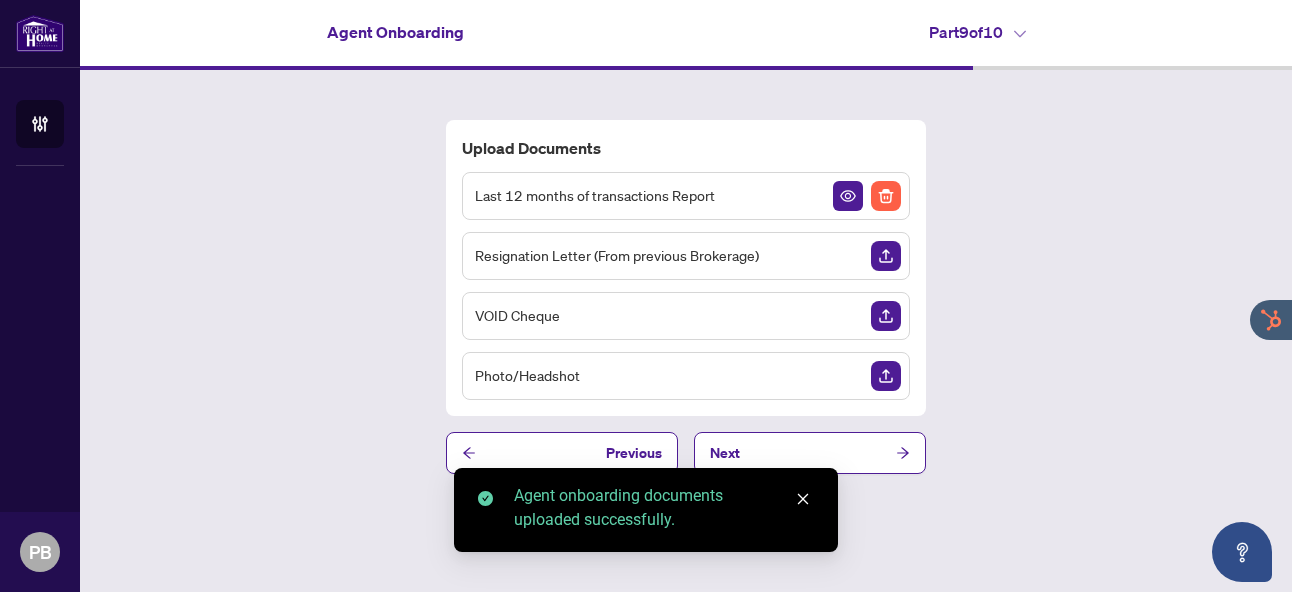 click at bounding box center (886, 256) 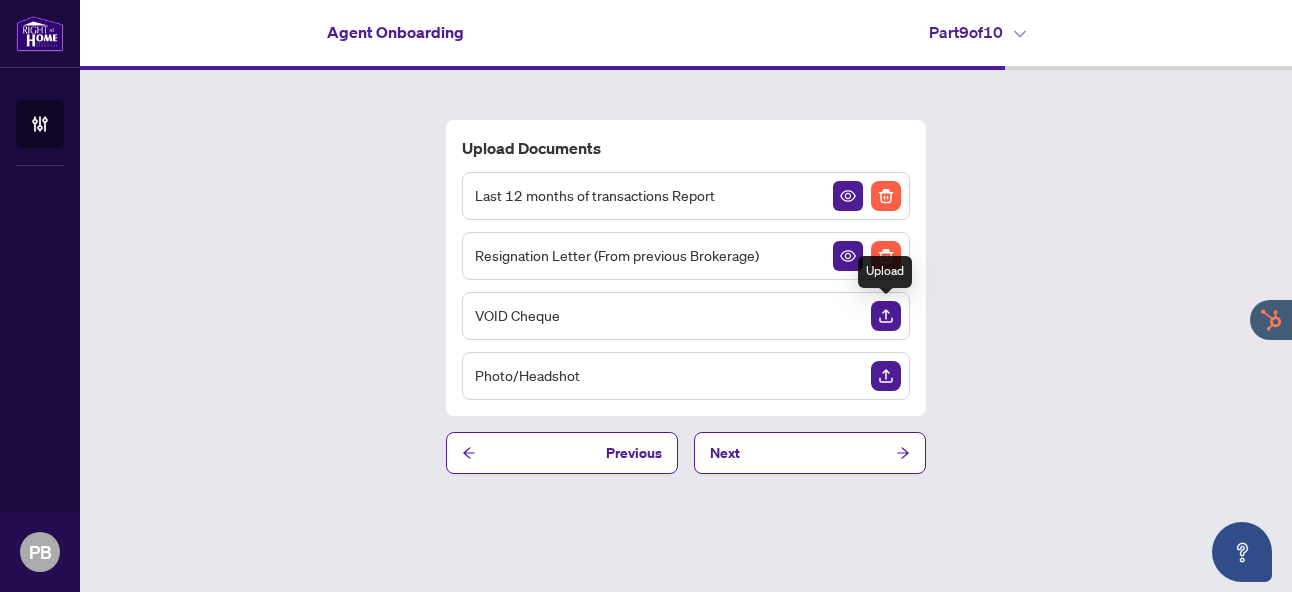 click at bounding box center [886, 316] 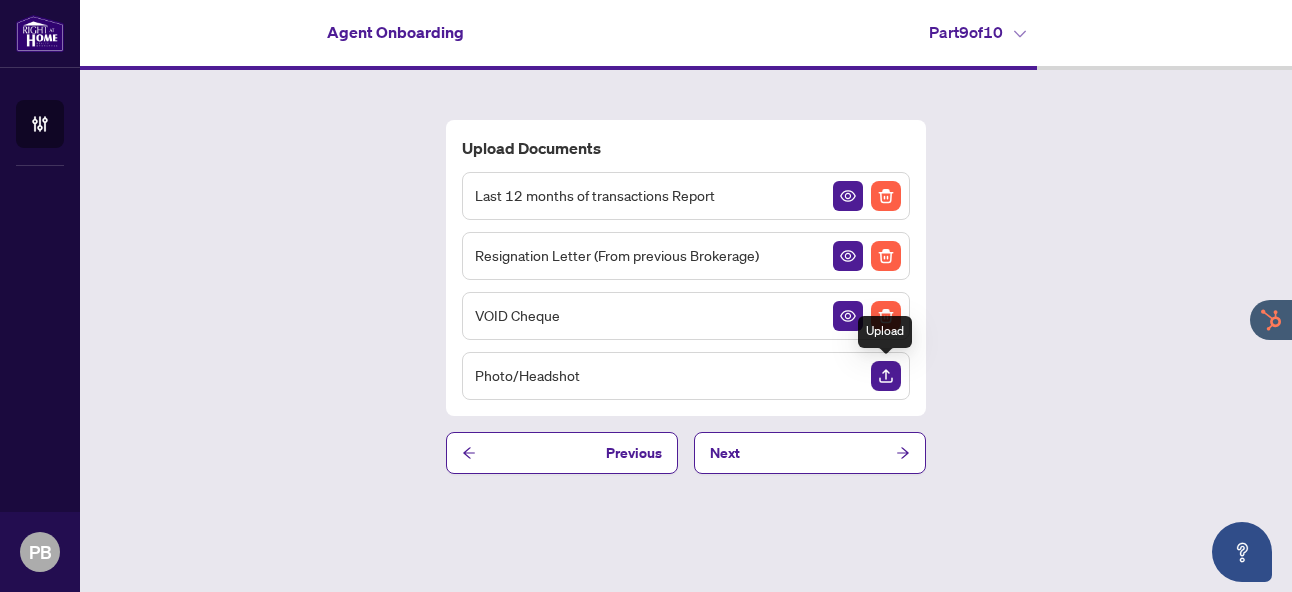 click at bounding box center (886, 376) 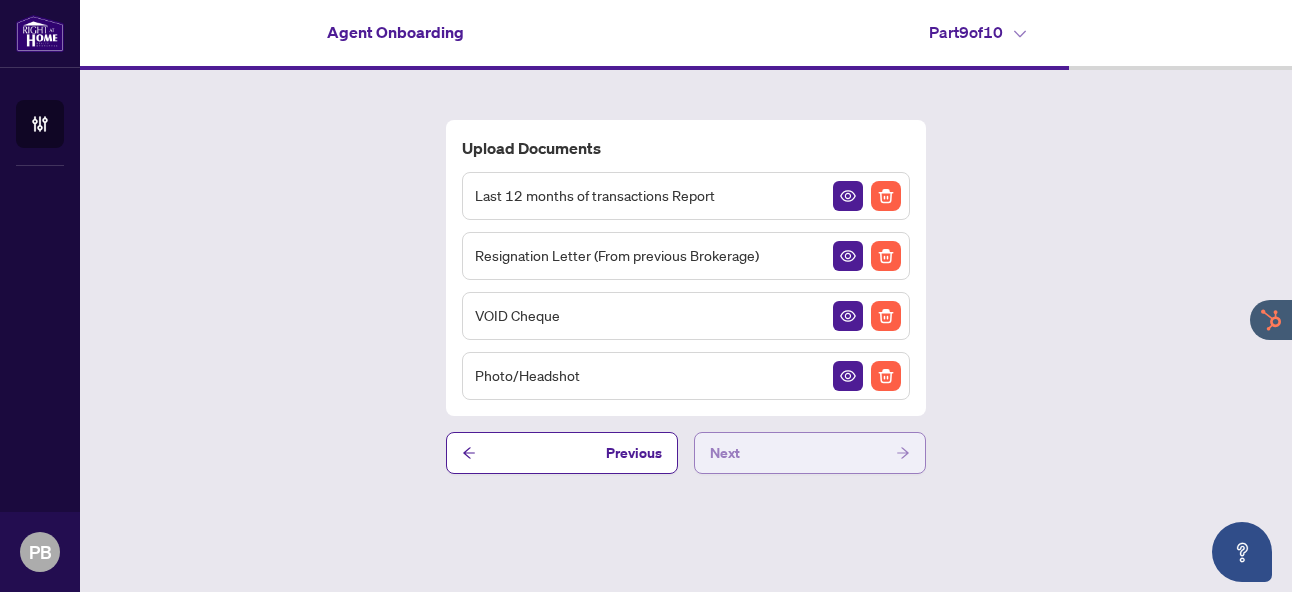 click on "Next" at bounding box center (810, 453) 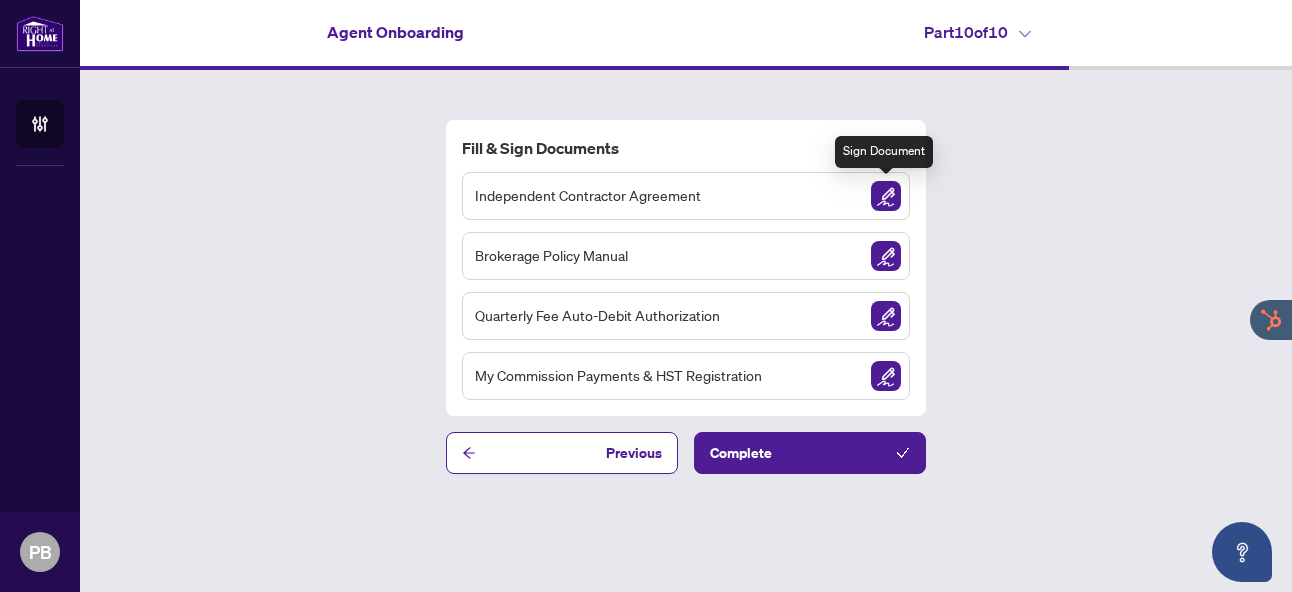 click at bounding box center [886, 196] 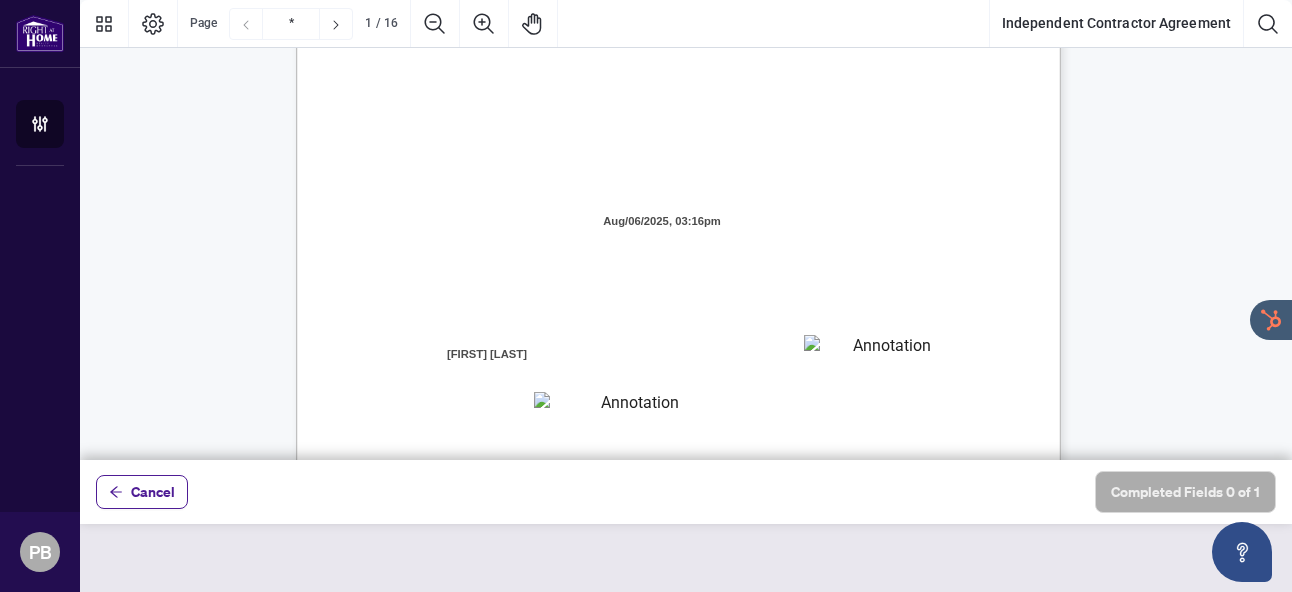 scroll, scrollTop: 114, scrollLeft: 0, axis: vertical 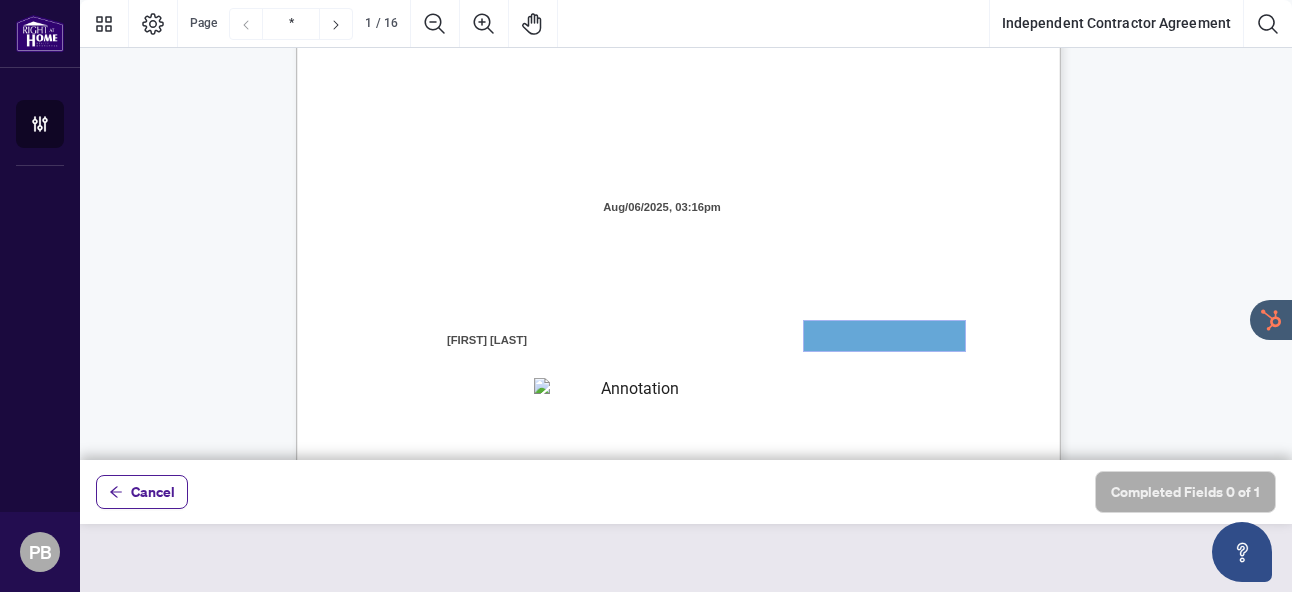 click at bounding box center [884, 336] 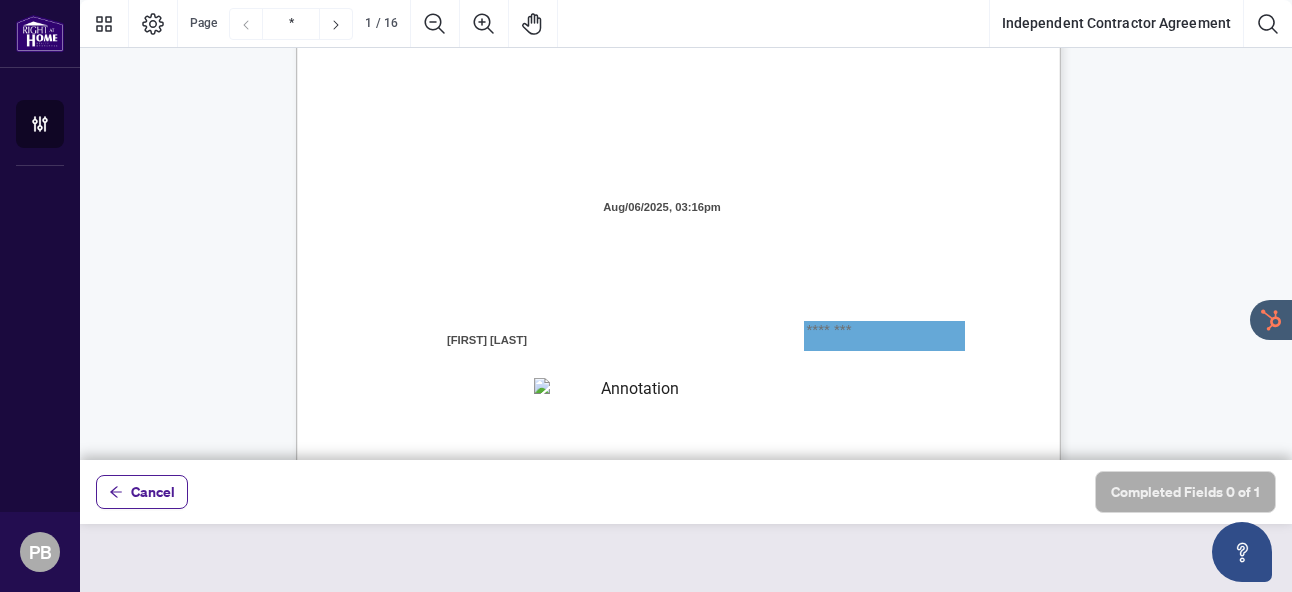 type on "********" 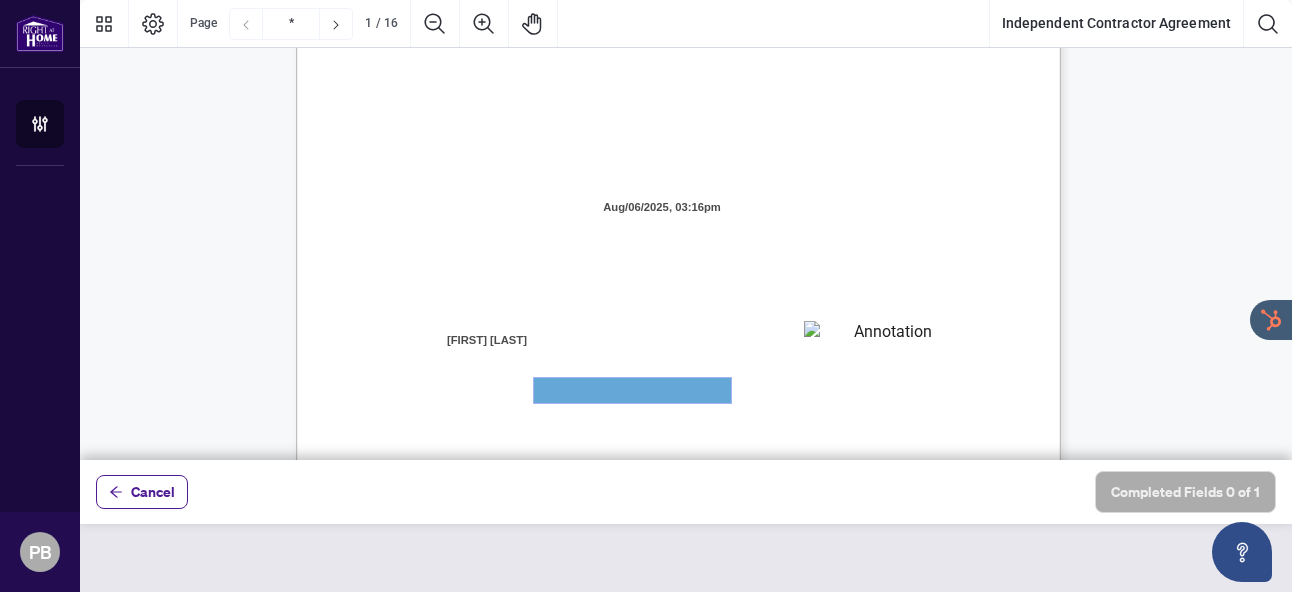 click at bounding box center (632, 390) 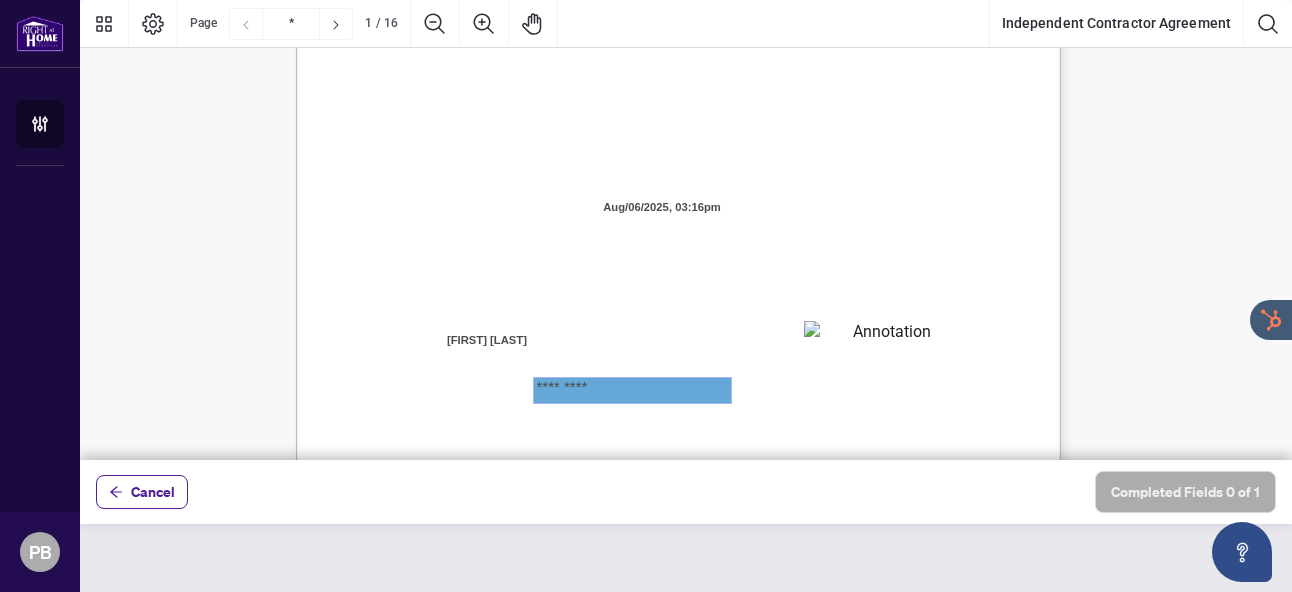 type on "**********" 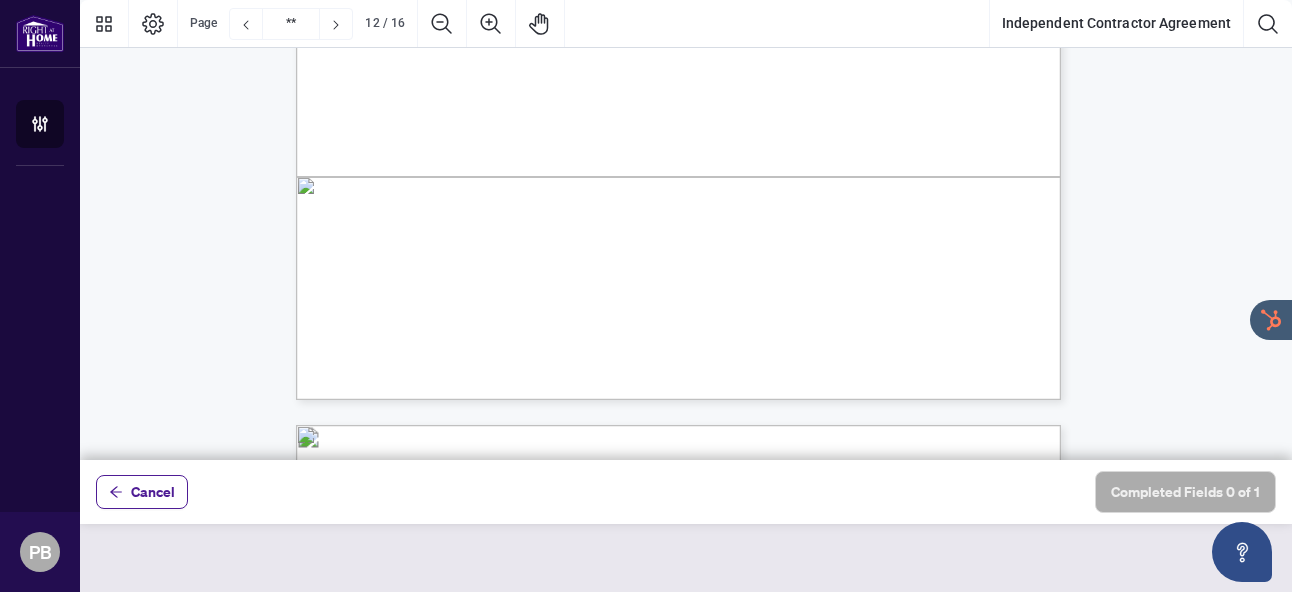 scroll, scrollTop: 11829, scrollLeft: 0, axis: vertical 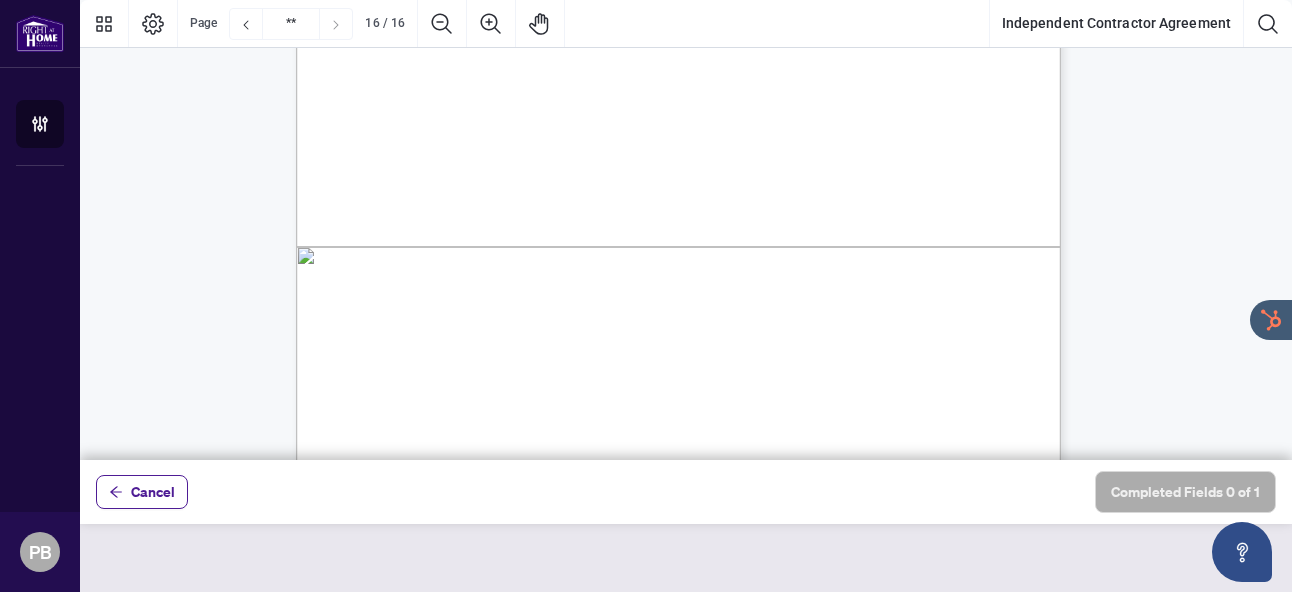 type on "**" 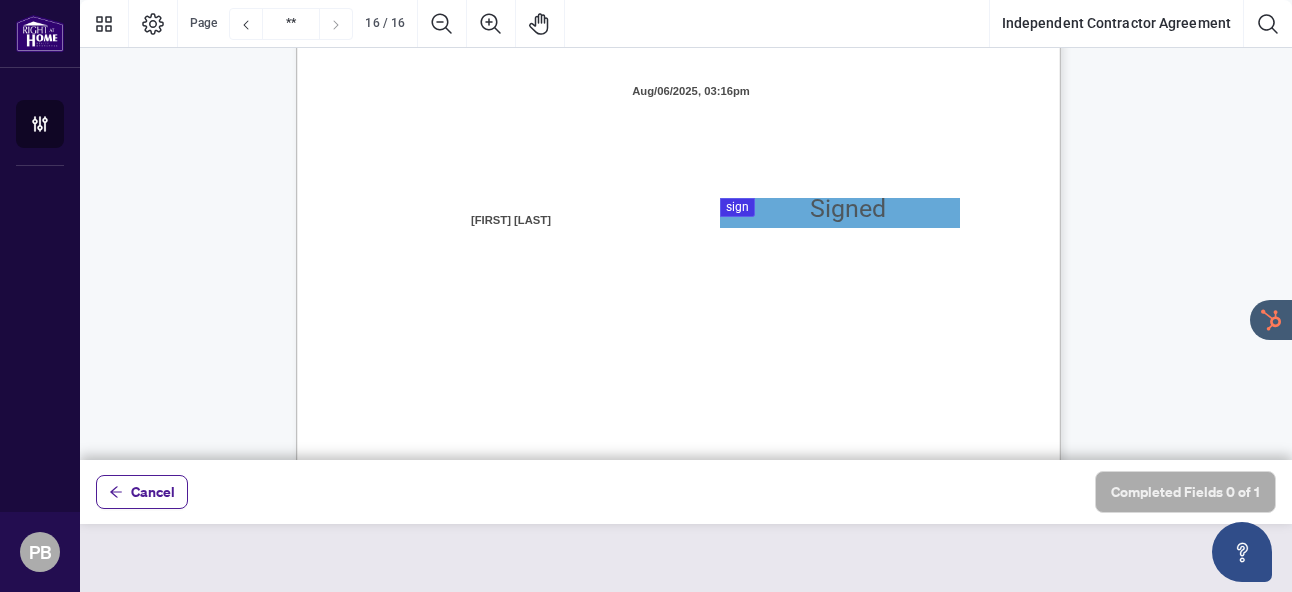 scroll, scrollTop: 15305, scrollLeft: 0, axis: vertical 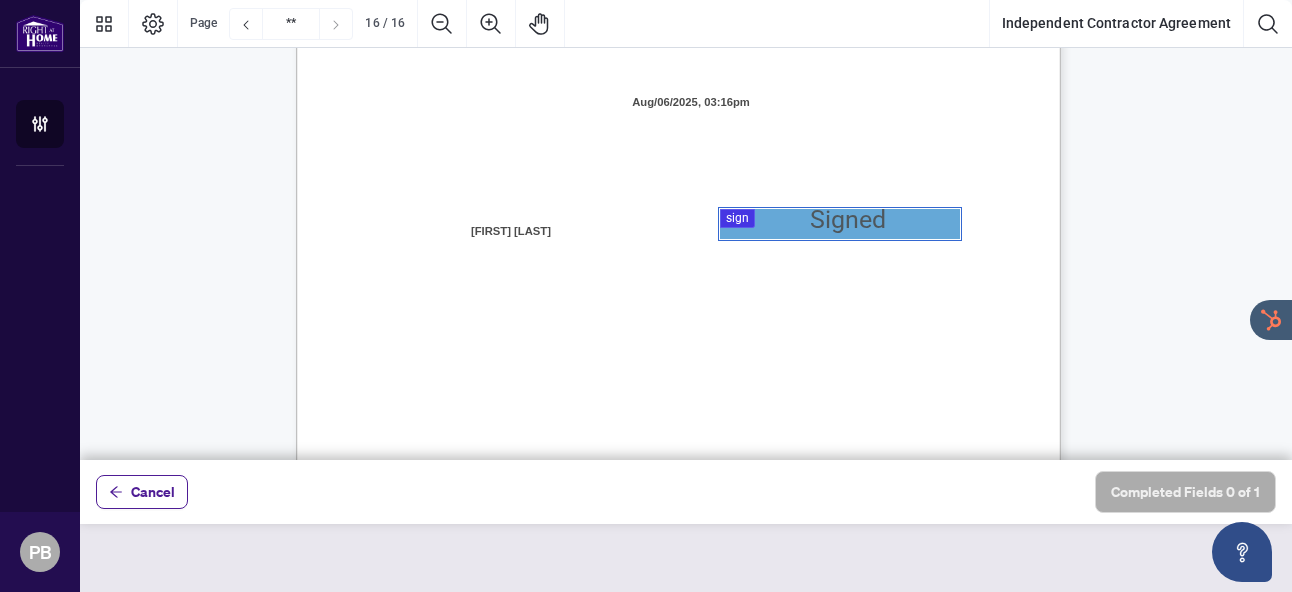 click at bounding box center [686, 230] 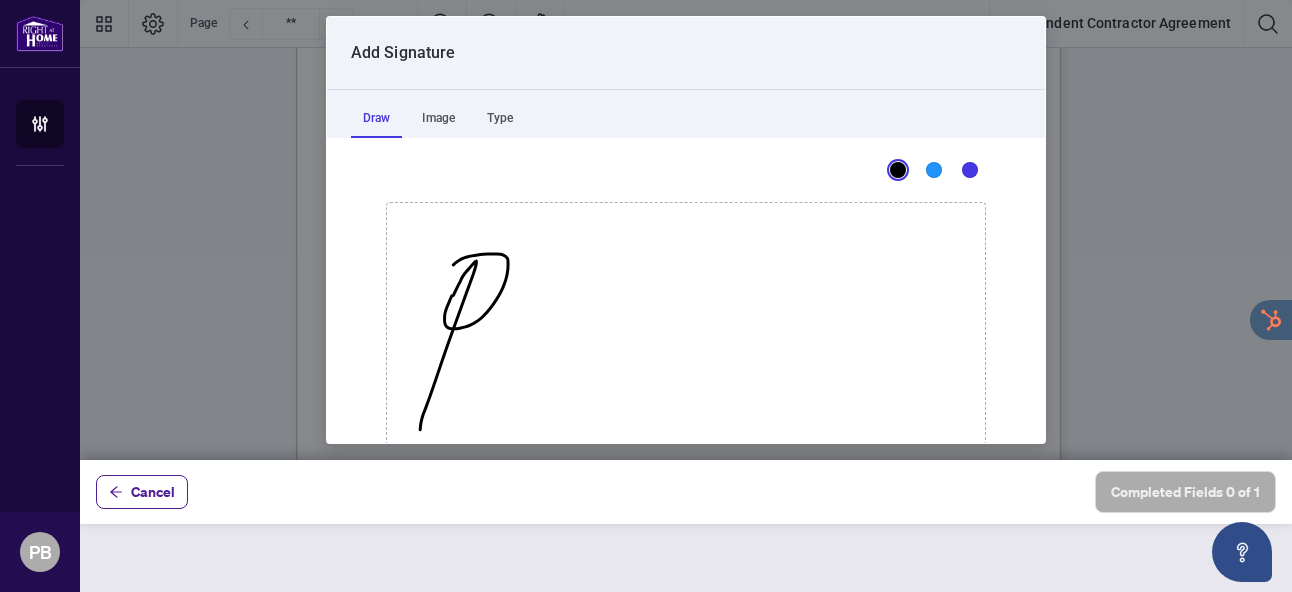 drag, startPoint x: 445, startPoint y: 264, endPoint x: 412, endPoint y: 428, distance: 167.28719 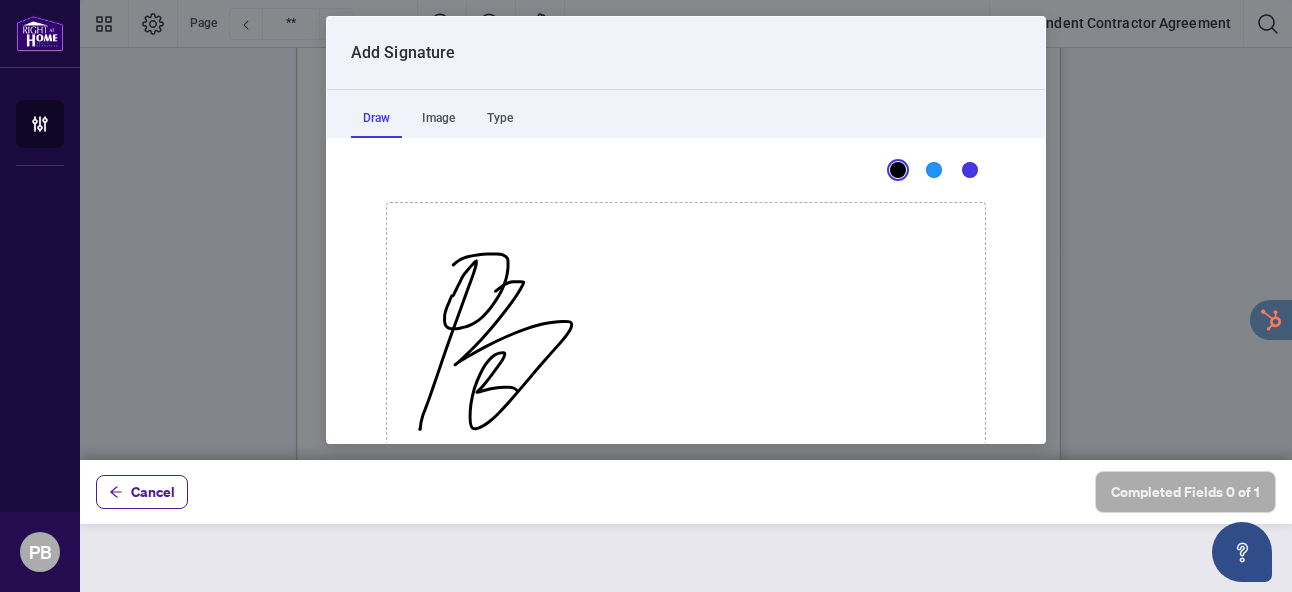 drag, startPoint x: 487, startPoint y: 291, endPoint x: 512, endPoint y: 392, distance: 104.048065 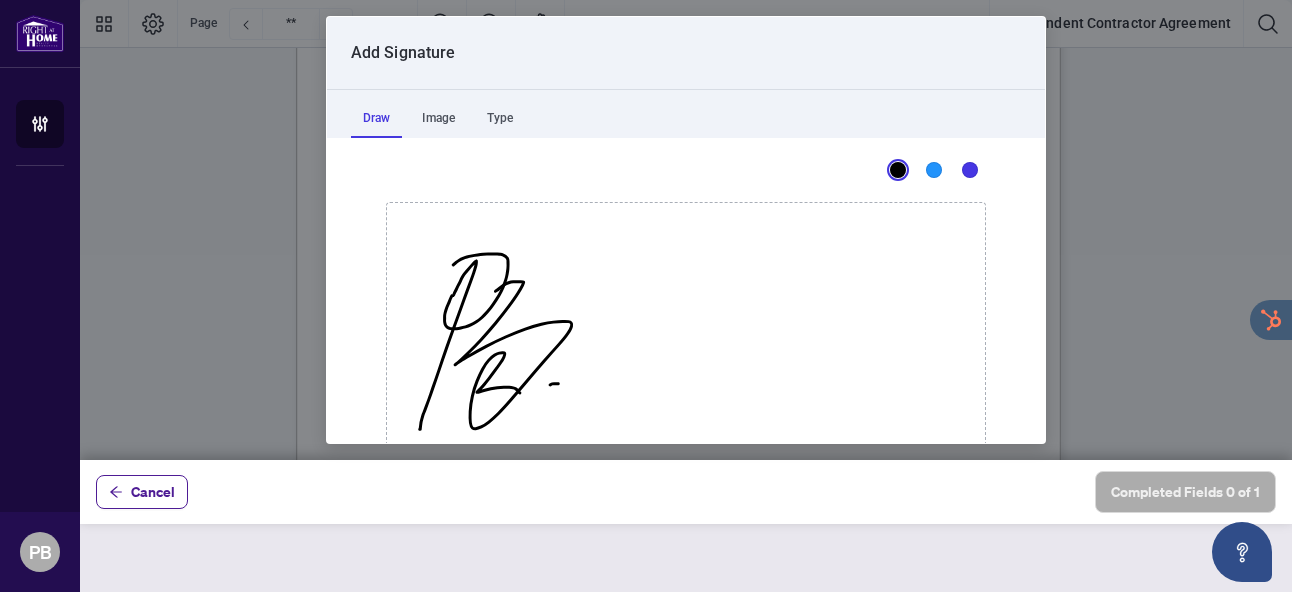 click 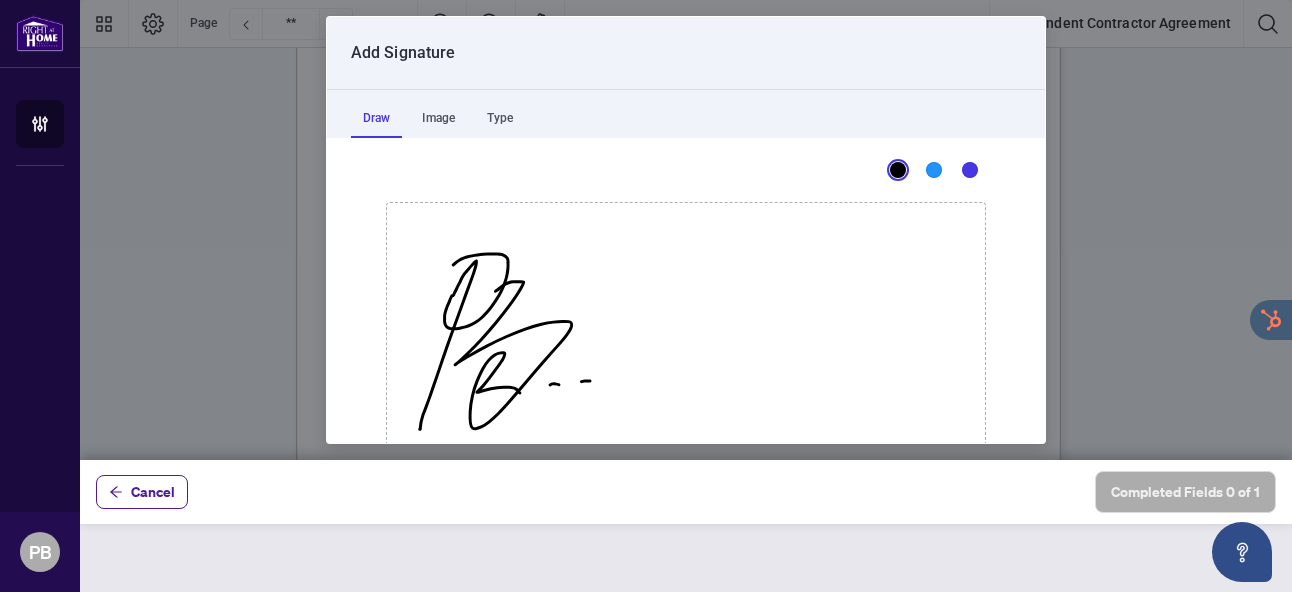 drag, startPoint x: 574, startPoint y: 381, endPoint x: 589, endPoint y: 380, distance: 15.033297 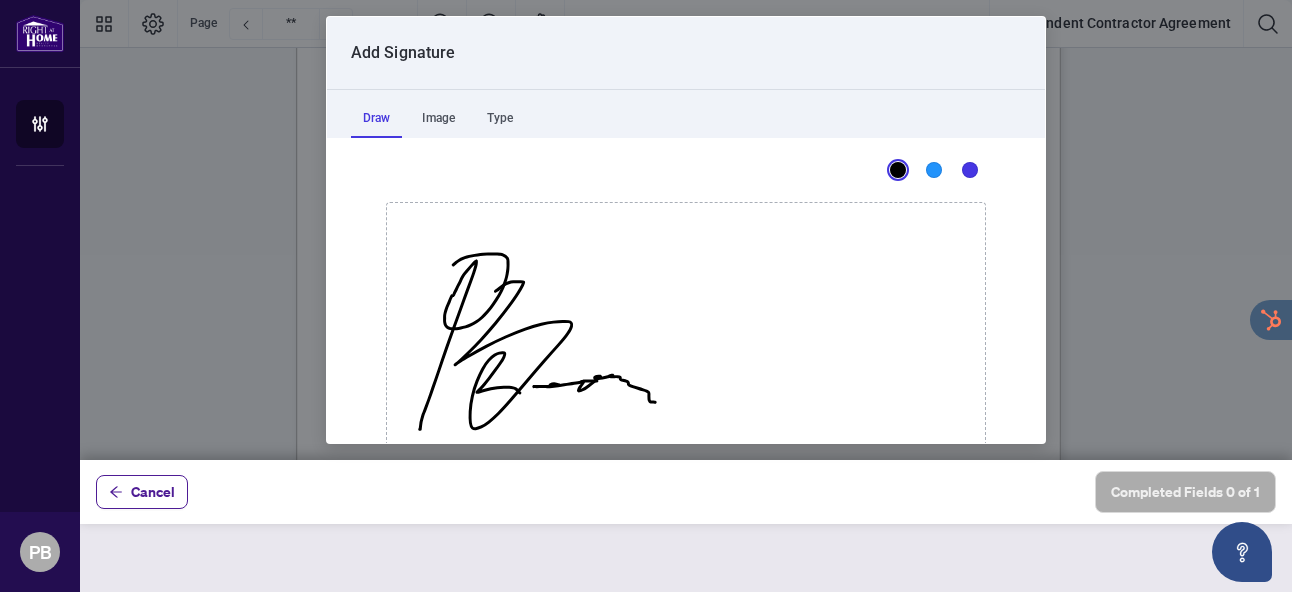 drag, startPoint x: 526, startPoint y: 386, endPoint x: 712, endPoint y: 364, distance: 187.29655 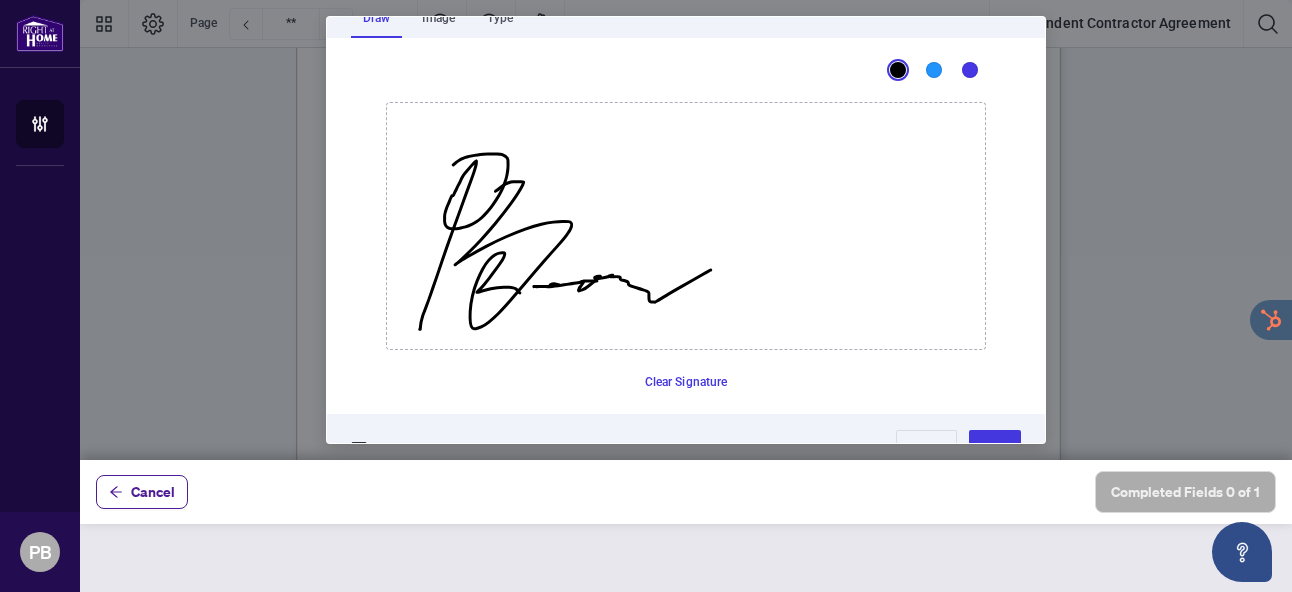 scroll, scrollTop: 143, scrollLeft: 0, axis: vertical 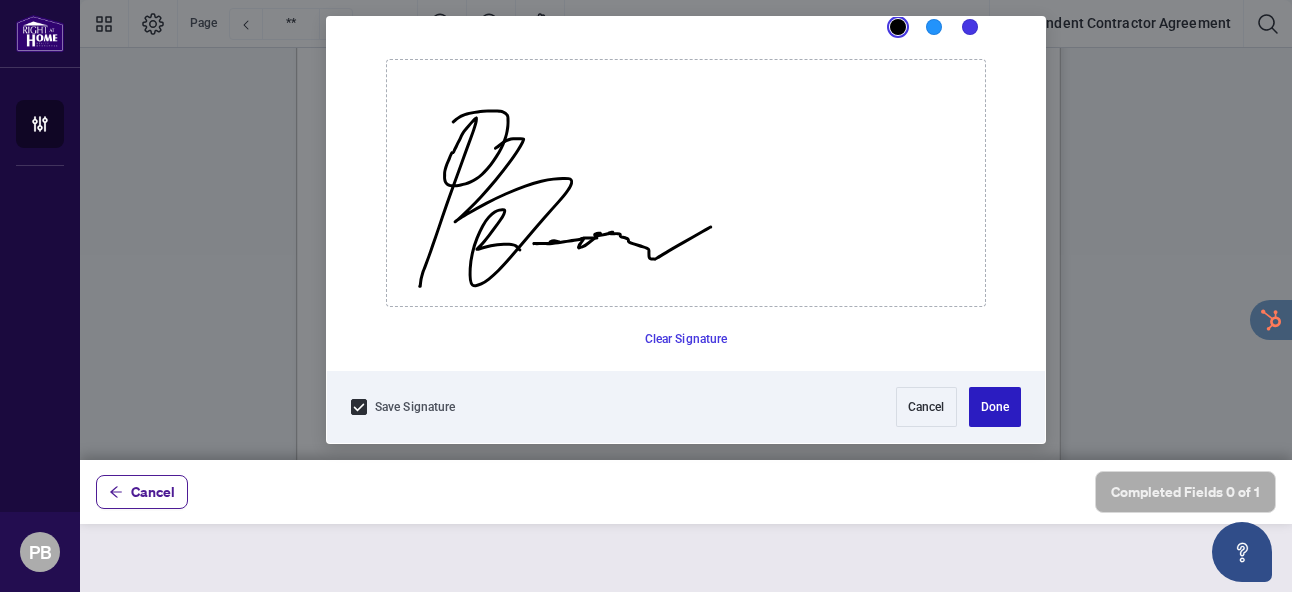 click on "Done" at bounding box center [995, 407] 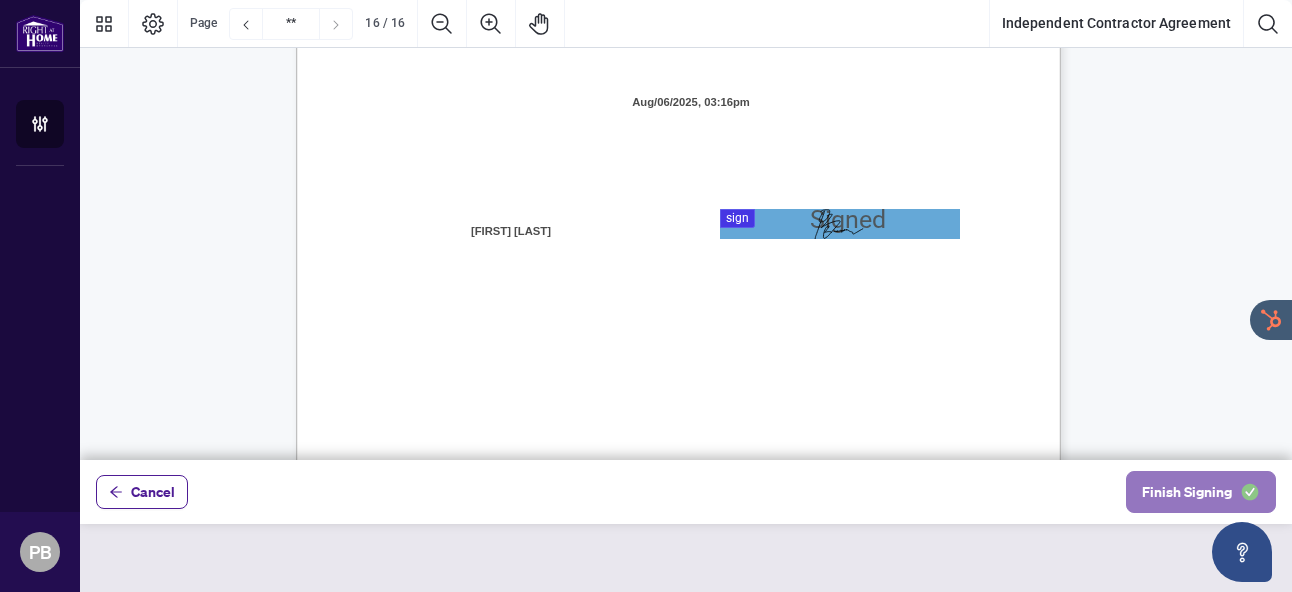 click on "Finish Signing" at bounding box center (1187, 492) 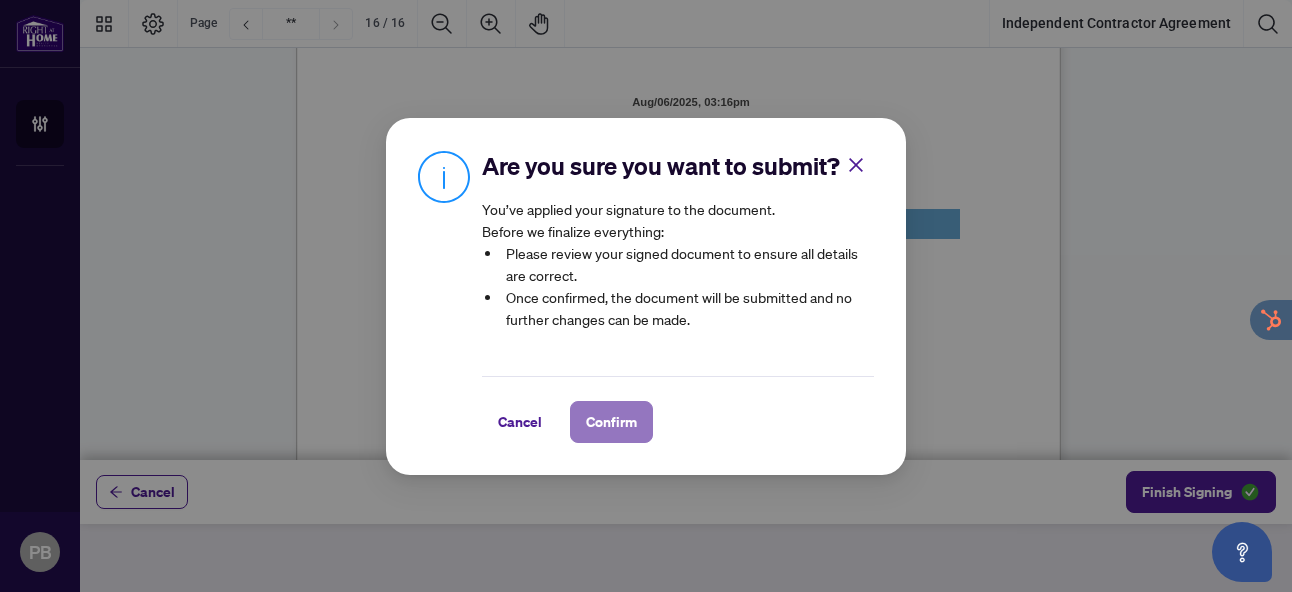 click on "Confirm" at bounding box center [611, 422] 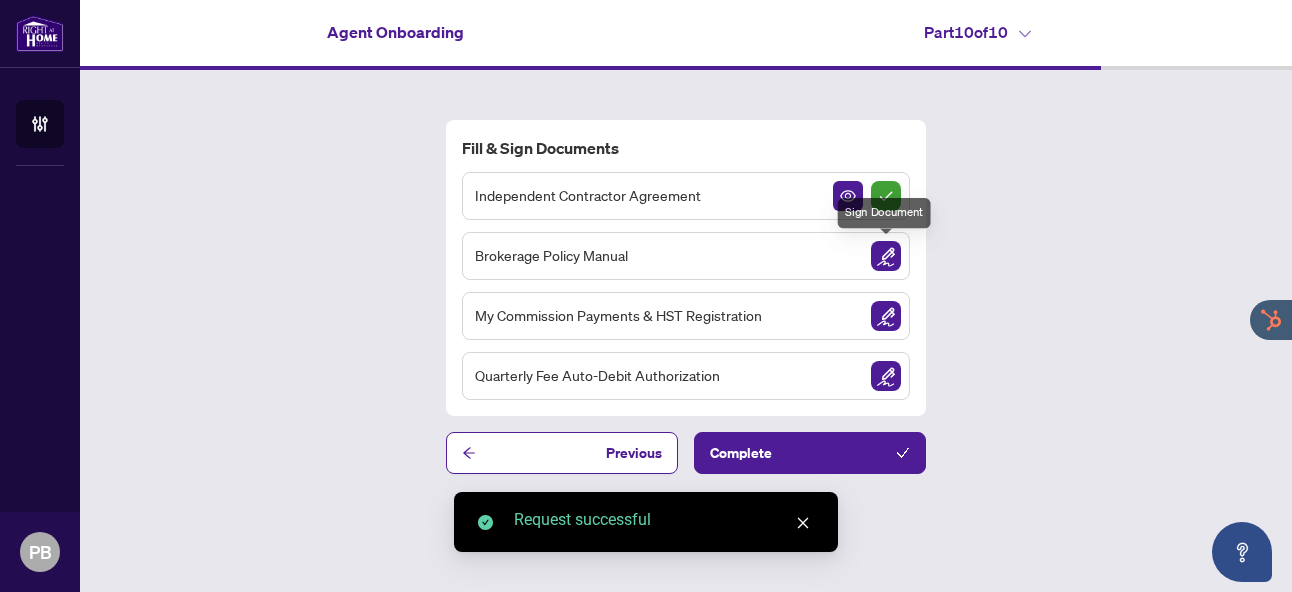 click at bounding box center [886, 256] 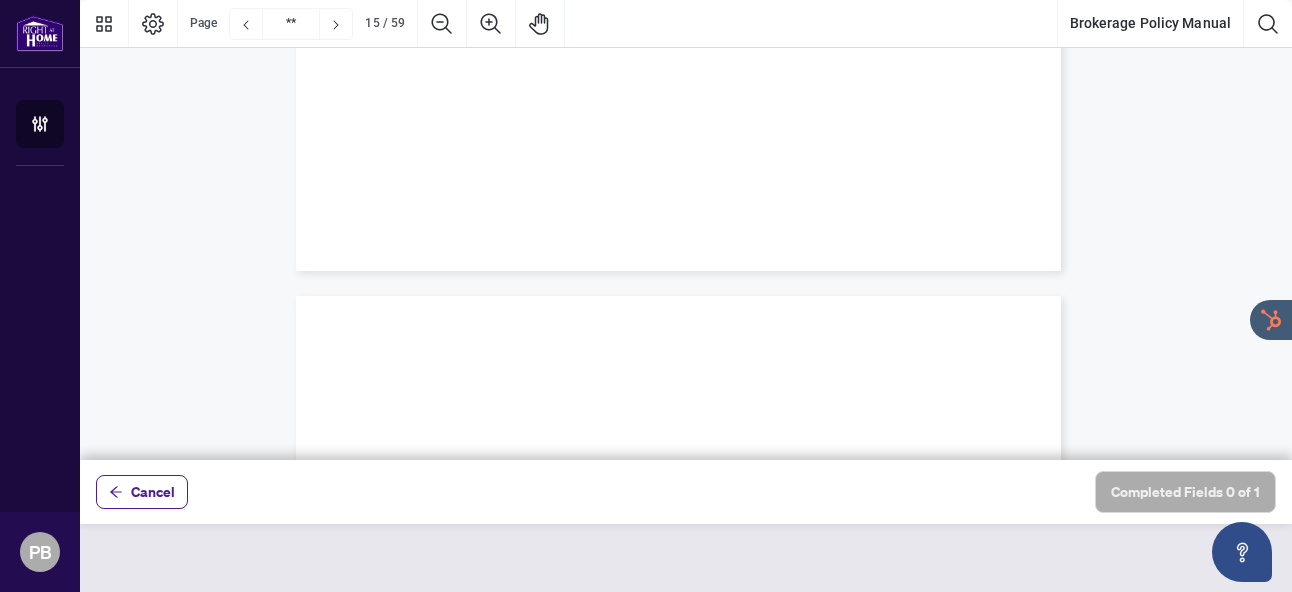 scroll, scrollTop: 15549, scrollLeft: 0, axis: vertical 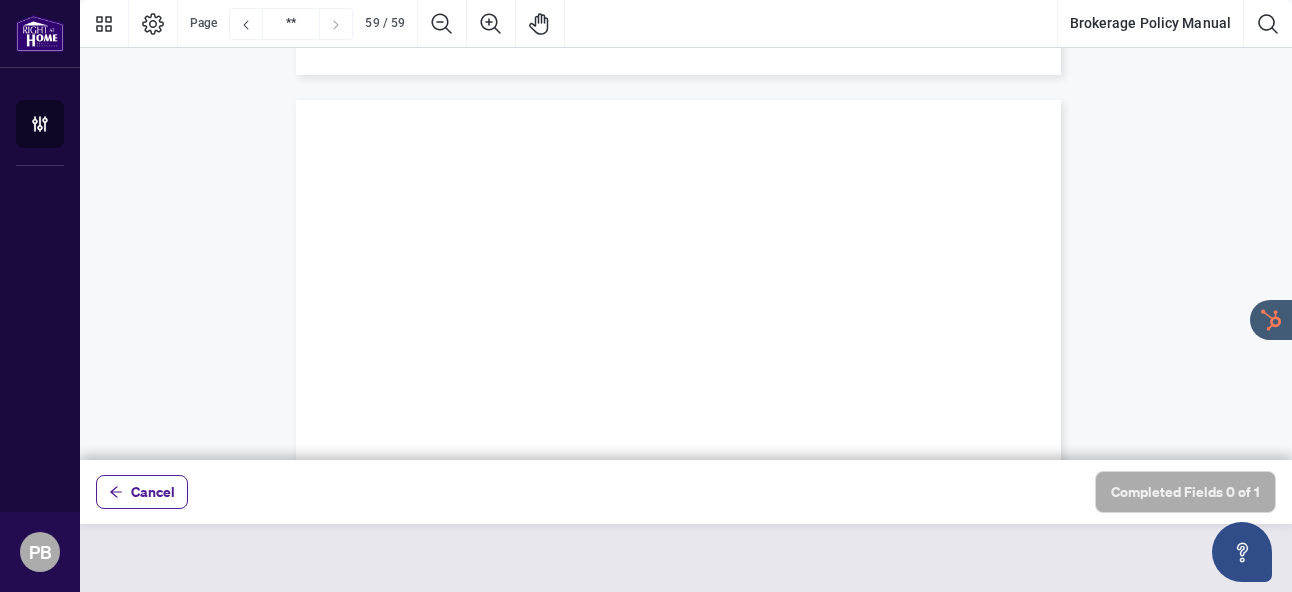 type on "**" 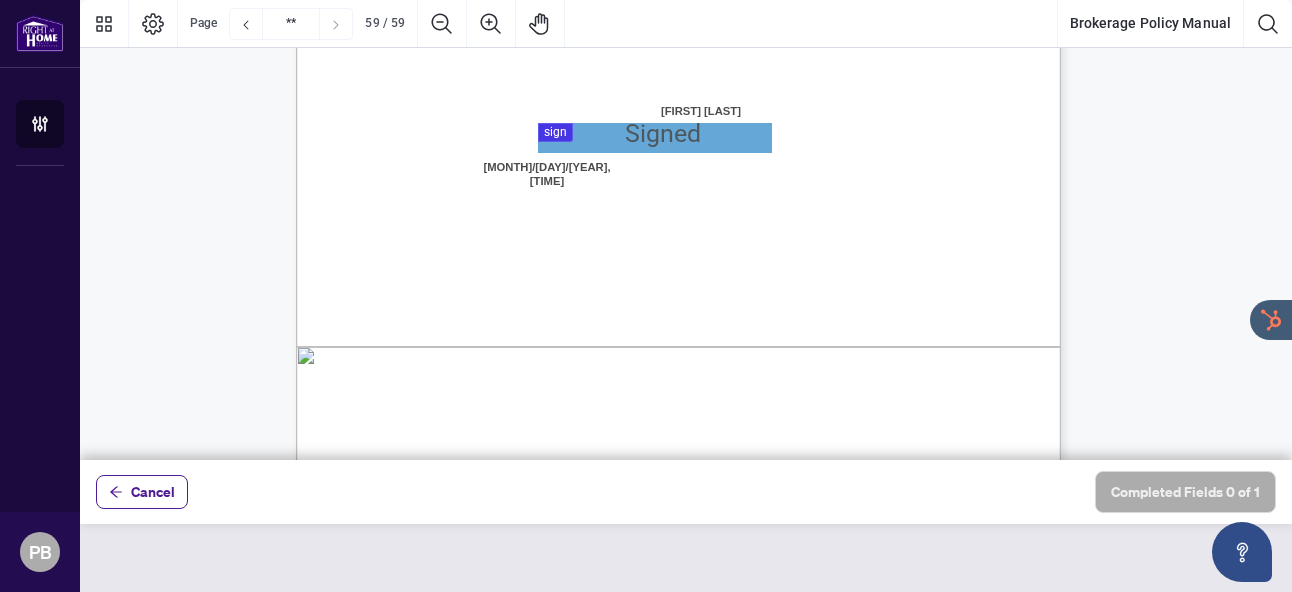 scroll, scrollTop: 59343, scrollLeft: 0, axis: vertical 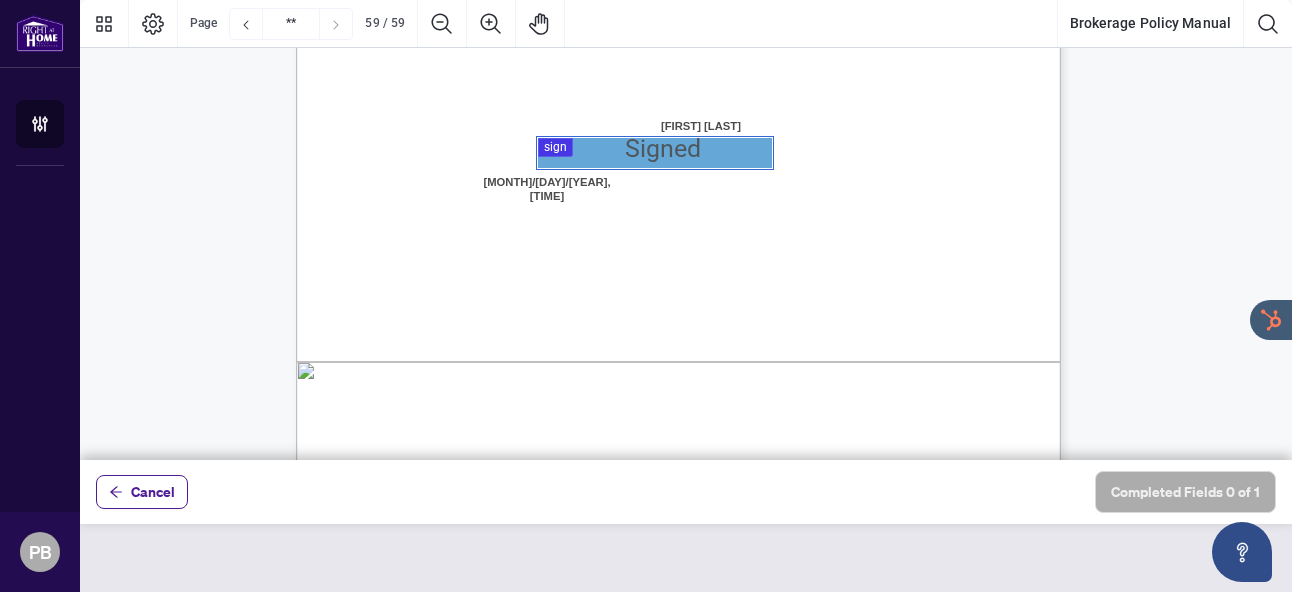 click at bounding box center (686, 230) 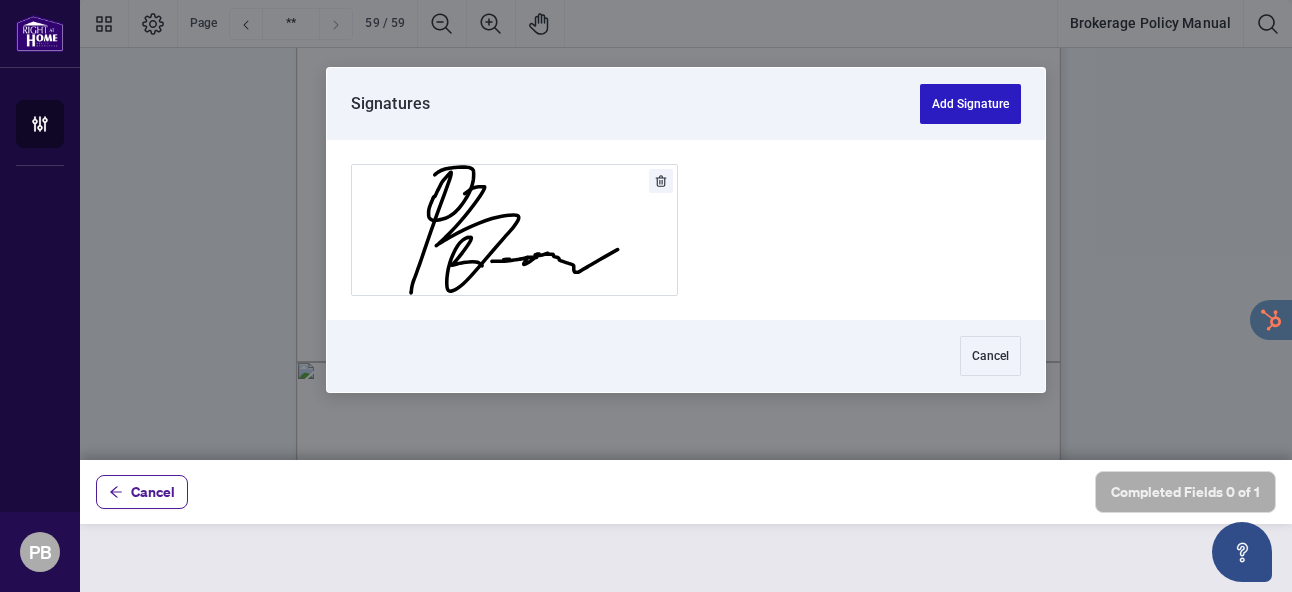 click on "Add Signature" at bounding box center [970, 104] 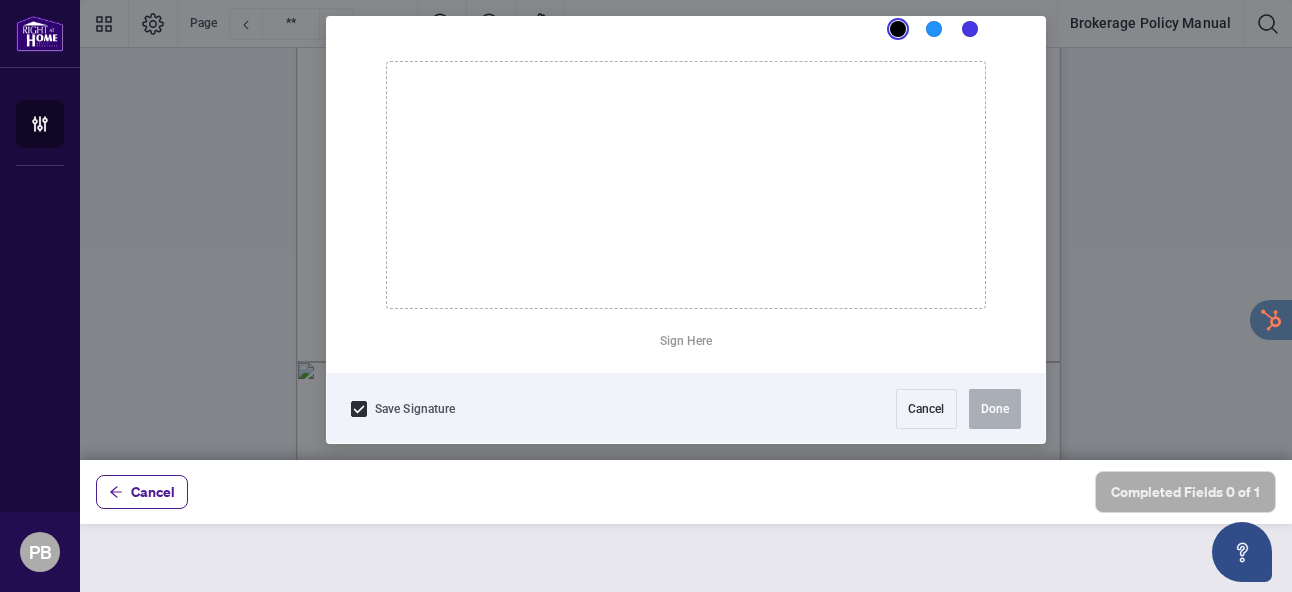 scroll, scrollTop: 143, scrollLeft: 0, axis: vertical 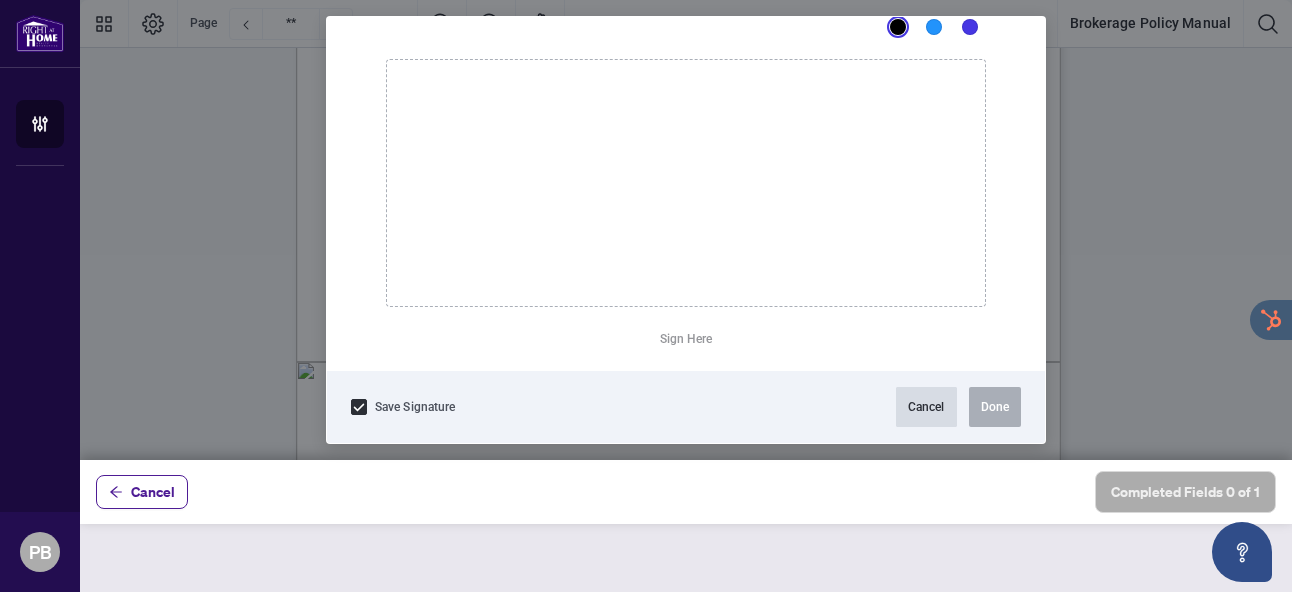 click on "Cancel" at bounding box center [926, 407] 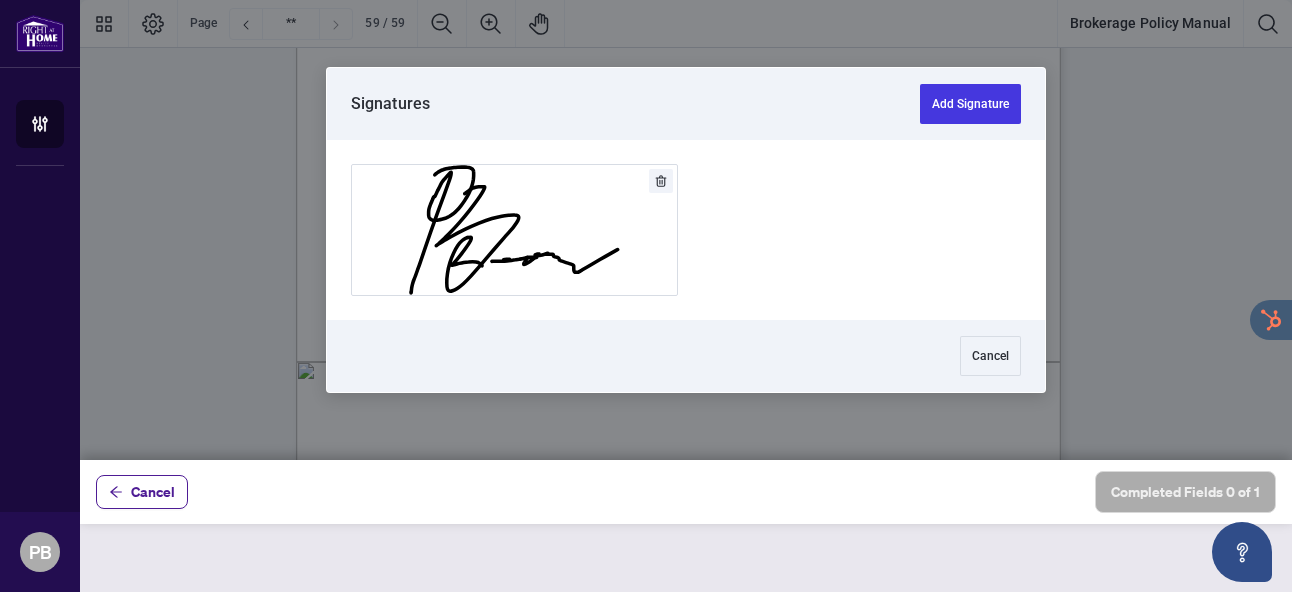 click at bounding box center [686, 230] 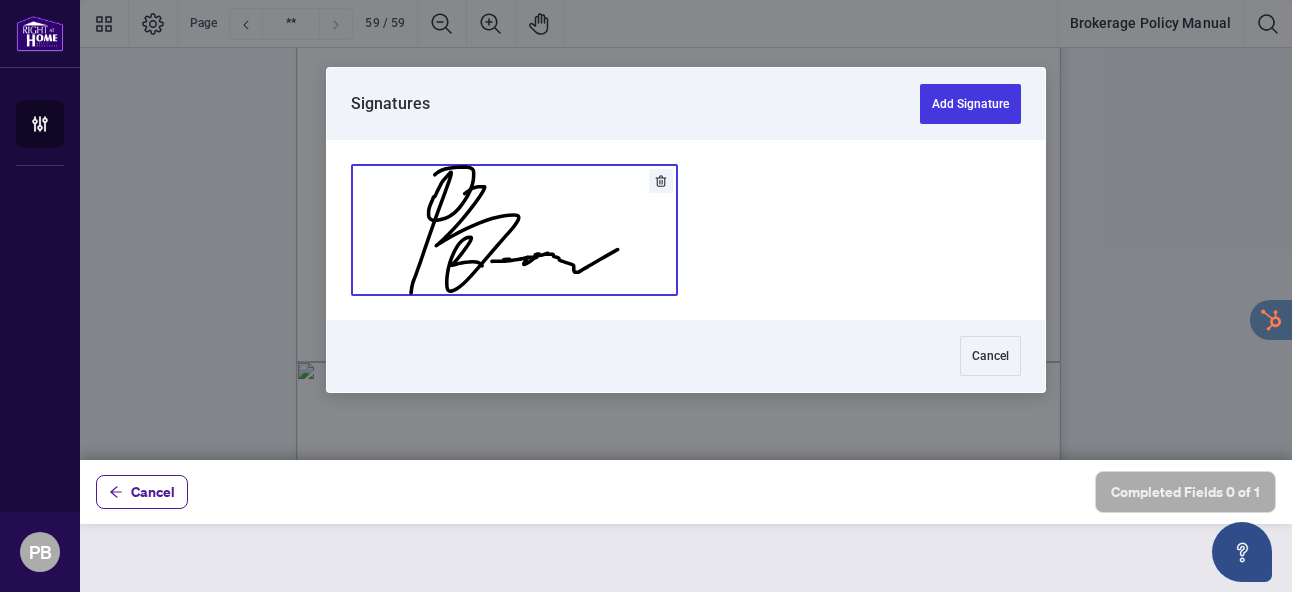 click at bounding box center [514, 230] 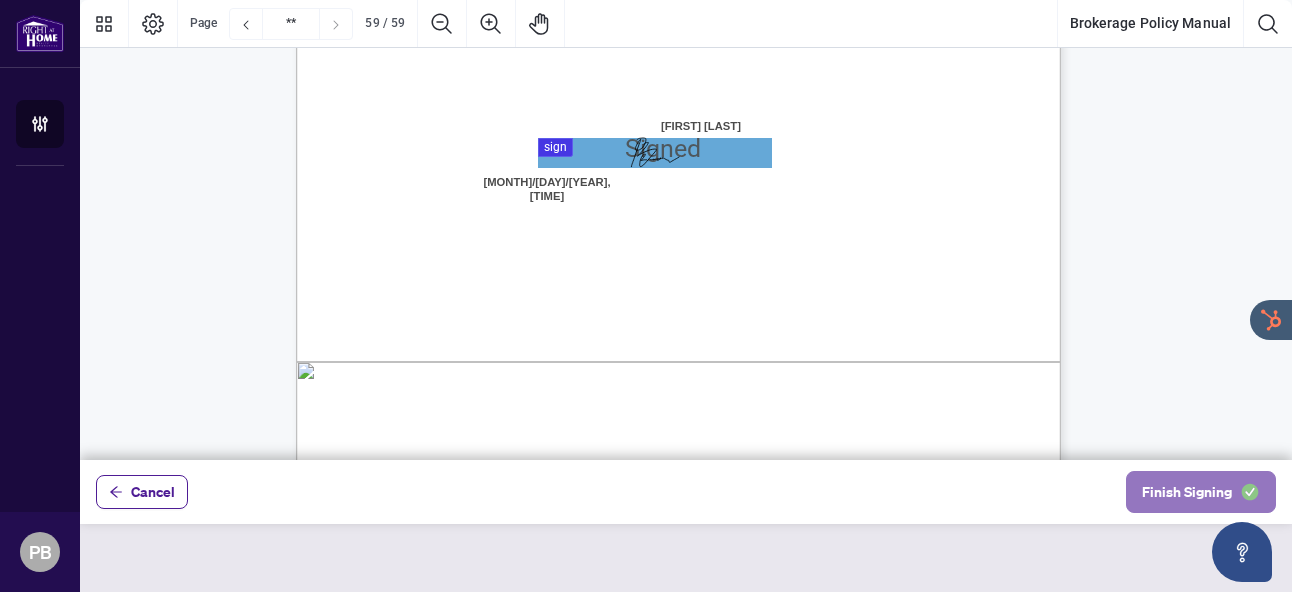 click on "Finish Signing" at bounding box center (1187, 492) 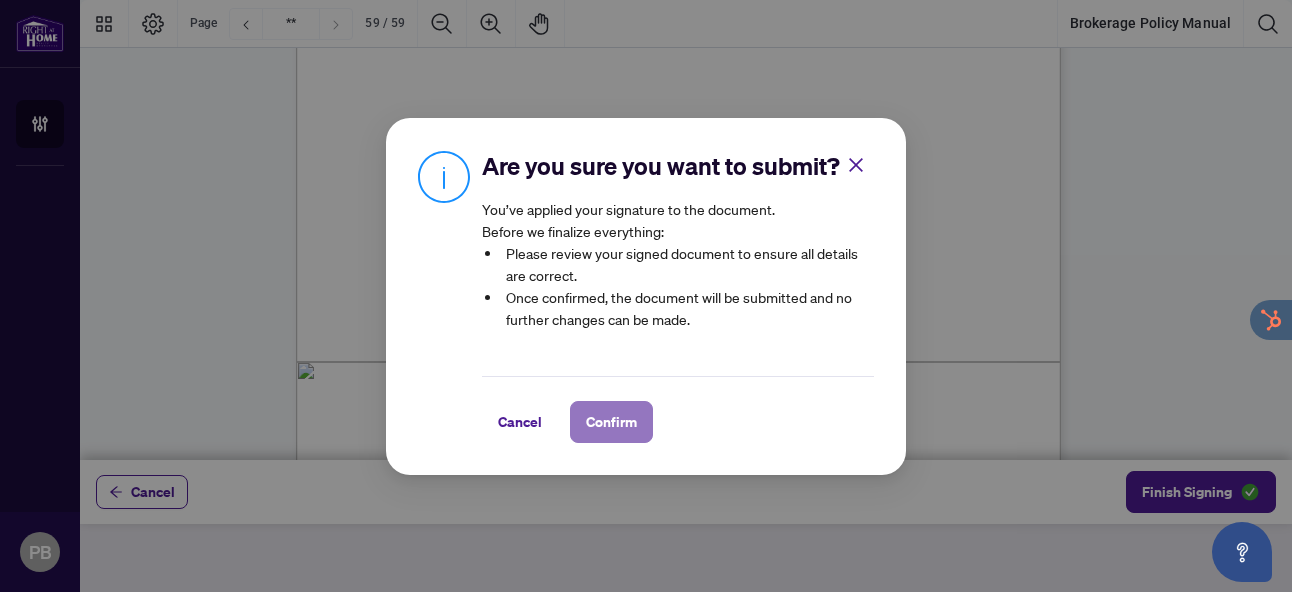 click on "Confirm" at bounding box center [611, 422] 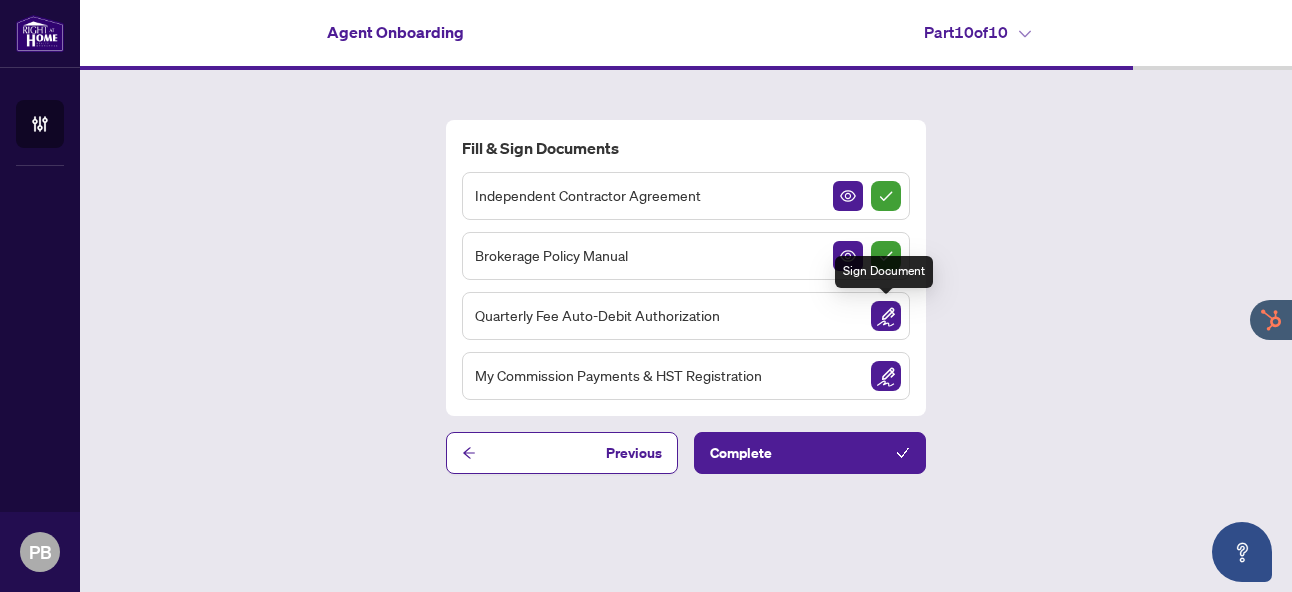 click at bounding box center [886, 316] 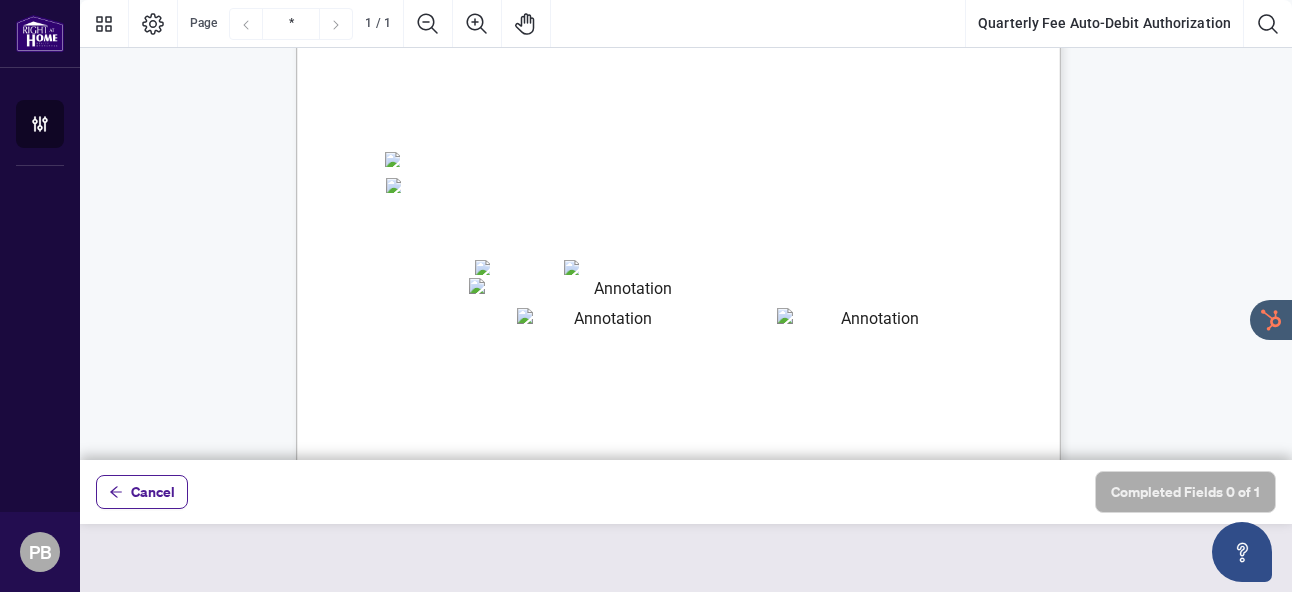 scroll, scrollTop: 390, scrollLeft: 0, axis: vertical 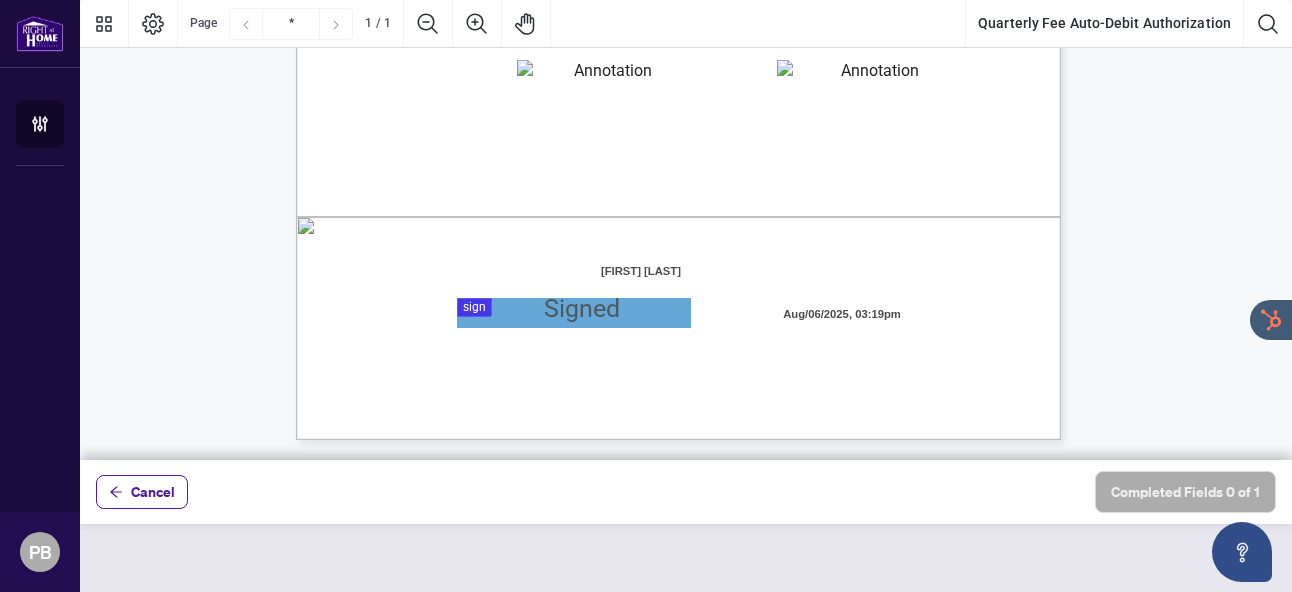 click at bounding box center (686, 230) 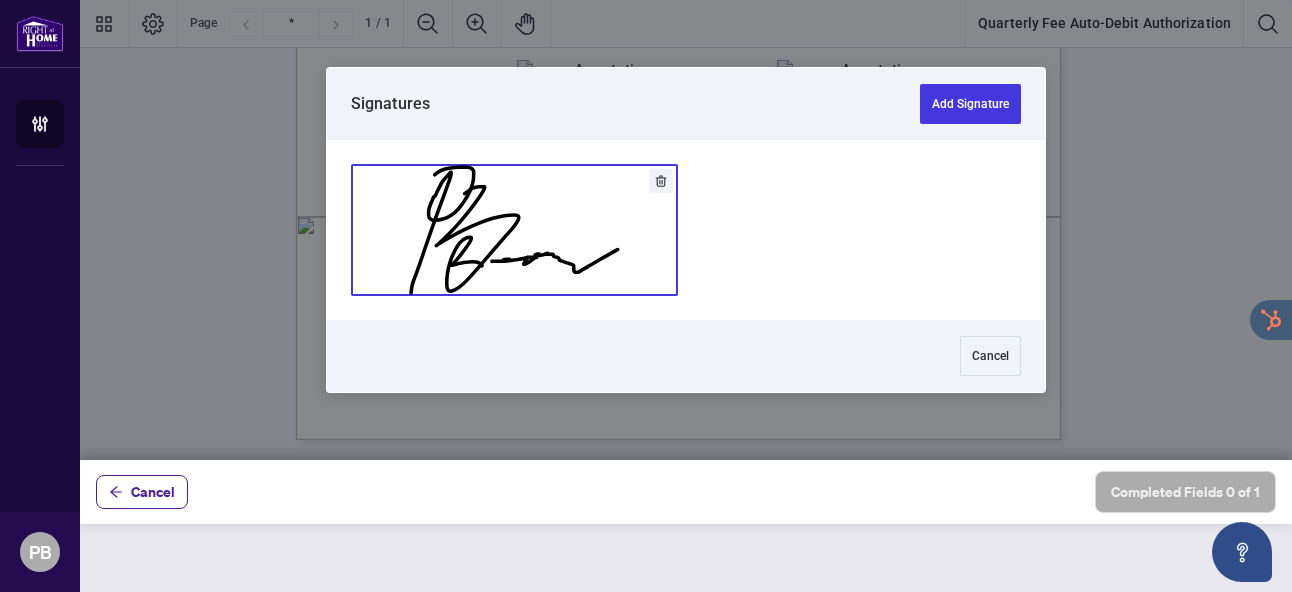 click at bounding box center (514, 230) 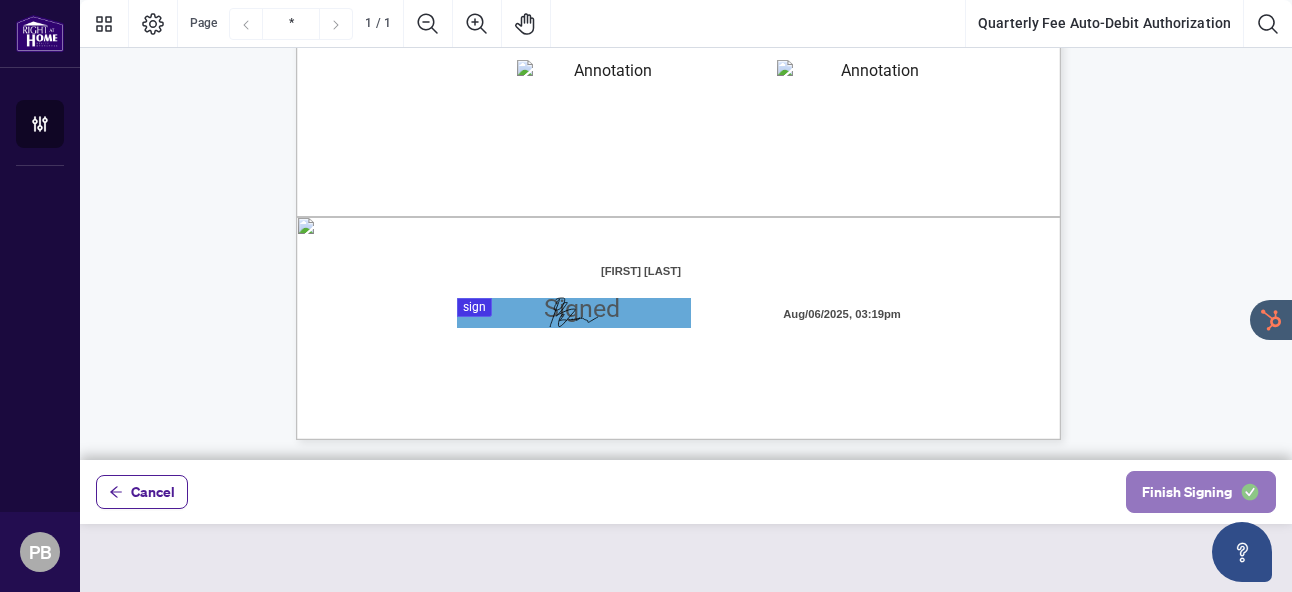 click on "Finish Signing" at bounding box center [1187, 492] 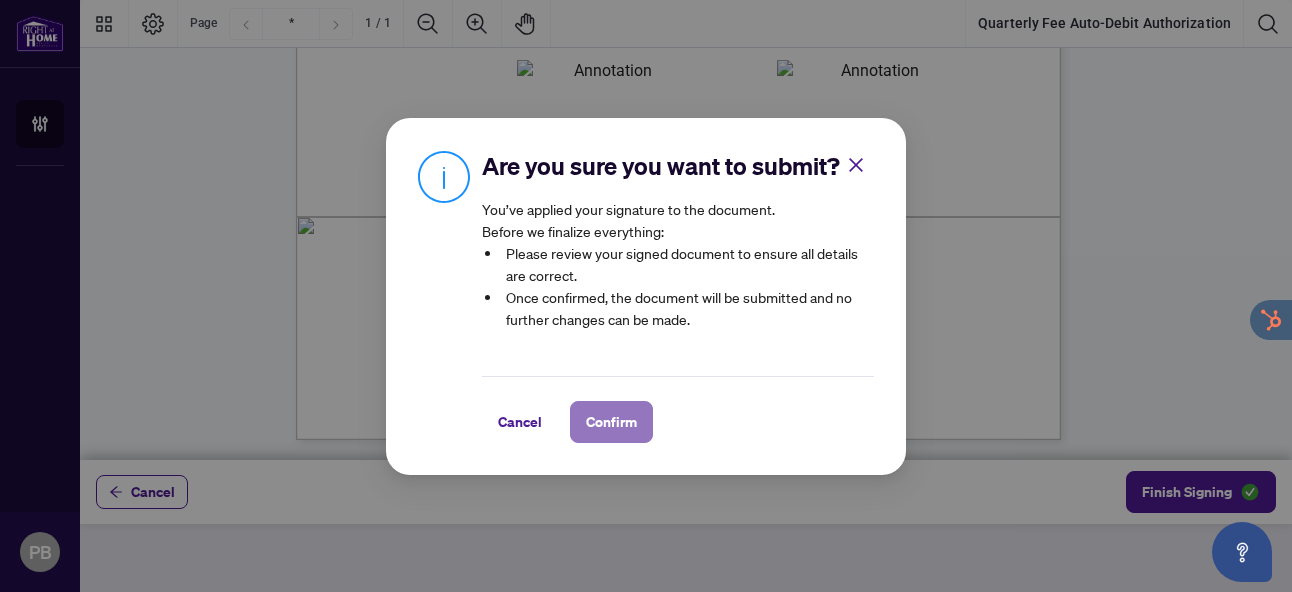 click on "Confirm" at bounding box center (611, 422) 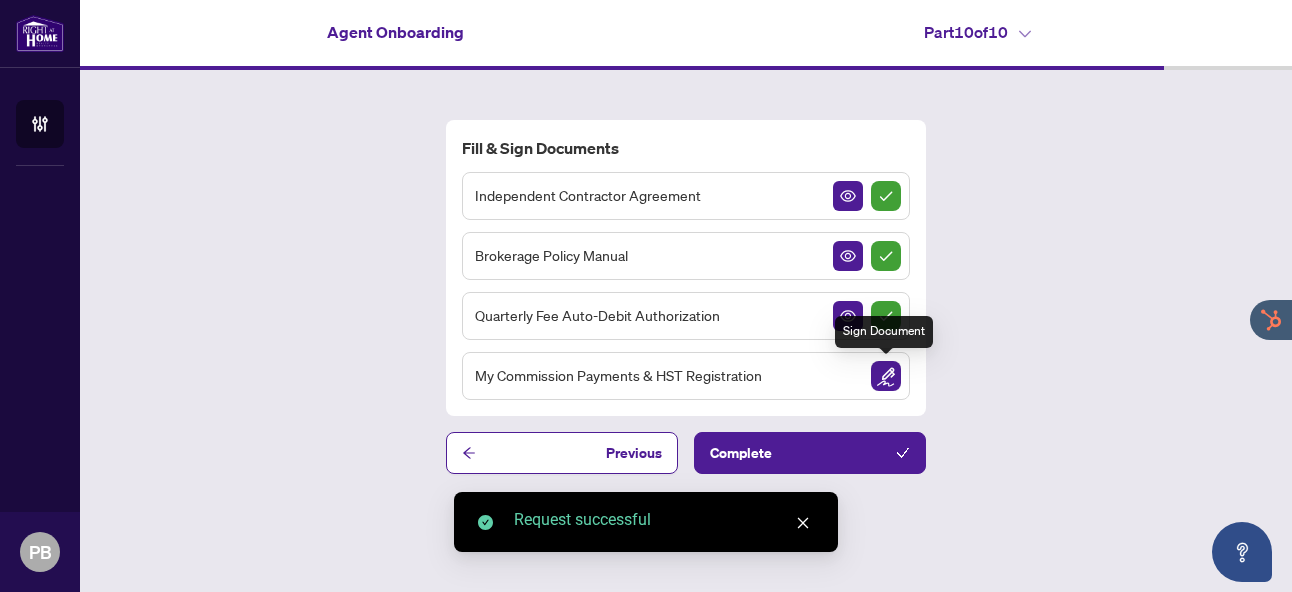 click at bounding box center (886, 376) 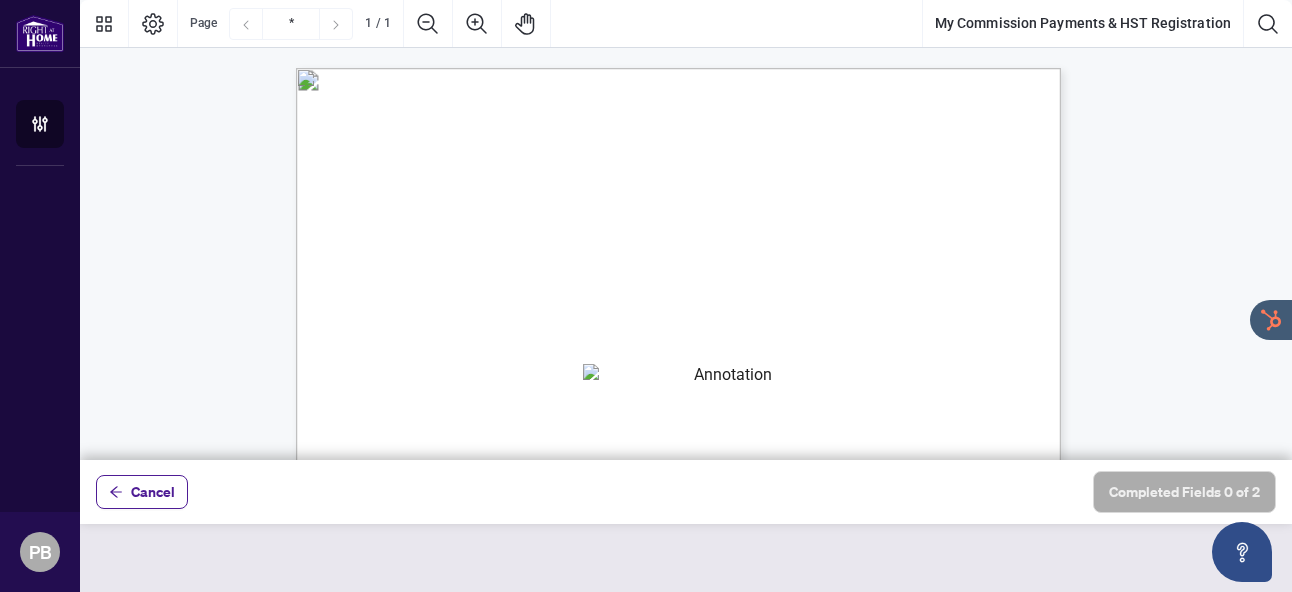 click at bounding box center (724, 379) 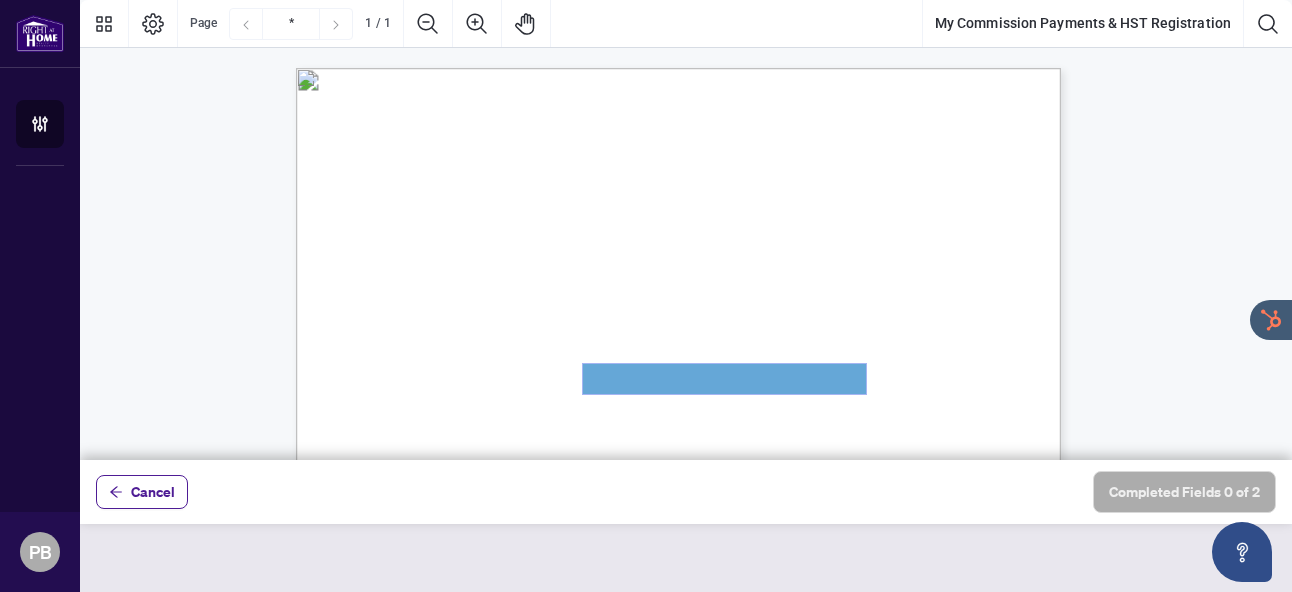 paste on "*********" 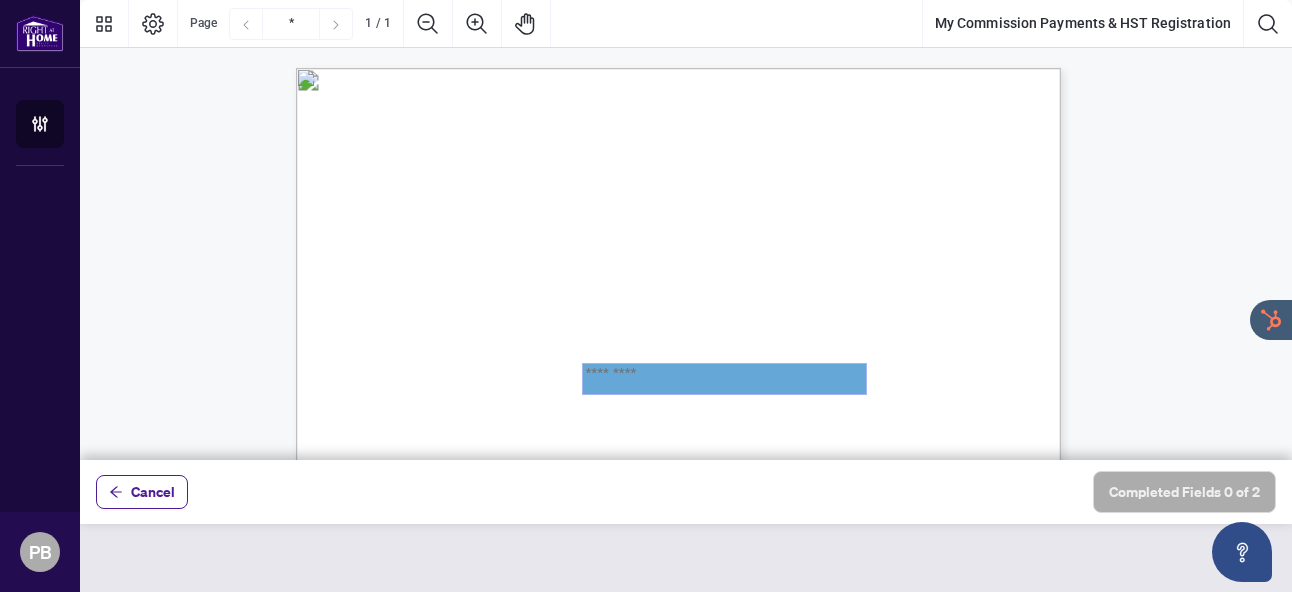 paste on "******" 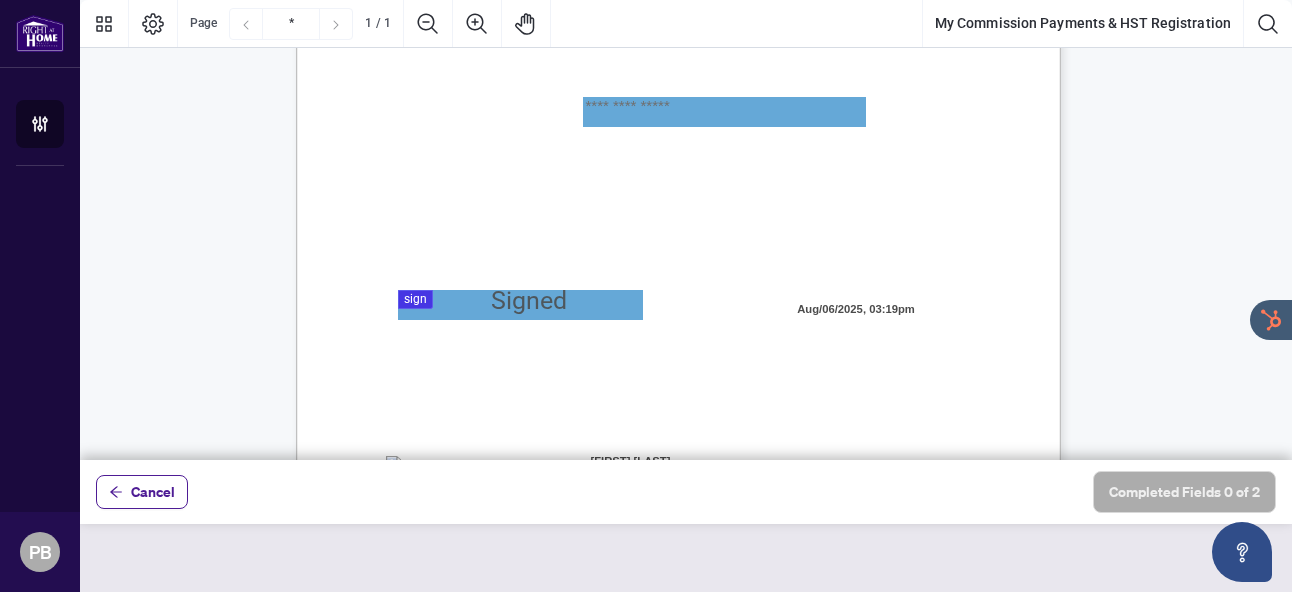 scroll, scrollTop: 274, scrollLeft: 0, axis: vertical 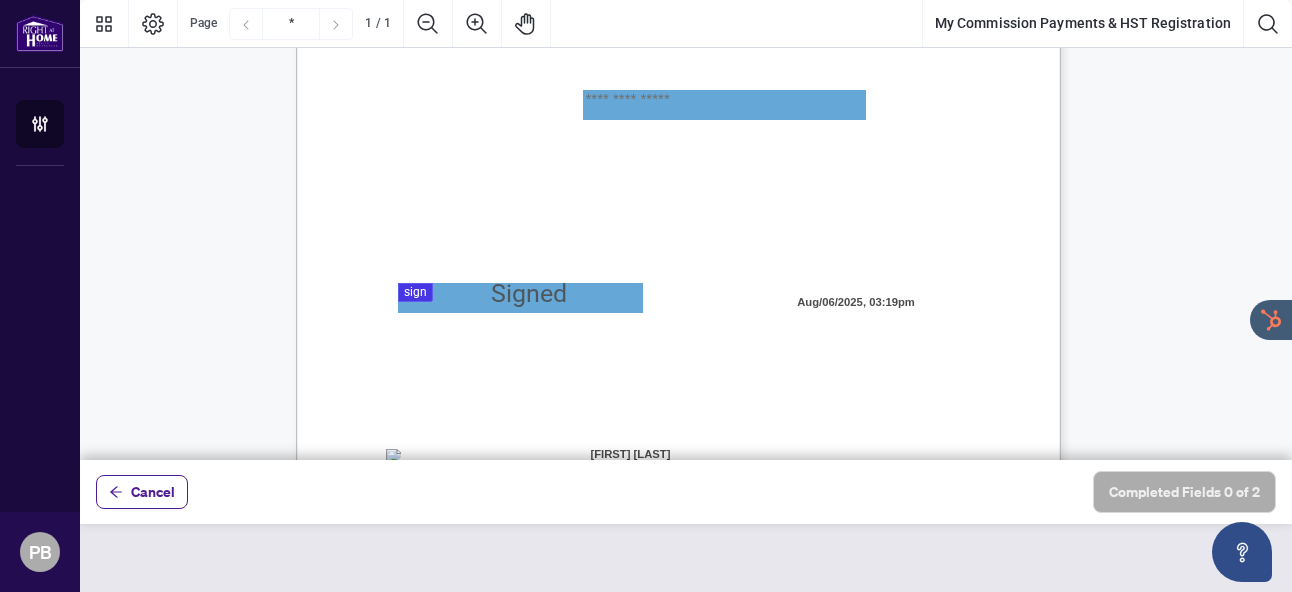 type on "**********" 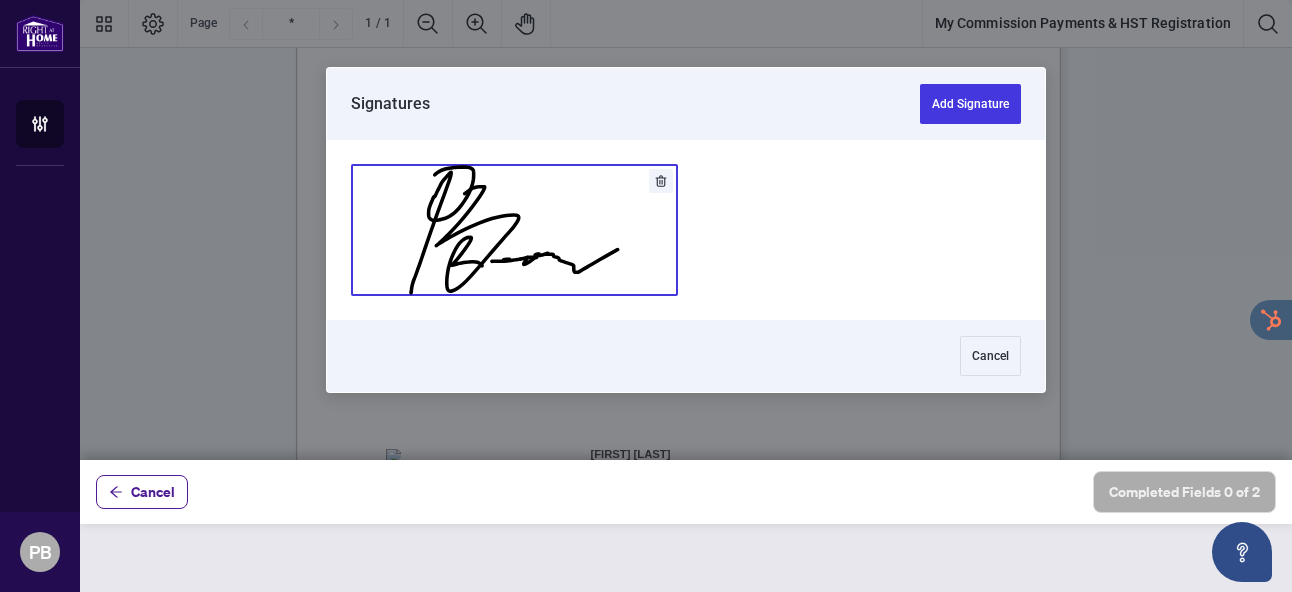 click at bounding box center (514, 230) 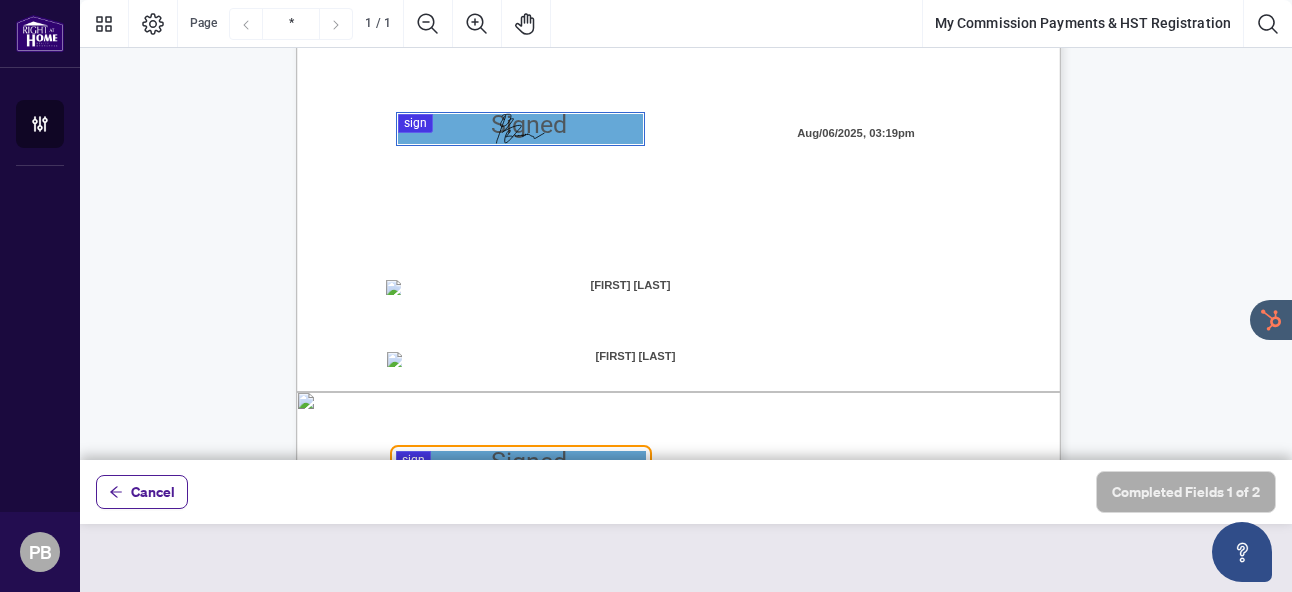 scroll, scrollTop: 618, scrollLeft: 0, axis: vertical 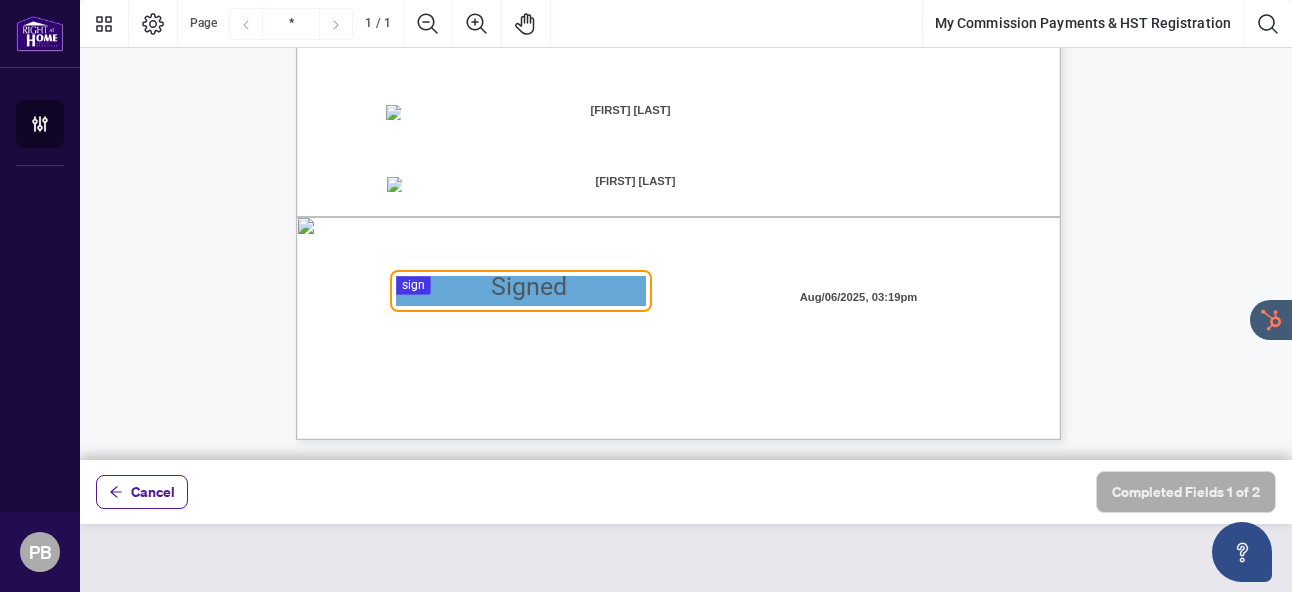 click at bounding box center (686, 230) 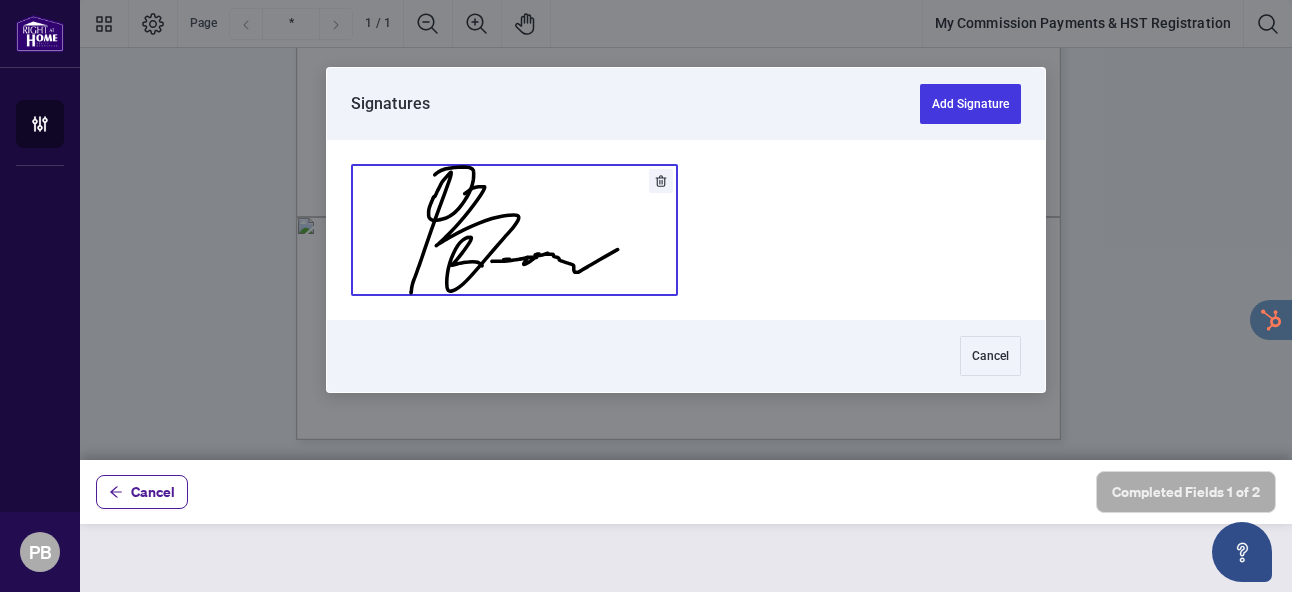 click at bounding box center (514, 230) 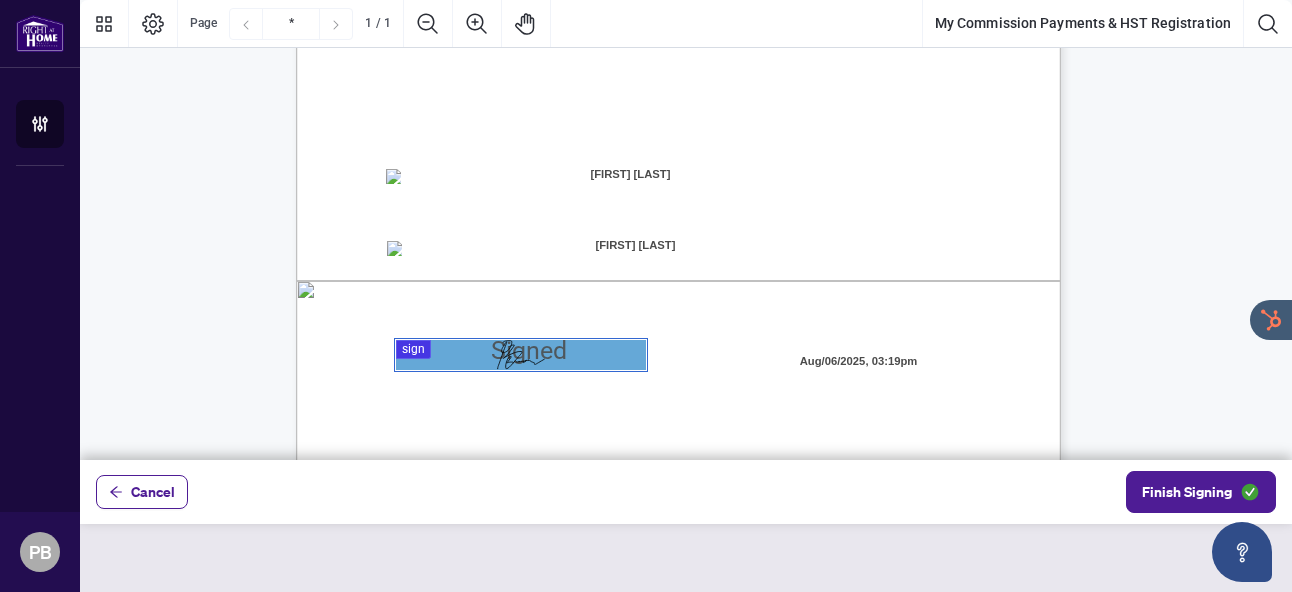 scroll, scrollTop: 618, scrollLeft: 0, axis: vertical 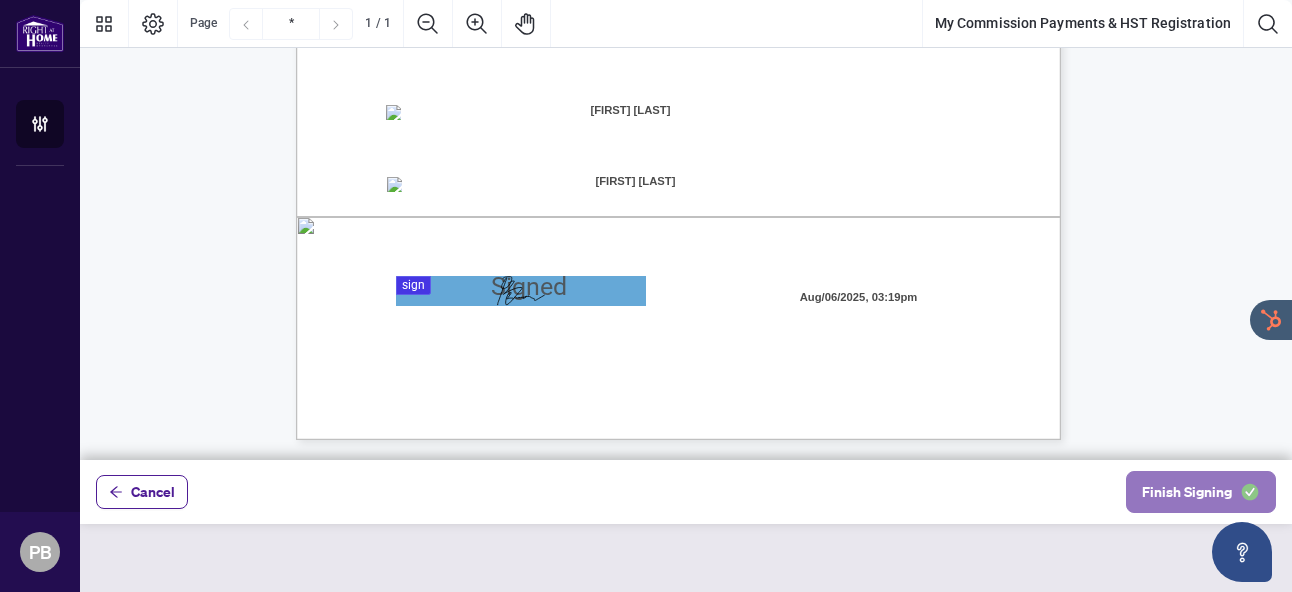 click on "Finish Signing" at bounding box center (1187, 492) 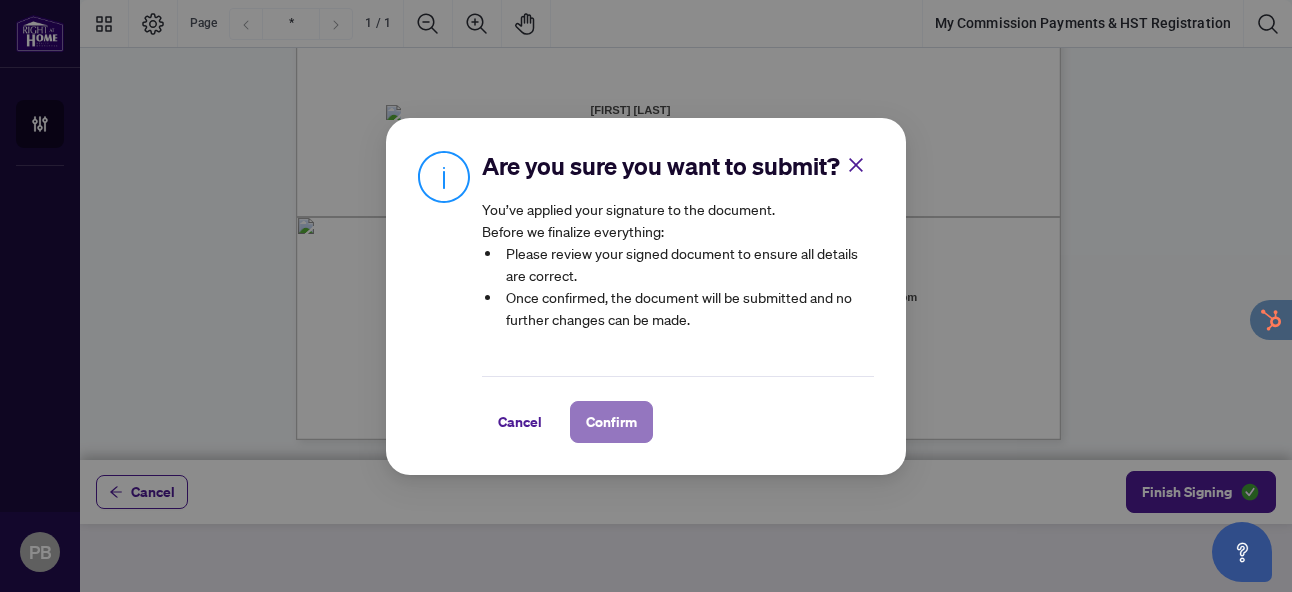 click on "Confirm" at bounding box center (611, 422) 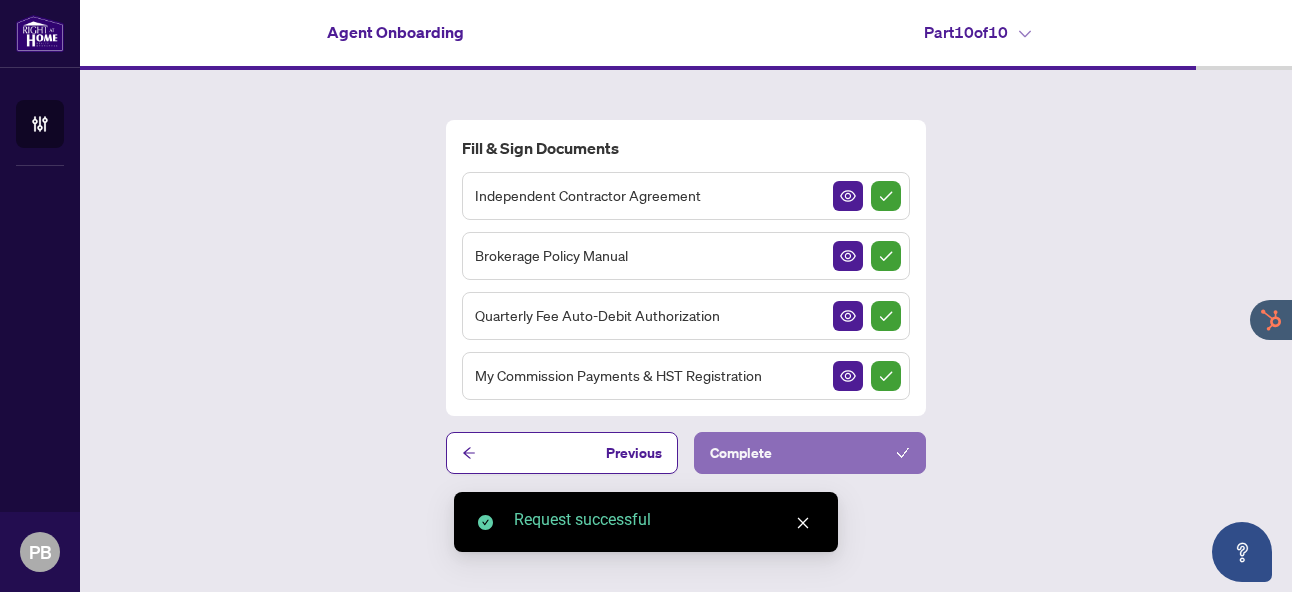 click on "Complete" at bounding box center (741, 453) 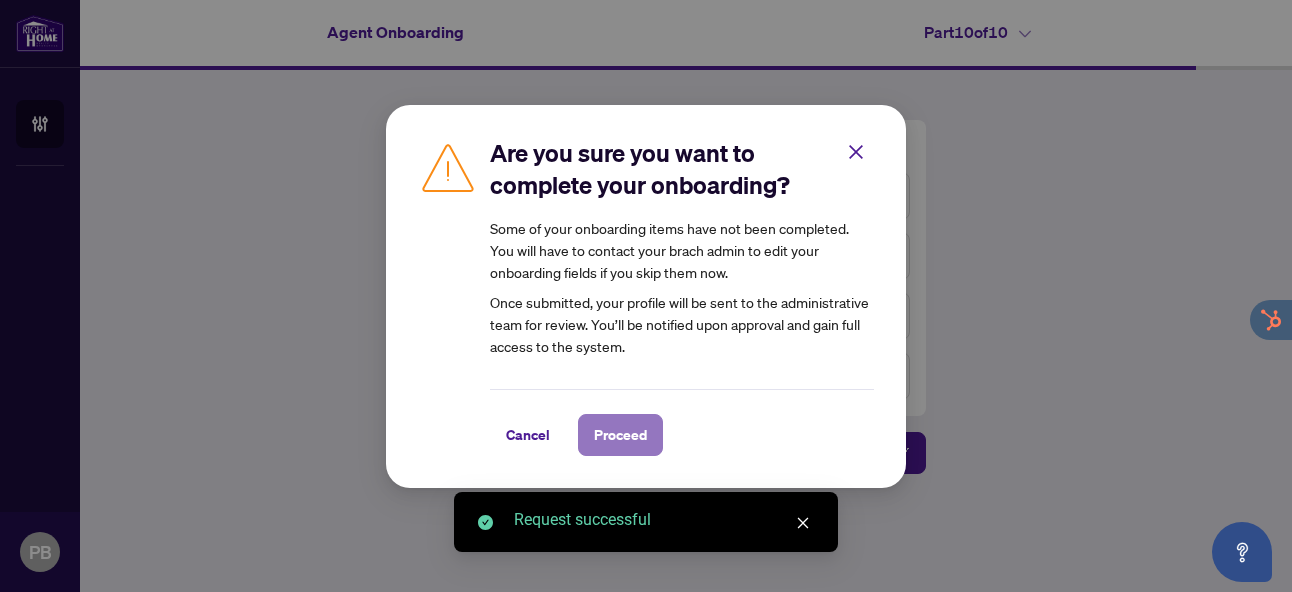 click on "Proceed" at bounding box center [620, 435] 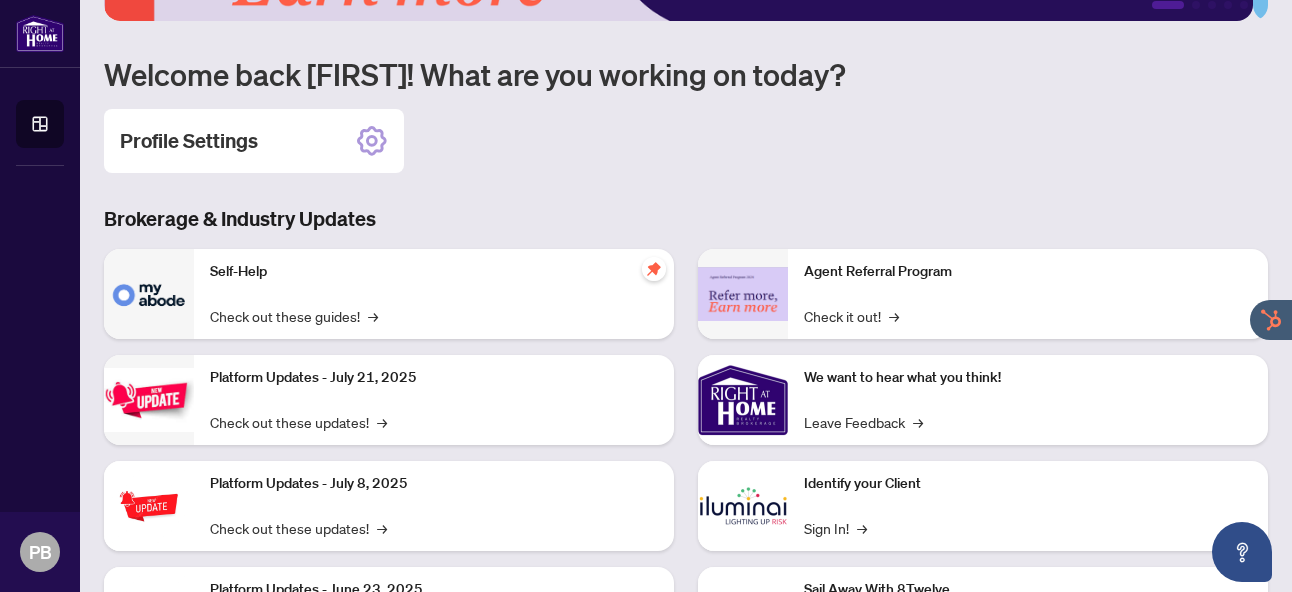 scroll, scrollTop: 0, scrollLeft: 0, axis: both 